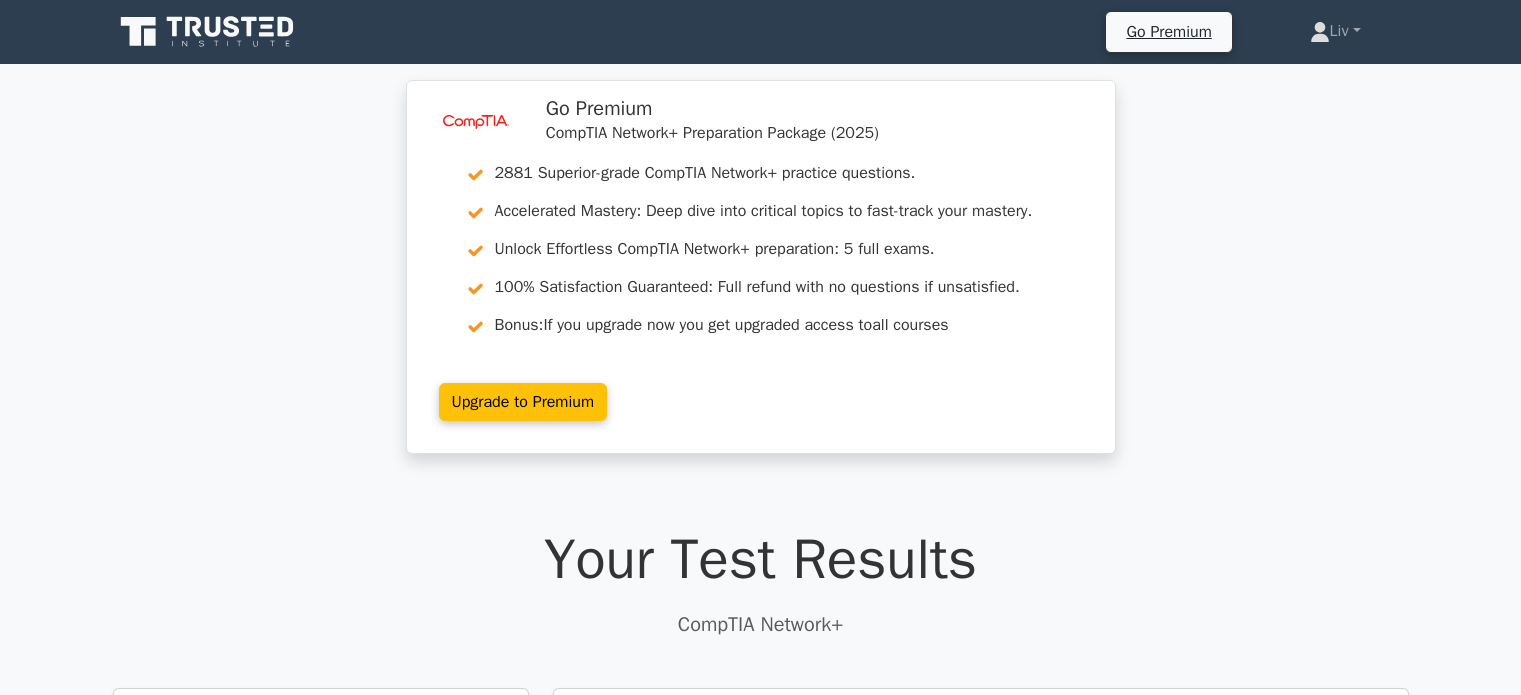 scroll, scrollTop: 3982, scrollLeft: 0, axis: vertical 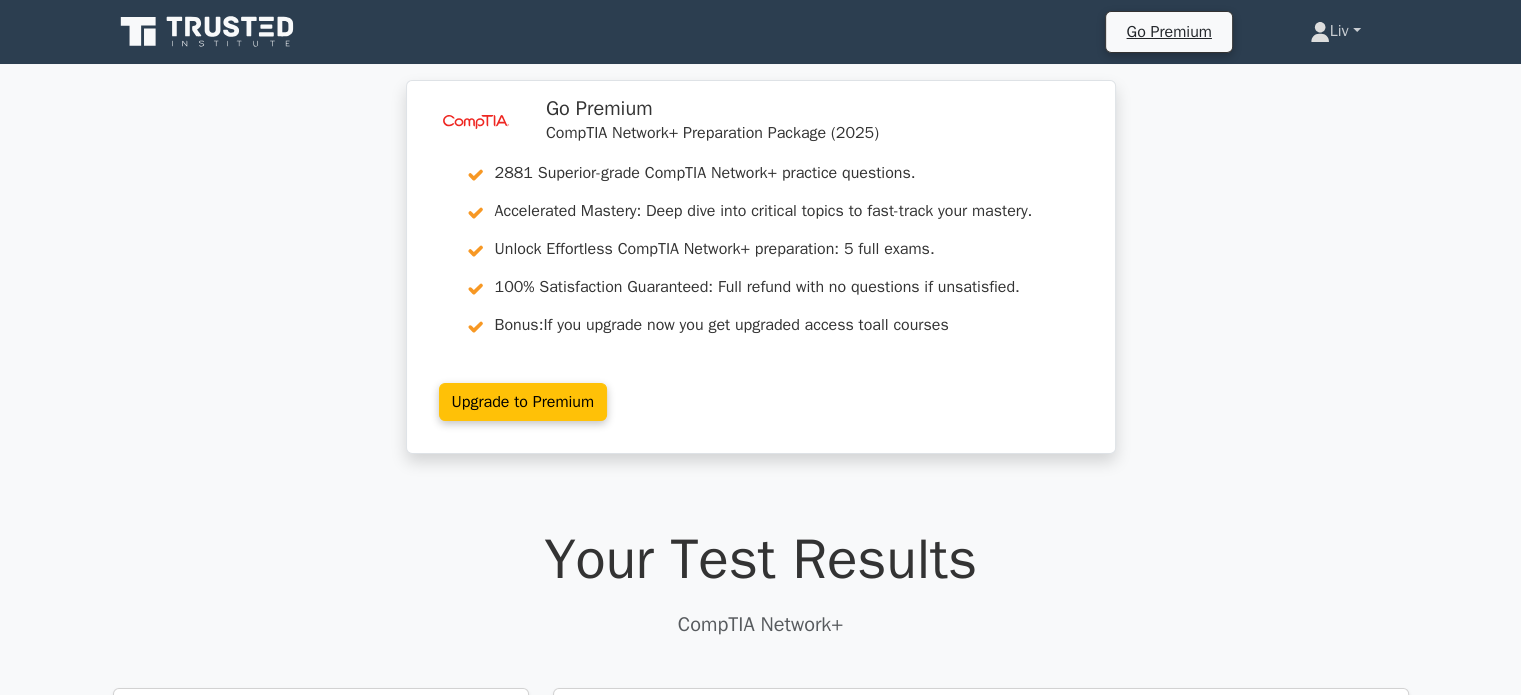 click on "Liv" at bounding box center [1335, 31] 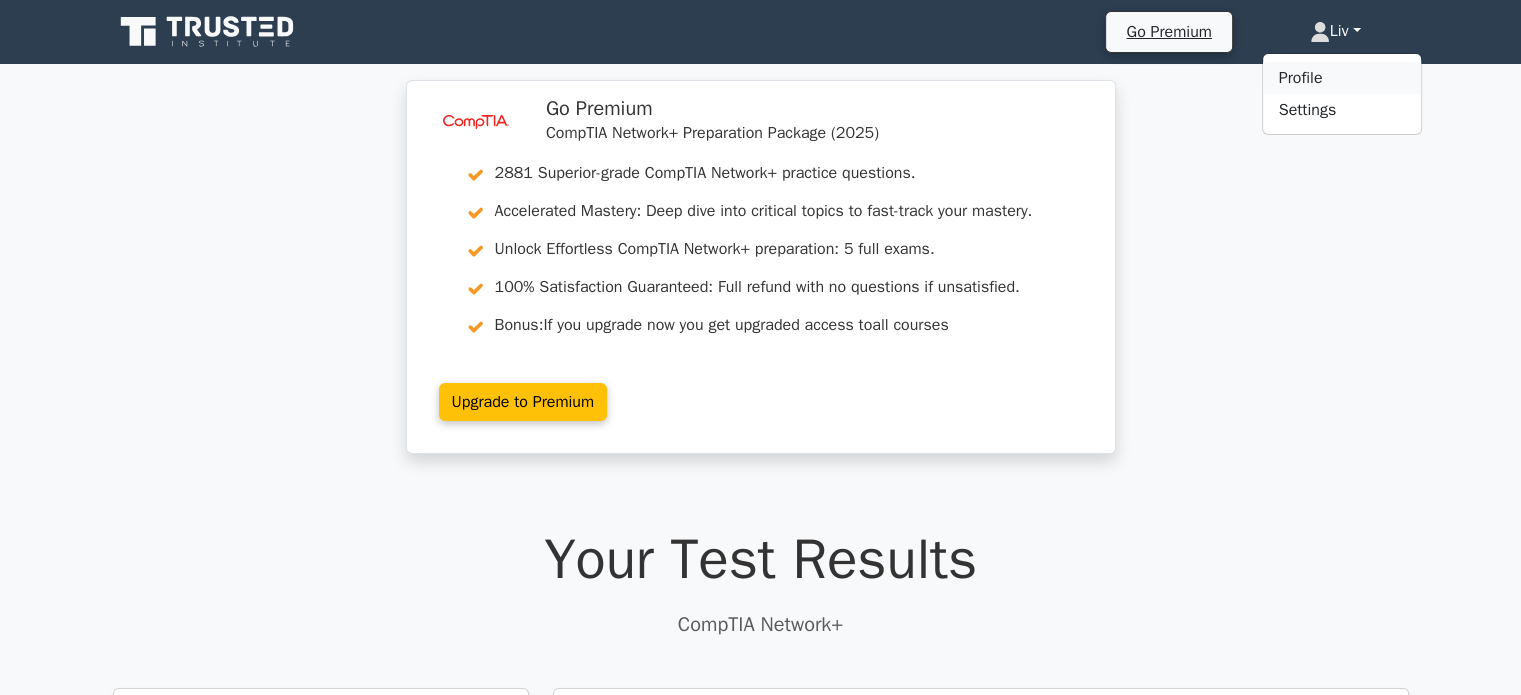 click on "Profile" at bounding box center (1342, 78) 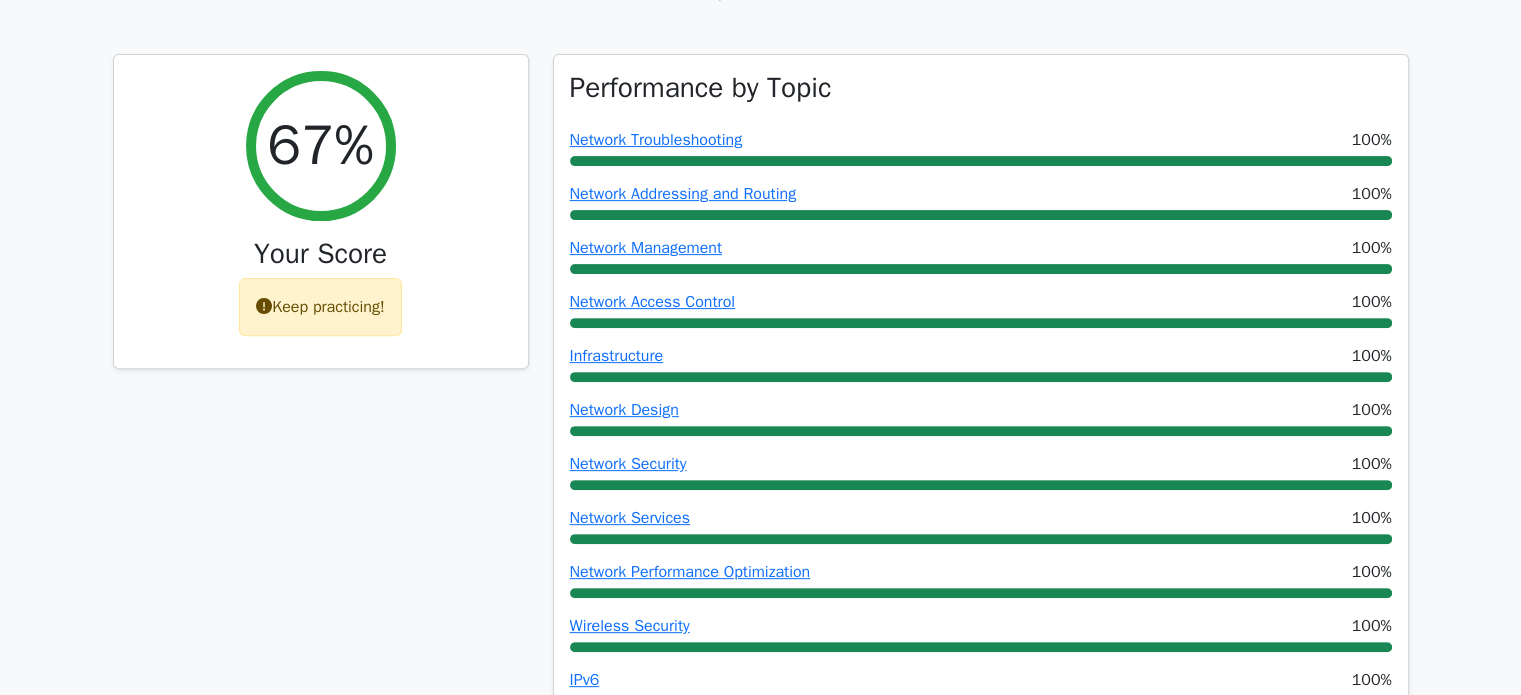 scroll, scrollTop: 635, scrollLeft: 0, axis: vertical 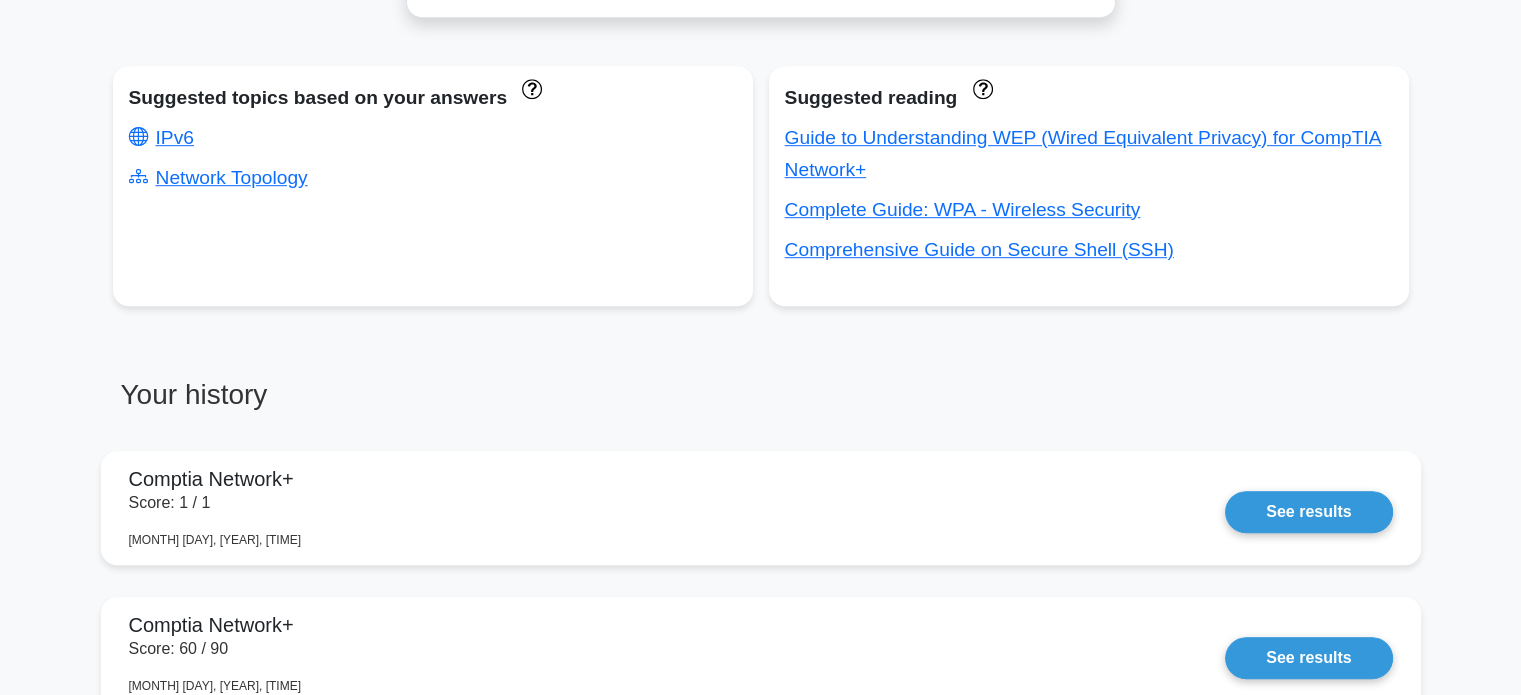 click on "See results" at bounding box center [1308, 512] 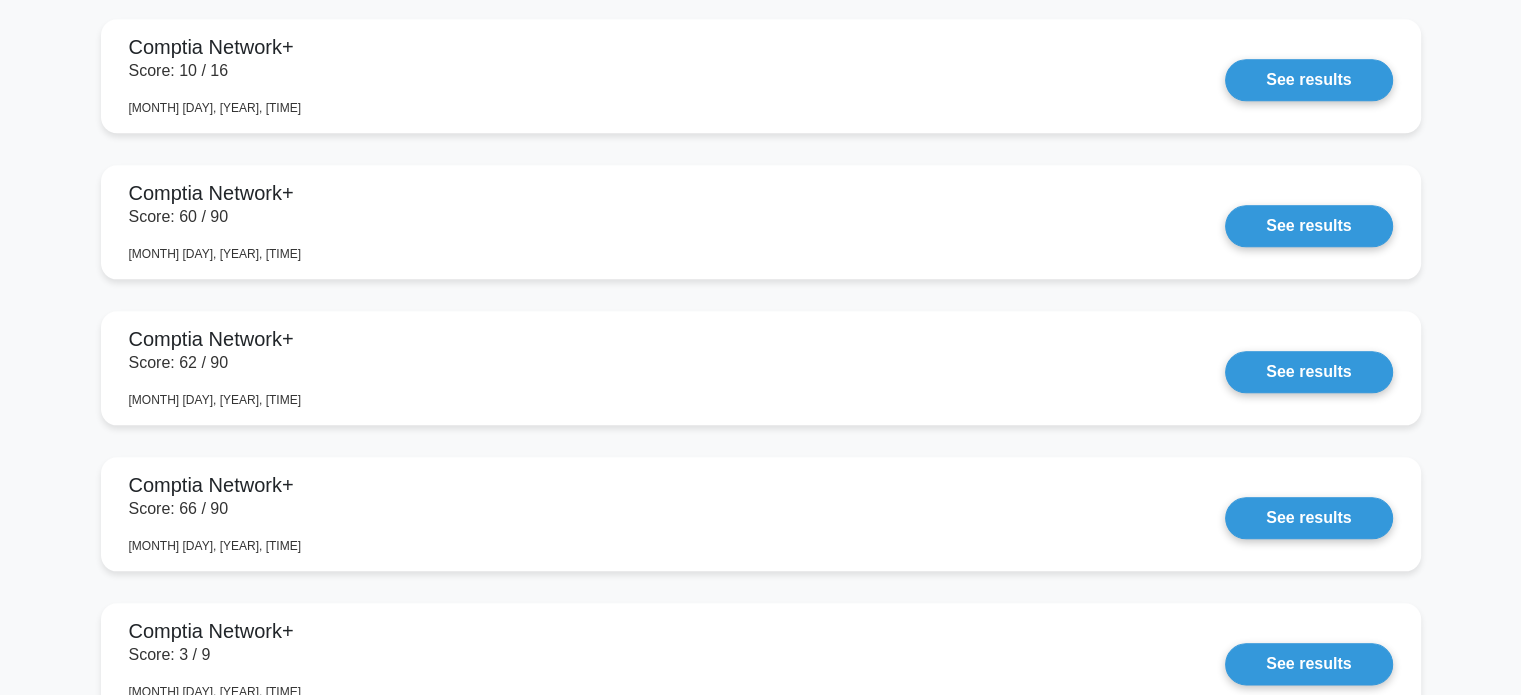 scroll, scrollTop: 2196, scrollLeft: 0, axis: vertical 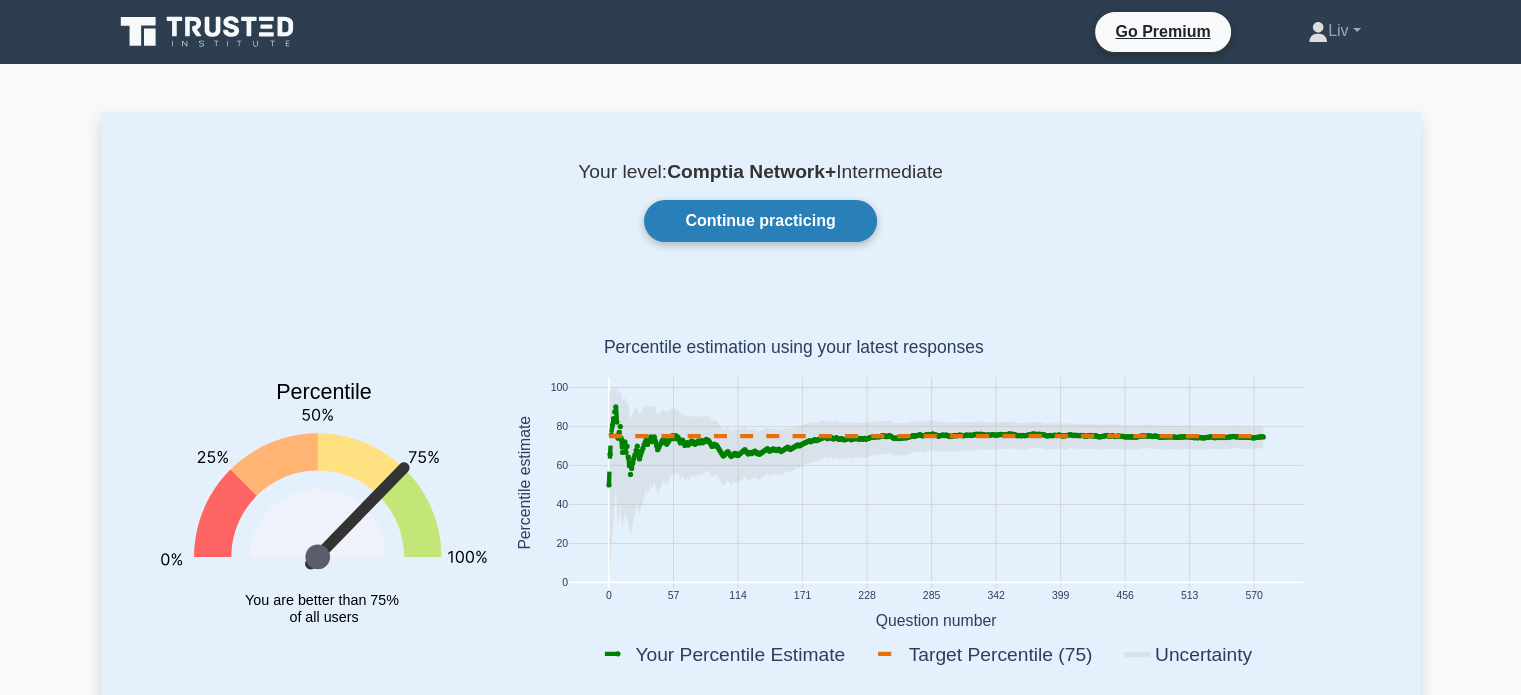 click on "Continue practicing" at bounding box center [760, 221] 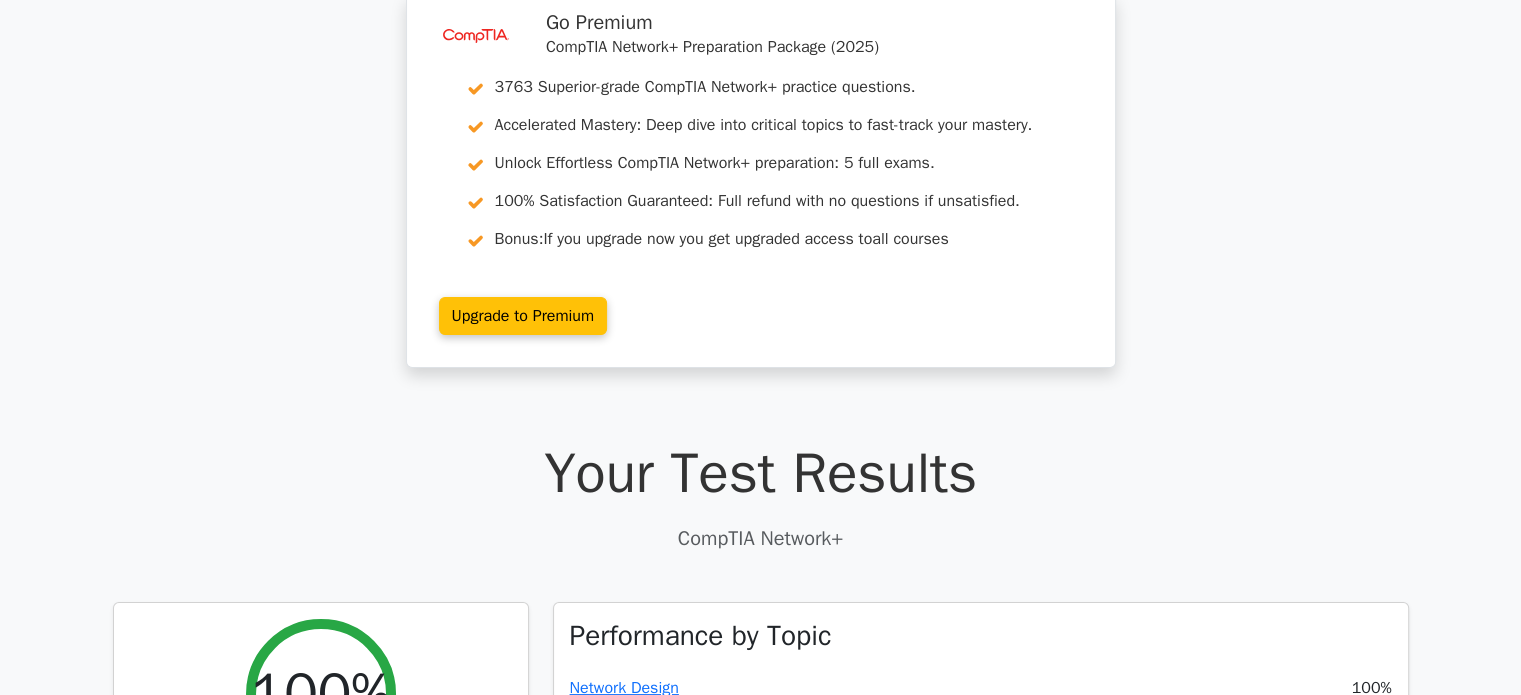 scroll, scrollTop: 0, scrollLeft: 0, axis: both 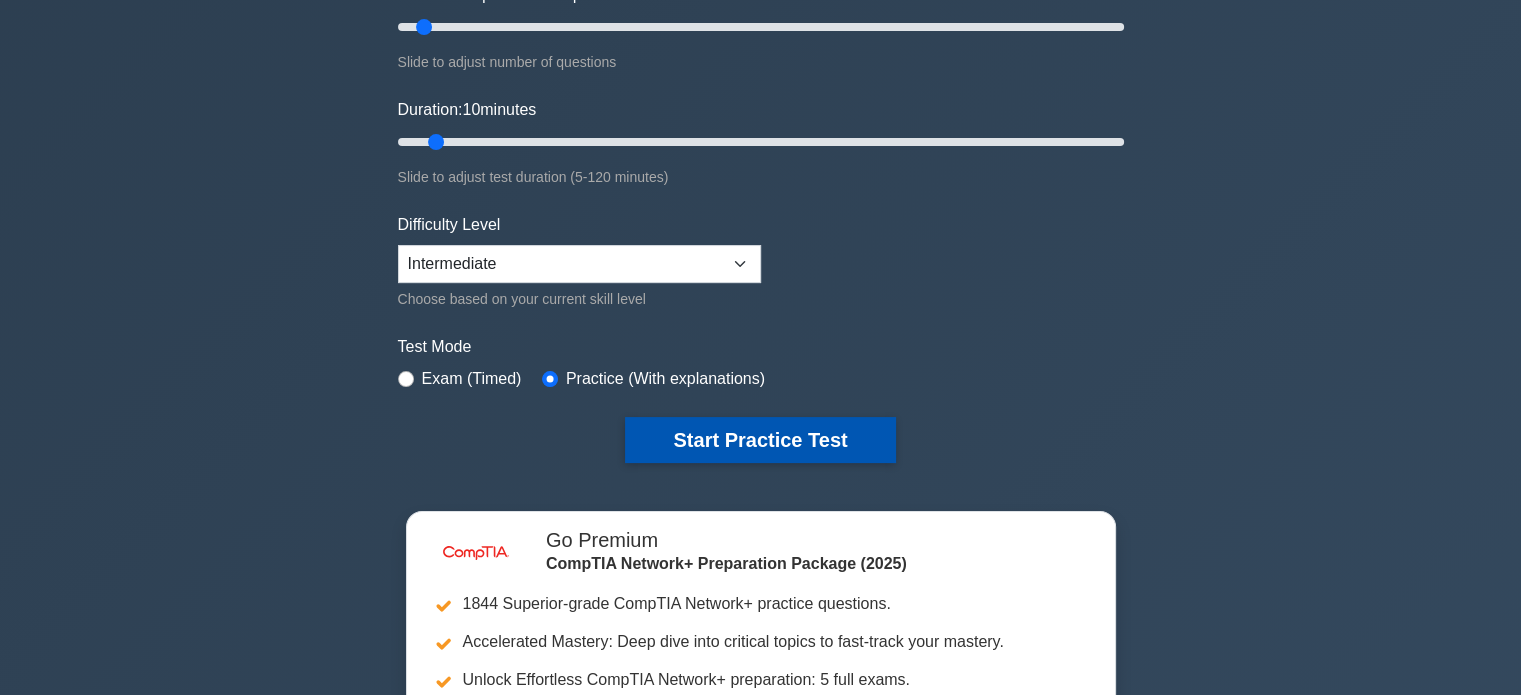 click on "Start Practice Test" at bounding box center (760, 440) 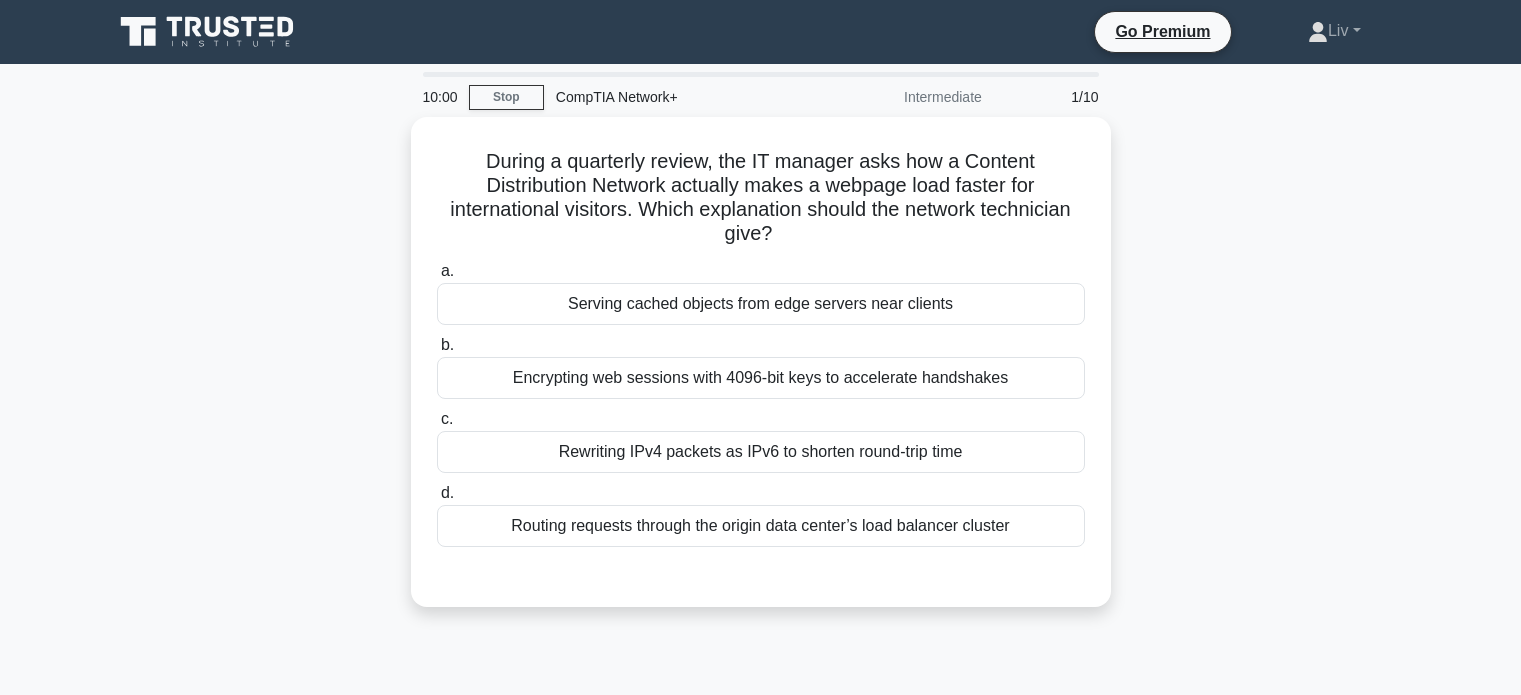 scroll, scrollTop: 0, scrollLeft: 0, axis: both 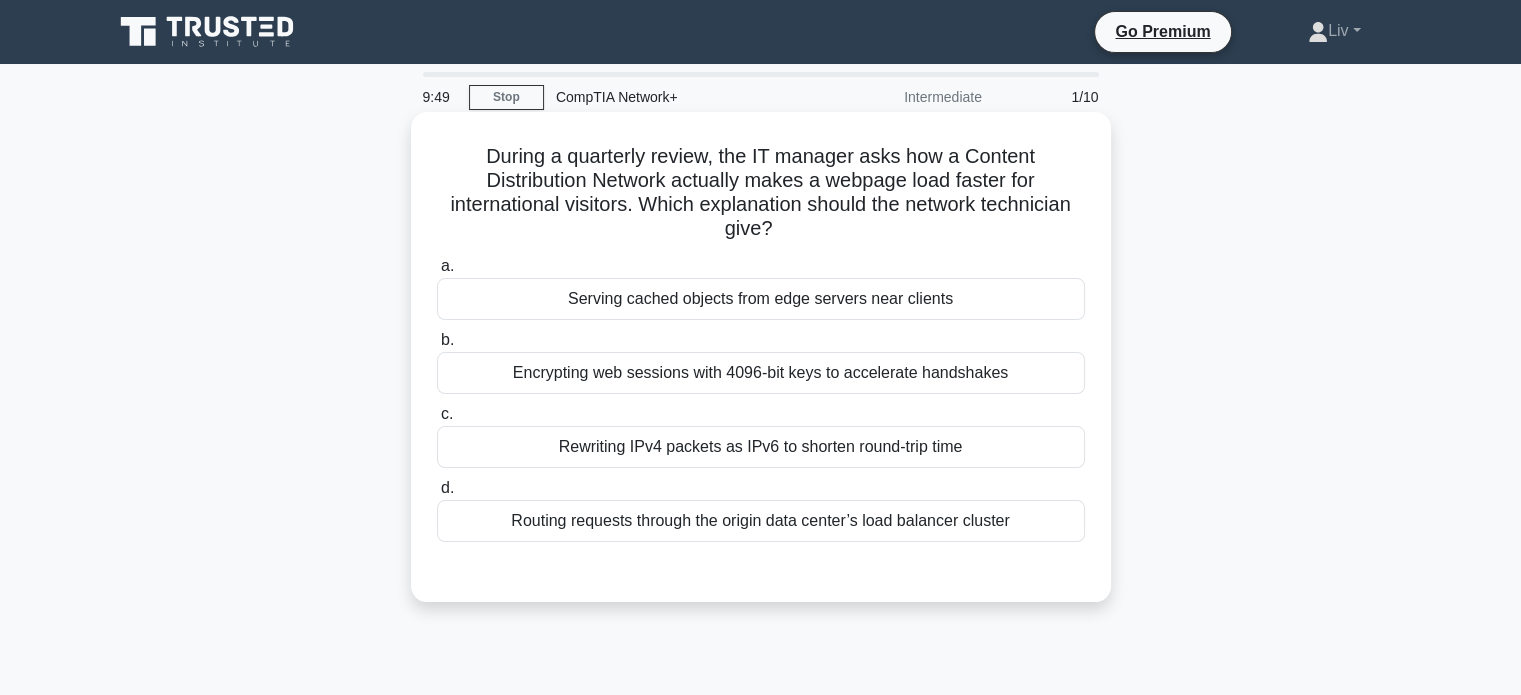 click on "Serving cached objects from edge servers near clients" at bounding box center [761, 299] 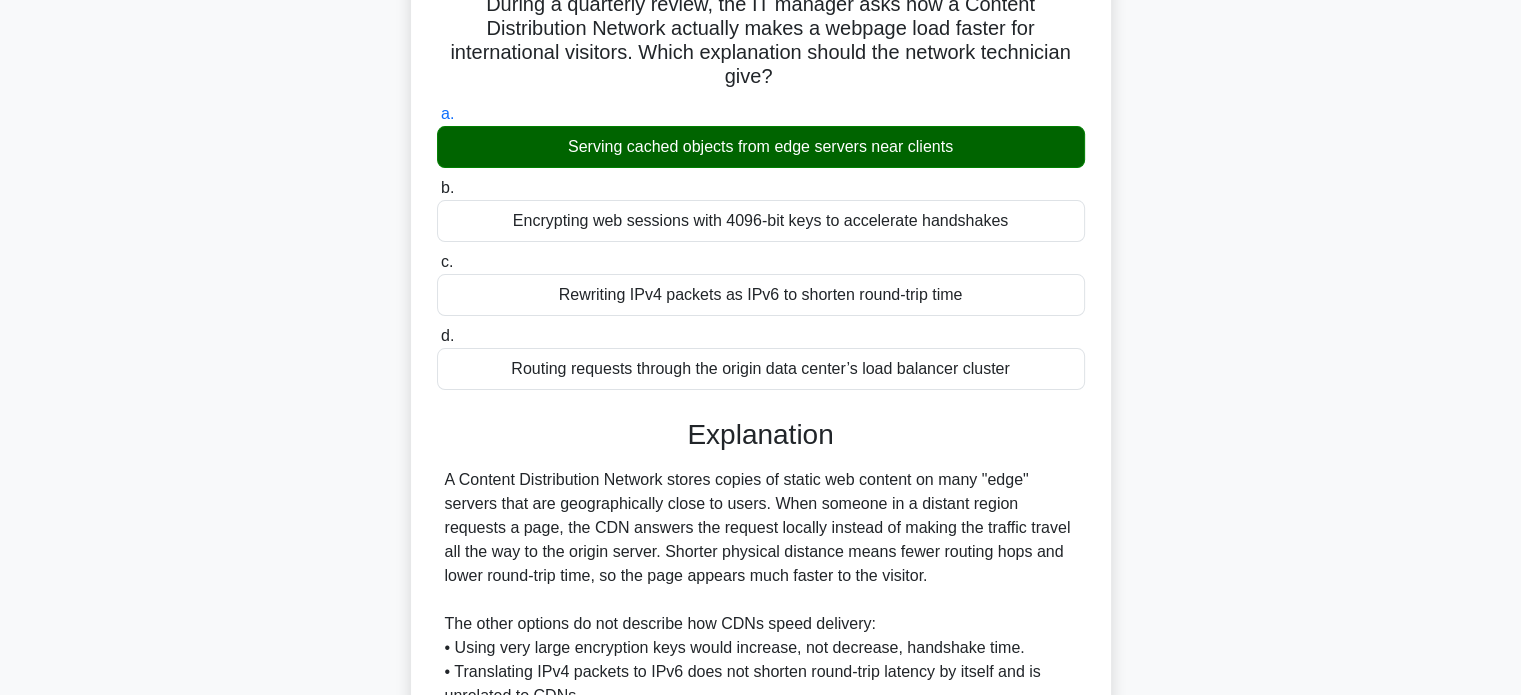 scroll, scrollTop: 392, scrollLeft: 0, axis: vertical 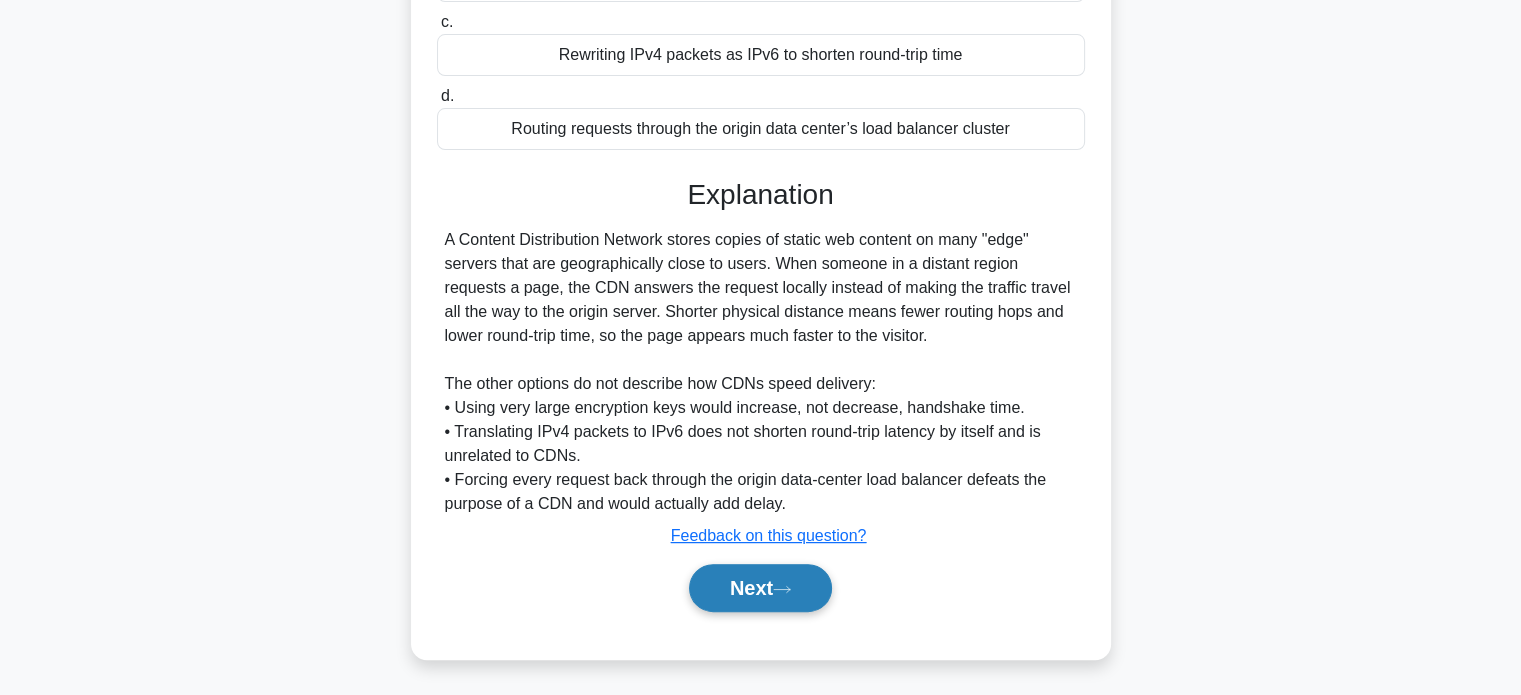 click on "Next" at bounding box center (760, 588) 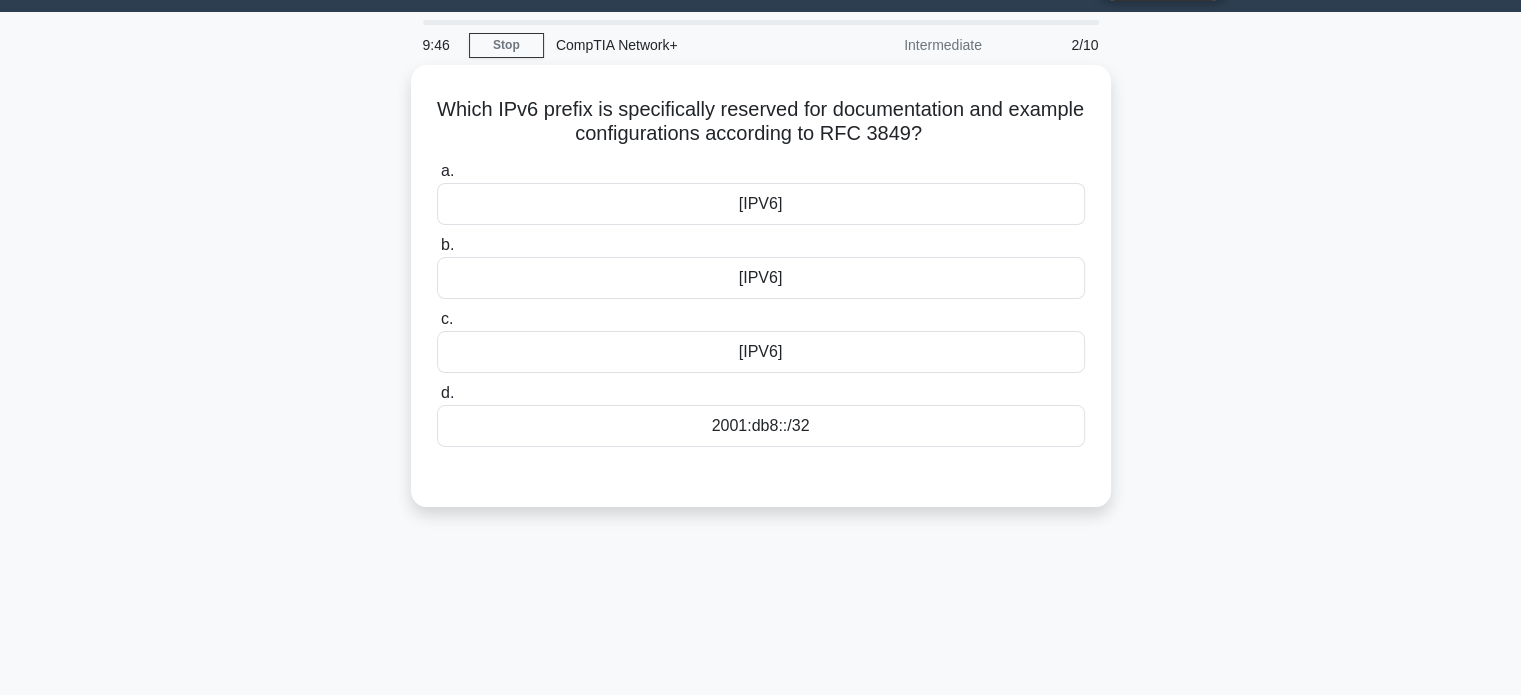 scroll, scrollTop: 0, scrollLeft: 0, axis: both 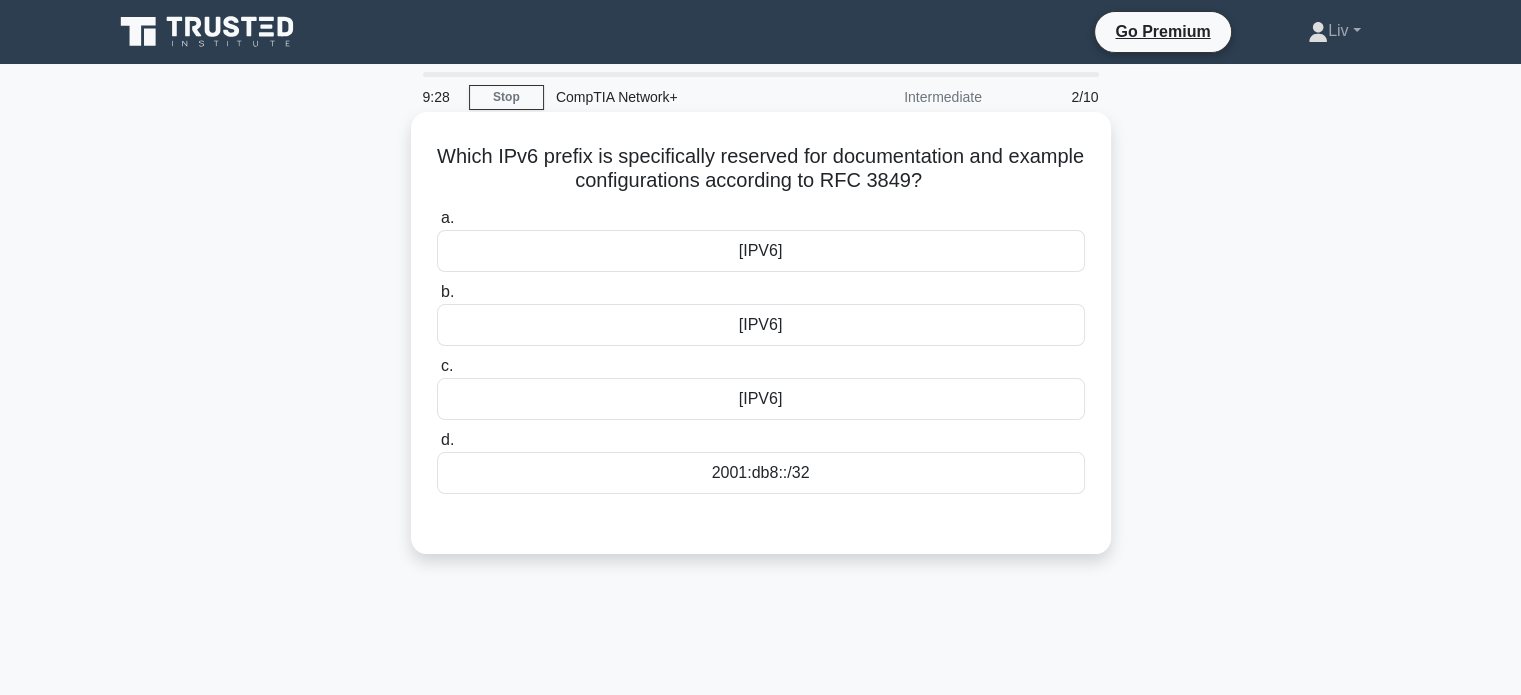 click on "2001:0ea0:0ea0::/29" at bounding box center [761, 251] 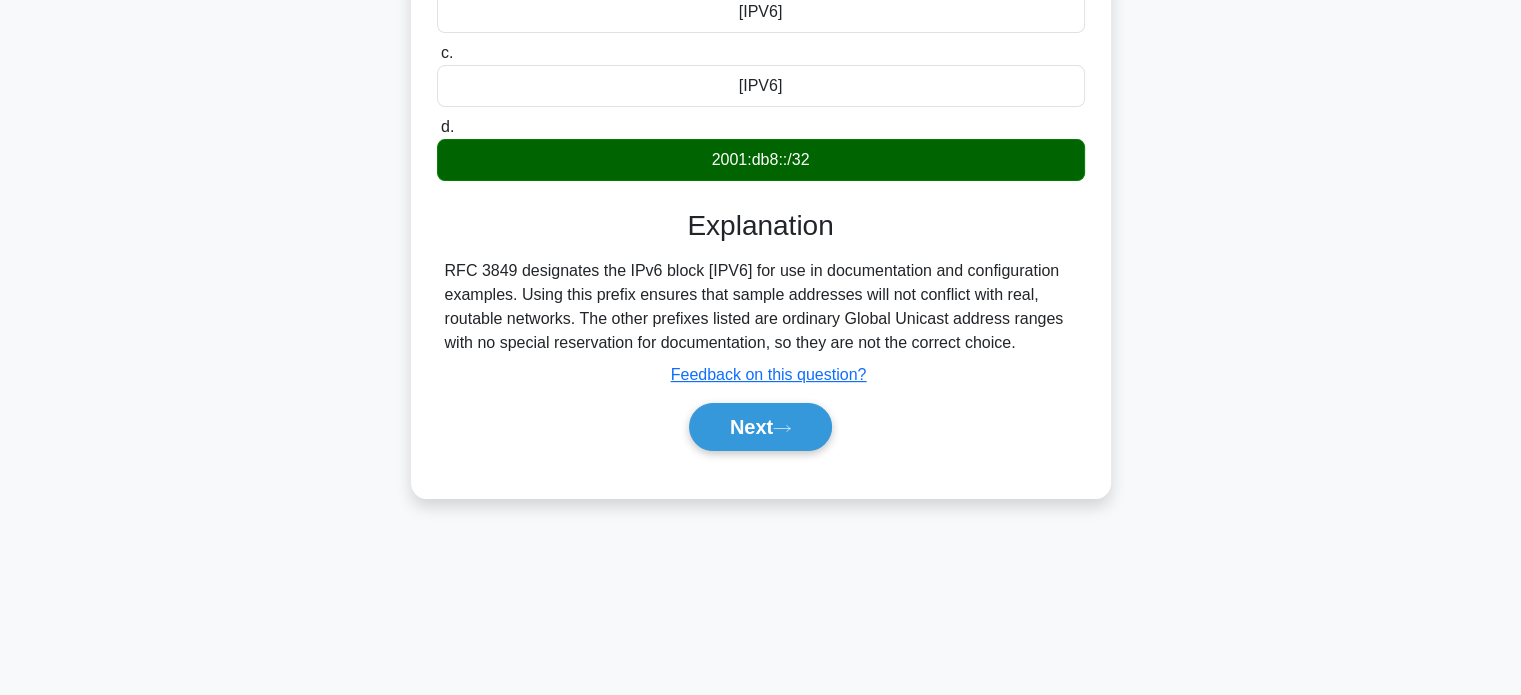 scroll, scrollTop: 318, scrollLeft: 0, axis: vertical 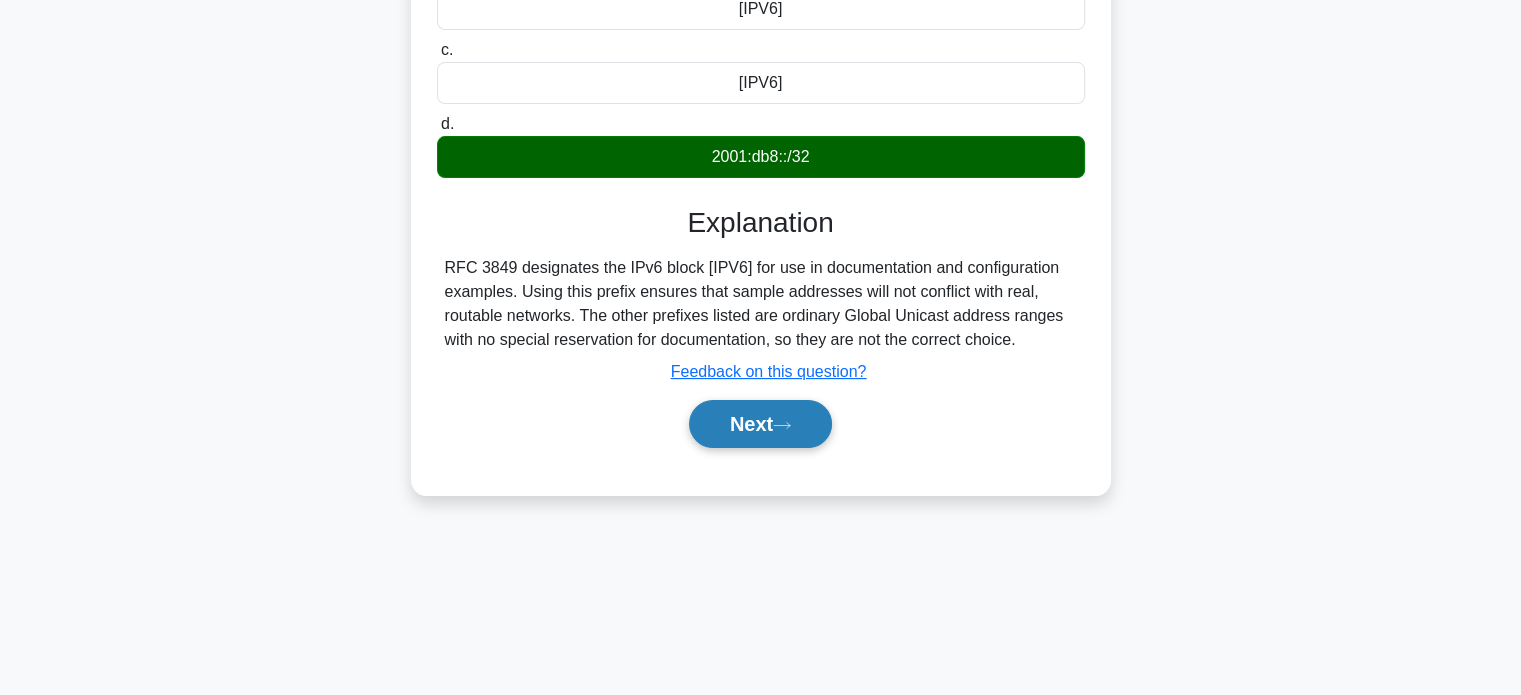 click on "Next" at bounding box center (760, 424) 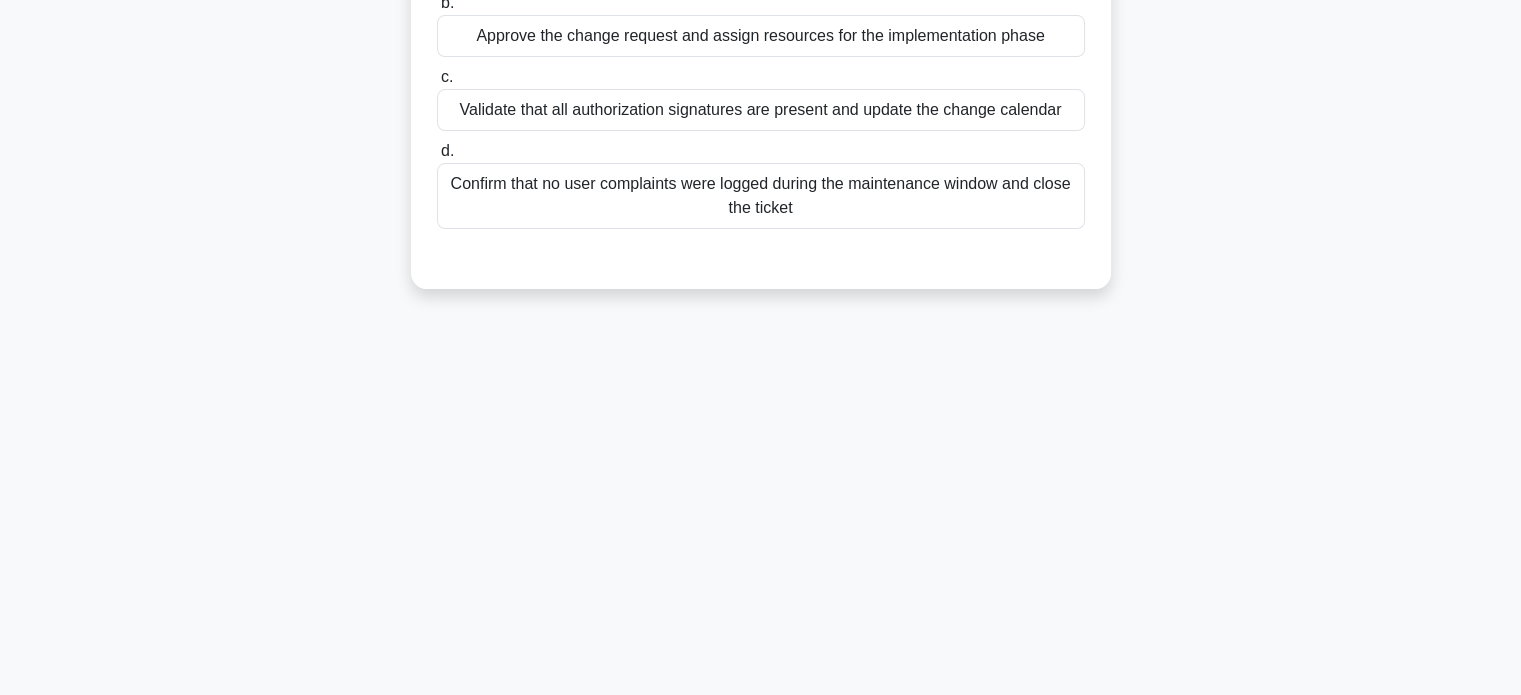 scroll, scrollTop: 0, scrollLeft: 0, axis: both 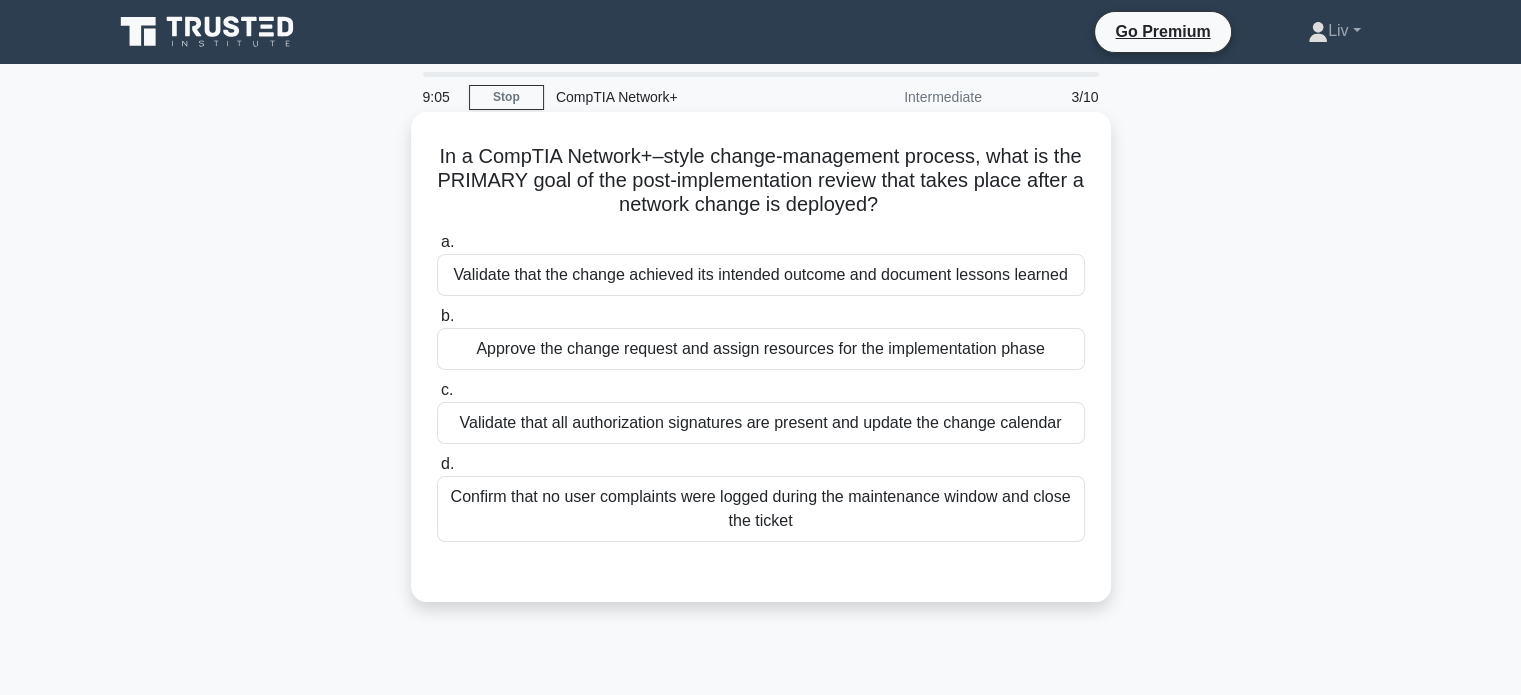click on "Validate that the change achieved its intended outcome and document lessons learned" at bounding box center [761, 275] 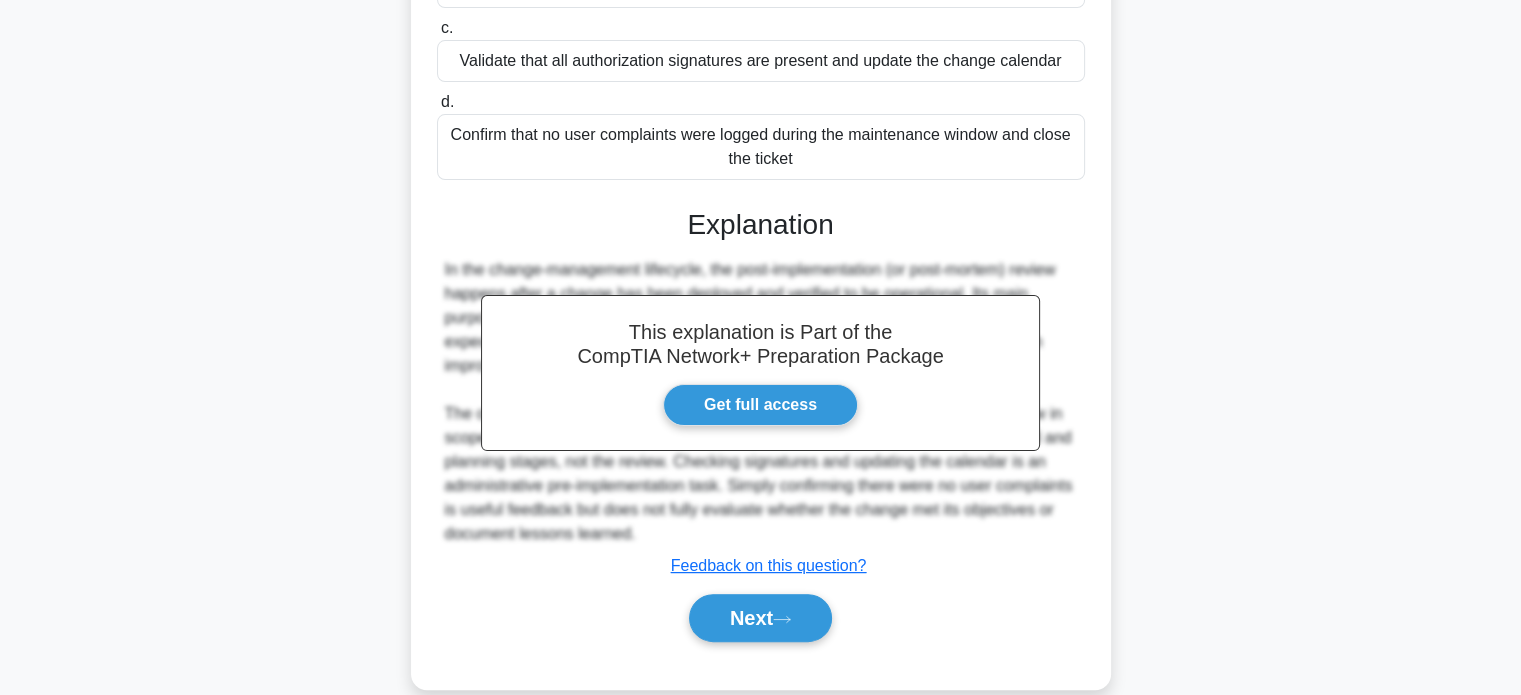 scroll, scrollTop: 392, scrollLeft: 0, axis: vertical 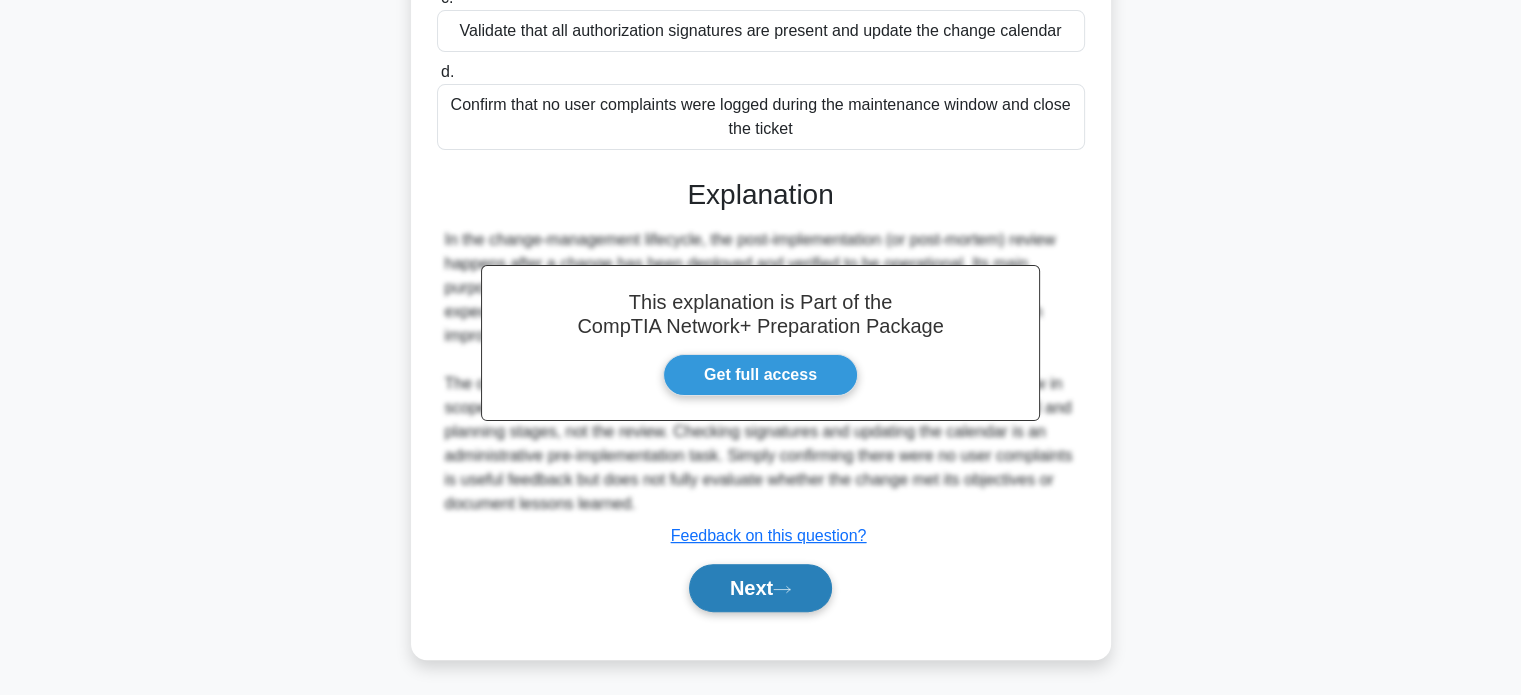 click on "Next" at bounding box center [760, 588] 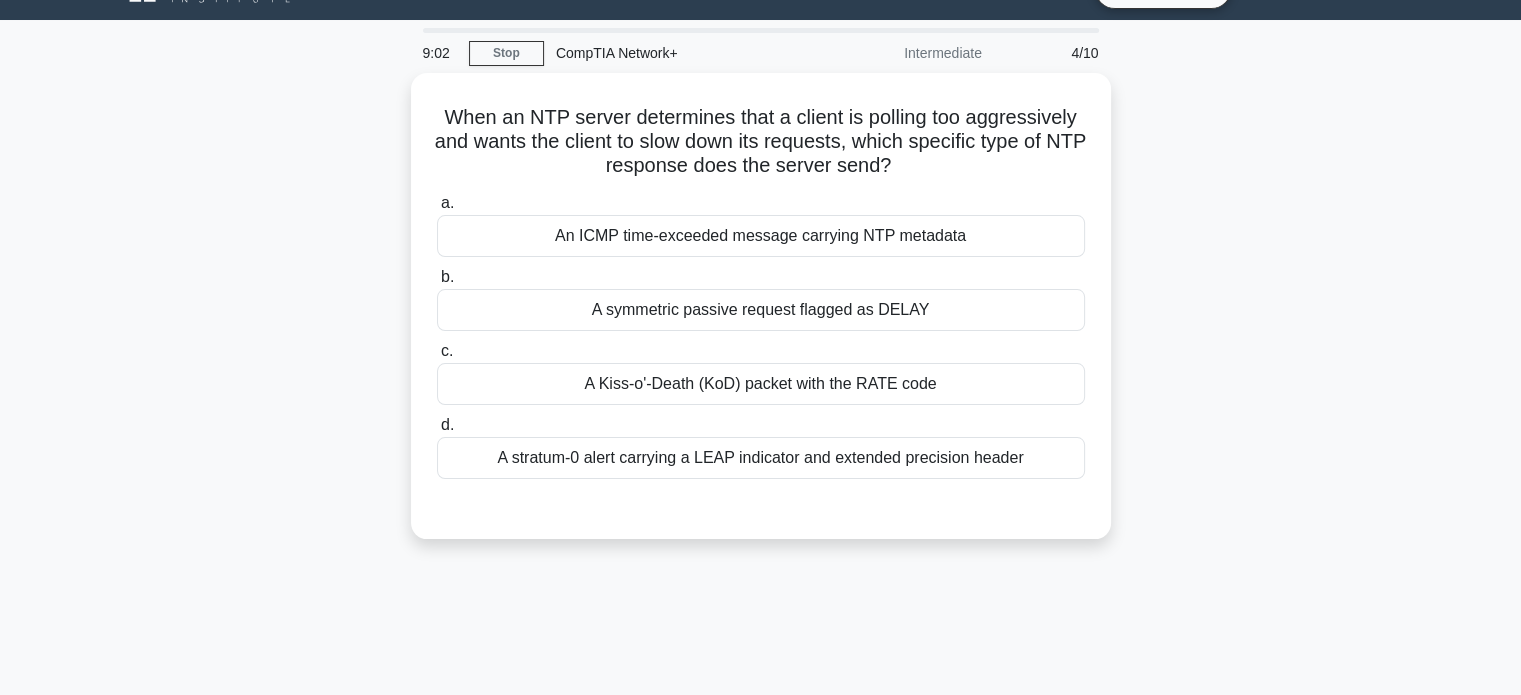 scroll, scrollTop: 41, scrollLeft: 0, axis: vertical 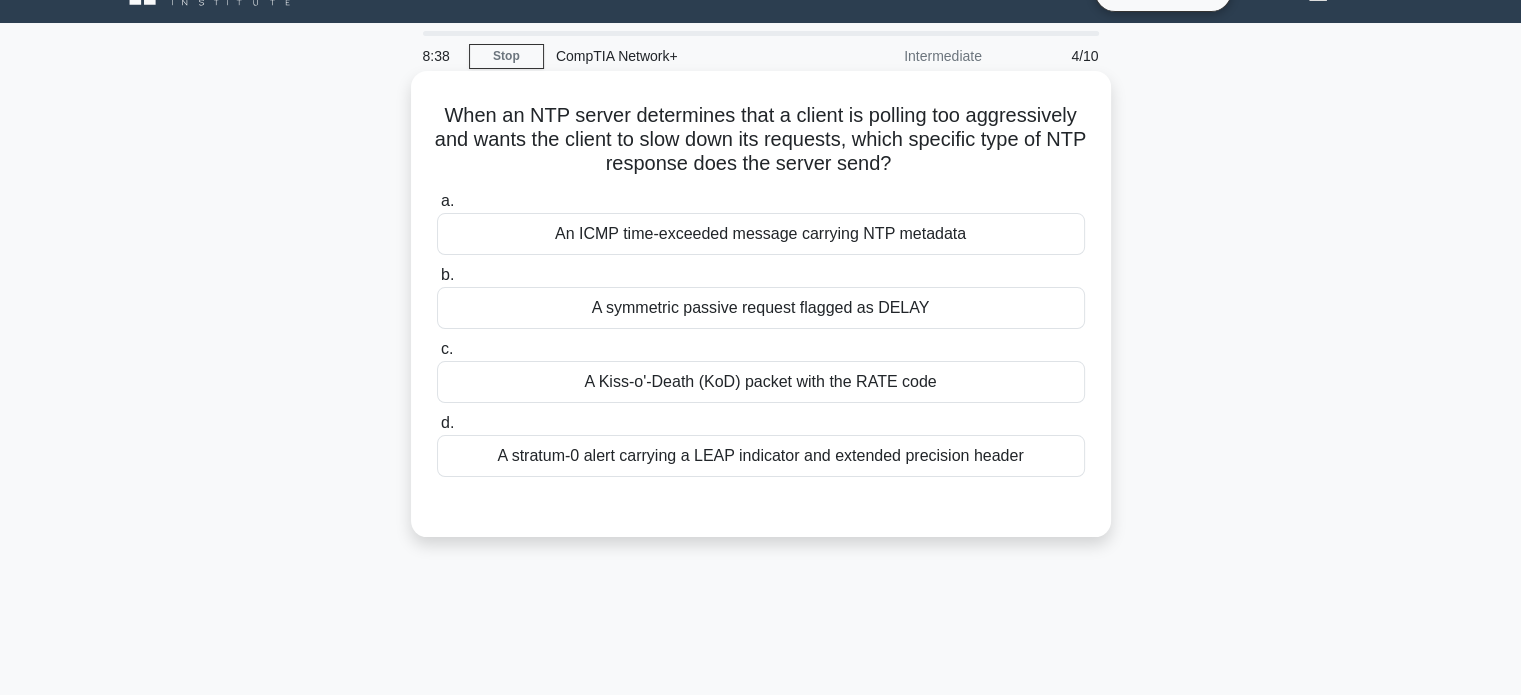 click on "An ICMP time-exceeded message carrying NTP metadata" at bounding box center [761, 234] 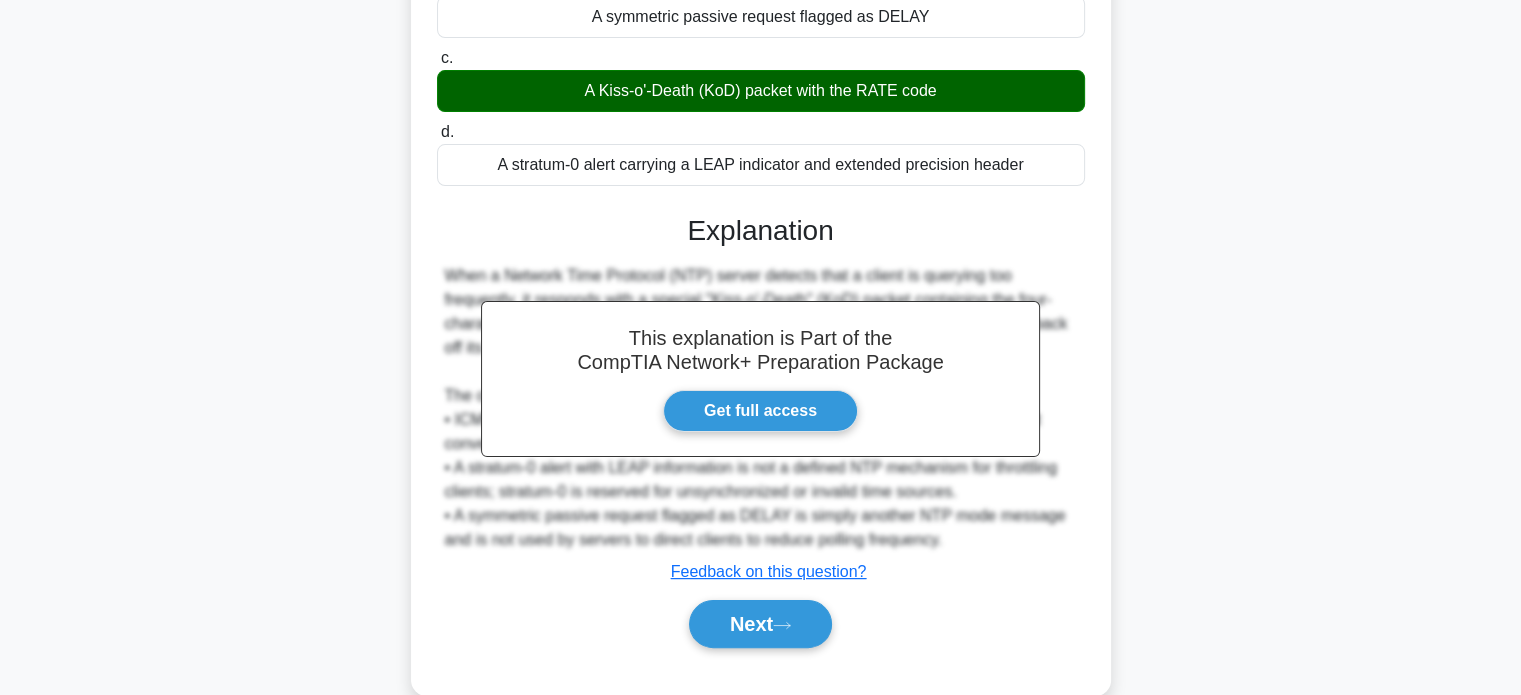 scroll, scrollTop: 337, scrollLeft: 0, axis: vertical 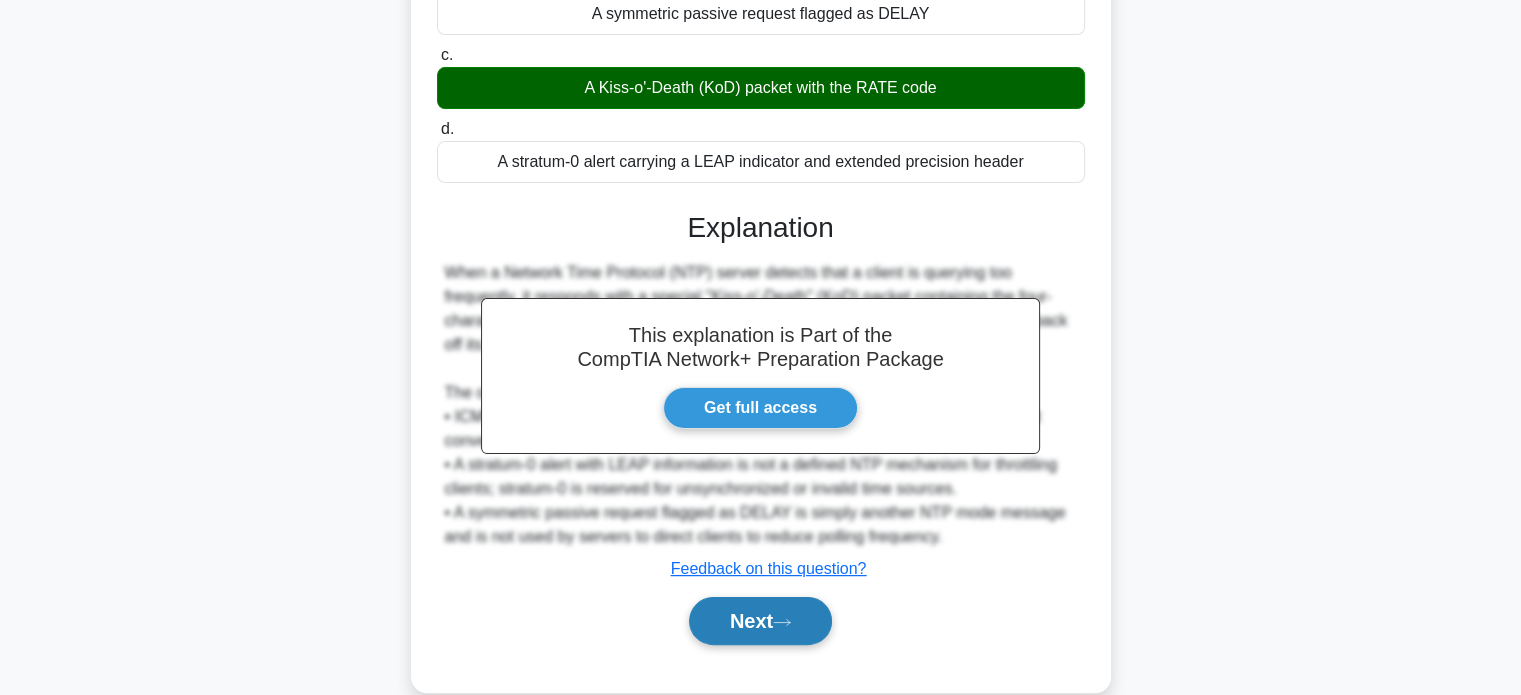 click on "Next" at bounding box center (760, 621) 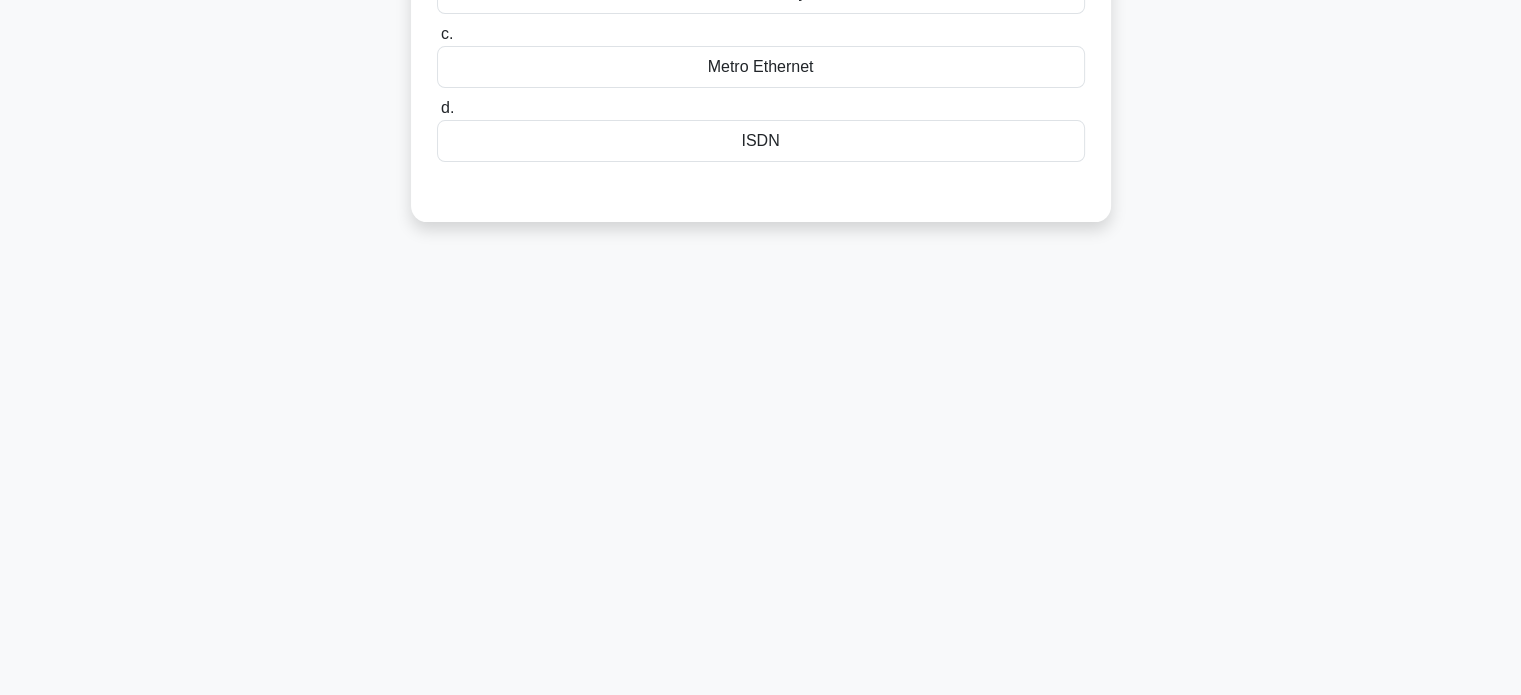 scroll, scrollTop: 0, scrollLeft: 0, axis: both 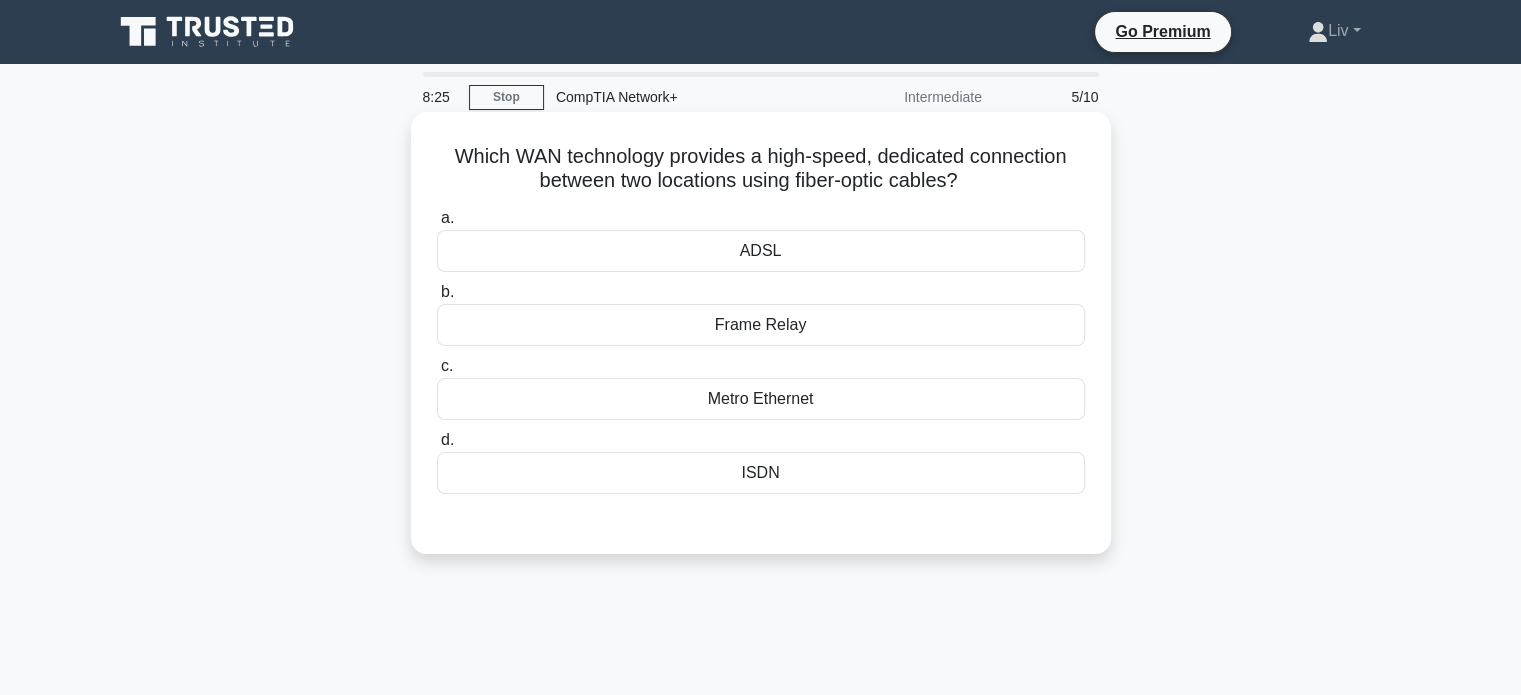 click on "ADSL" at bounding box center (761, 251) 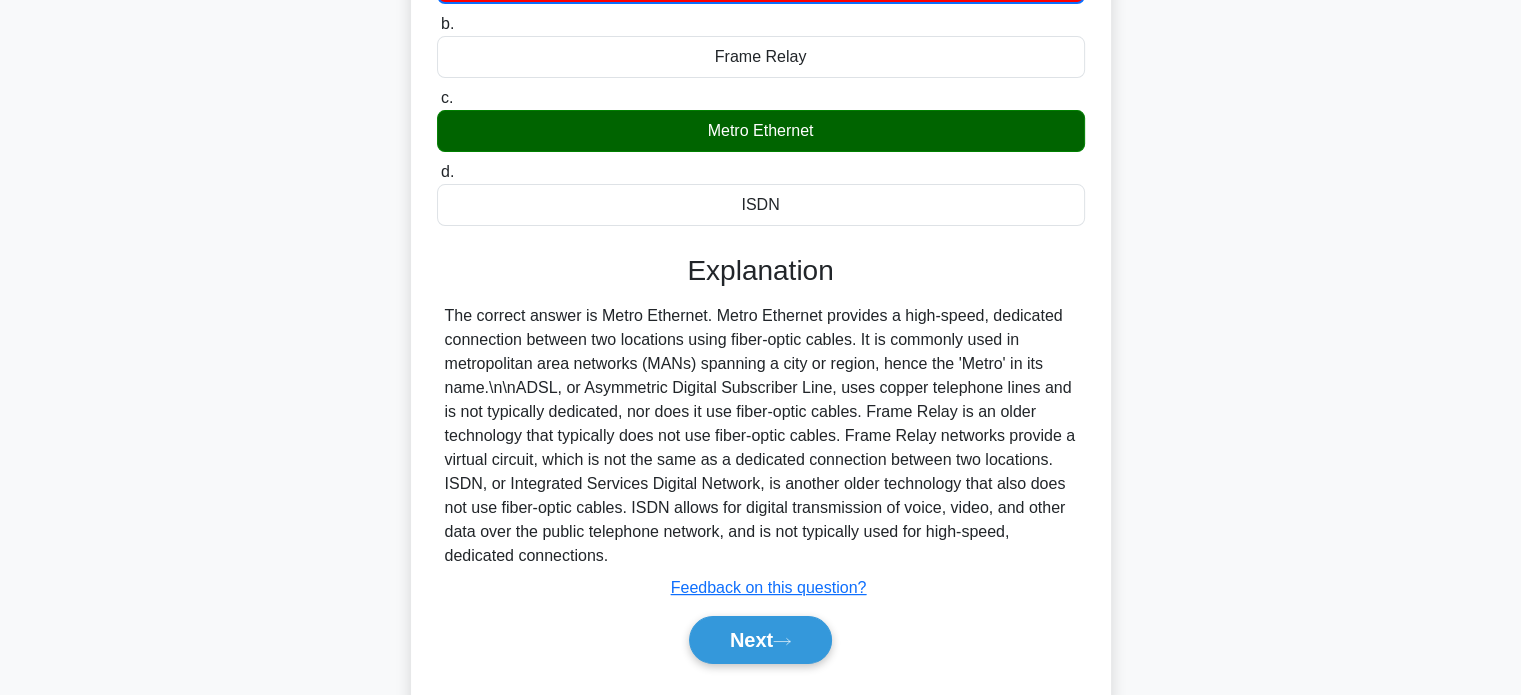 scroll, scrollTop: 276, scrollLeft: 0, axis: vertical 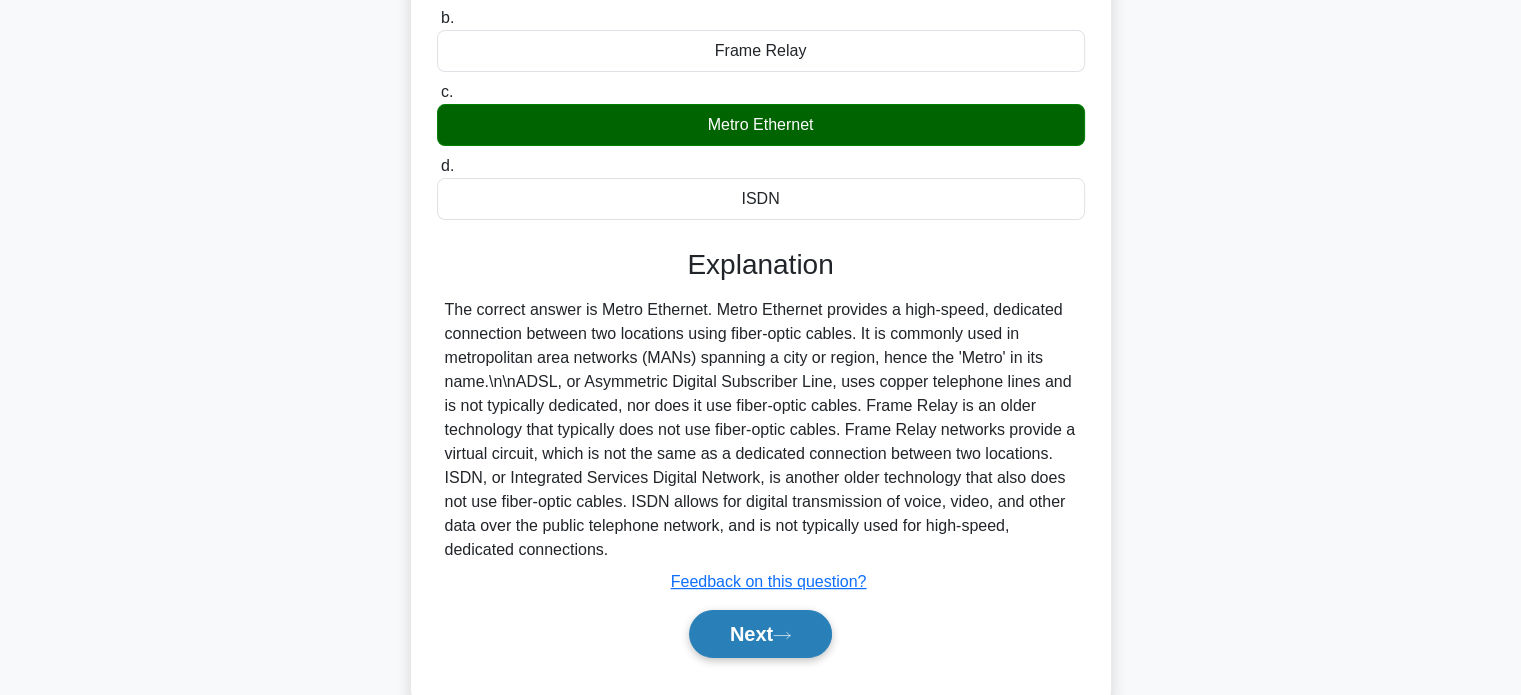 click on "Next" at bounding box center [760, 634] 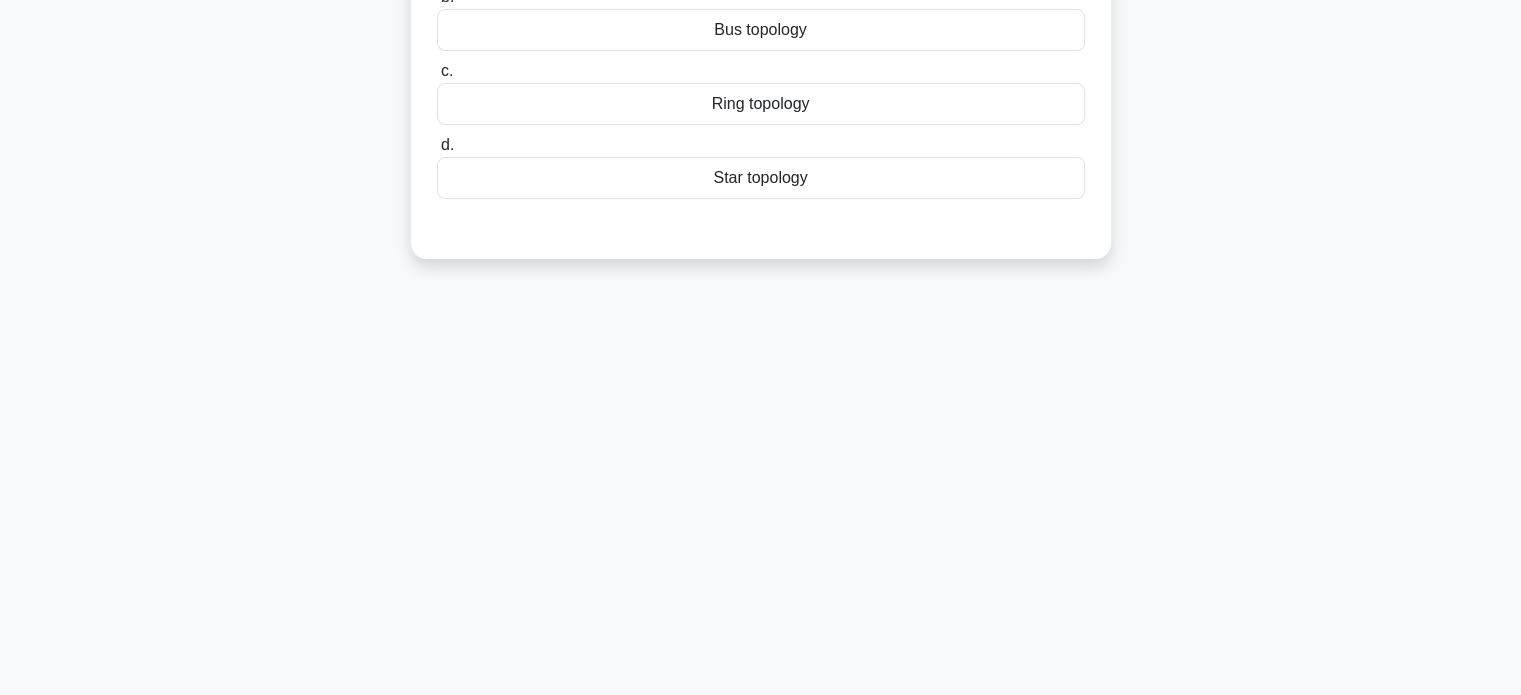 scroll, scrollTop: 0, scrollLeft: 0, axis: both 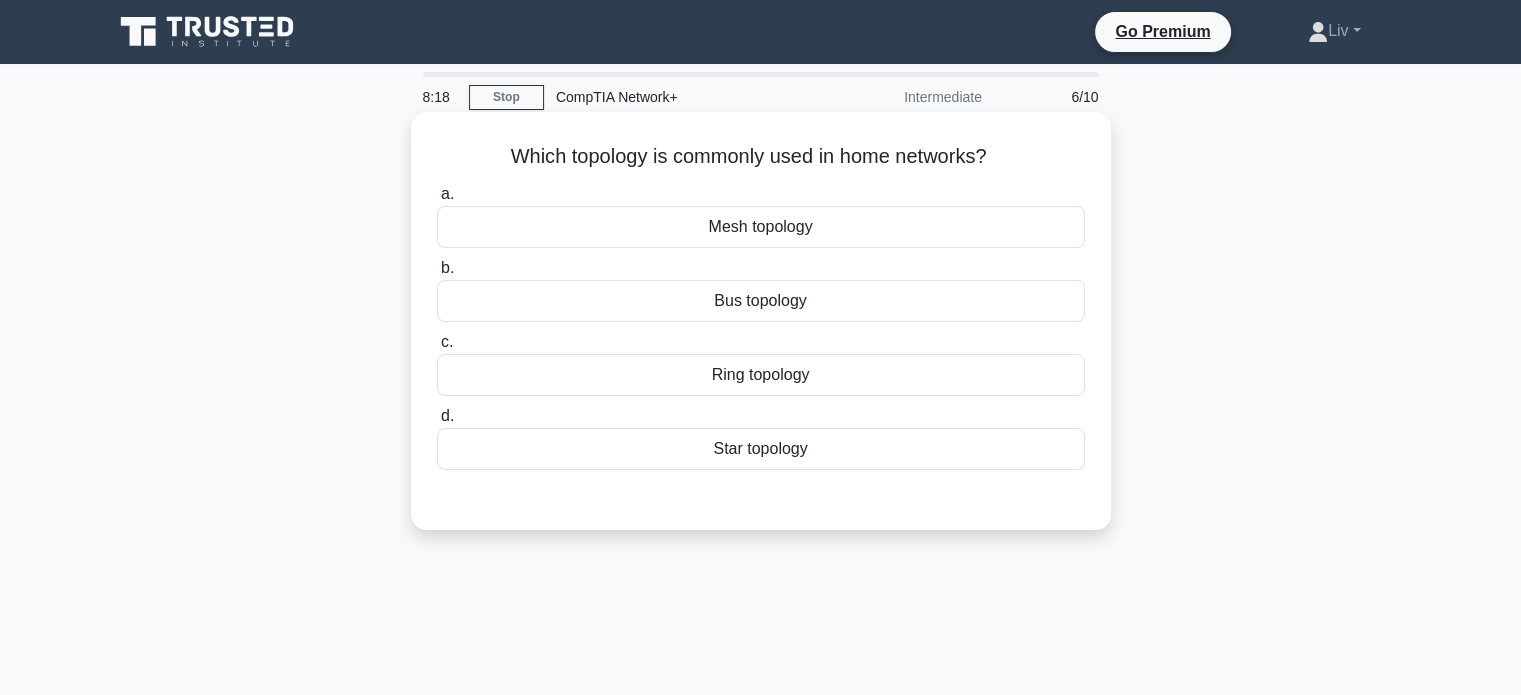 click on "Ring topology" at bounding box center [761, 375] 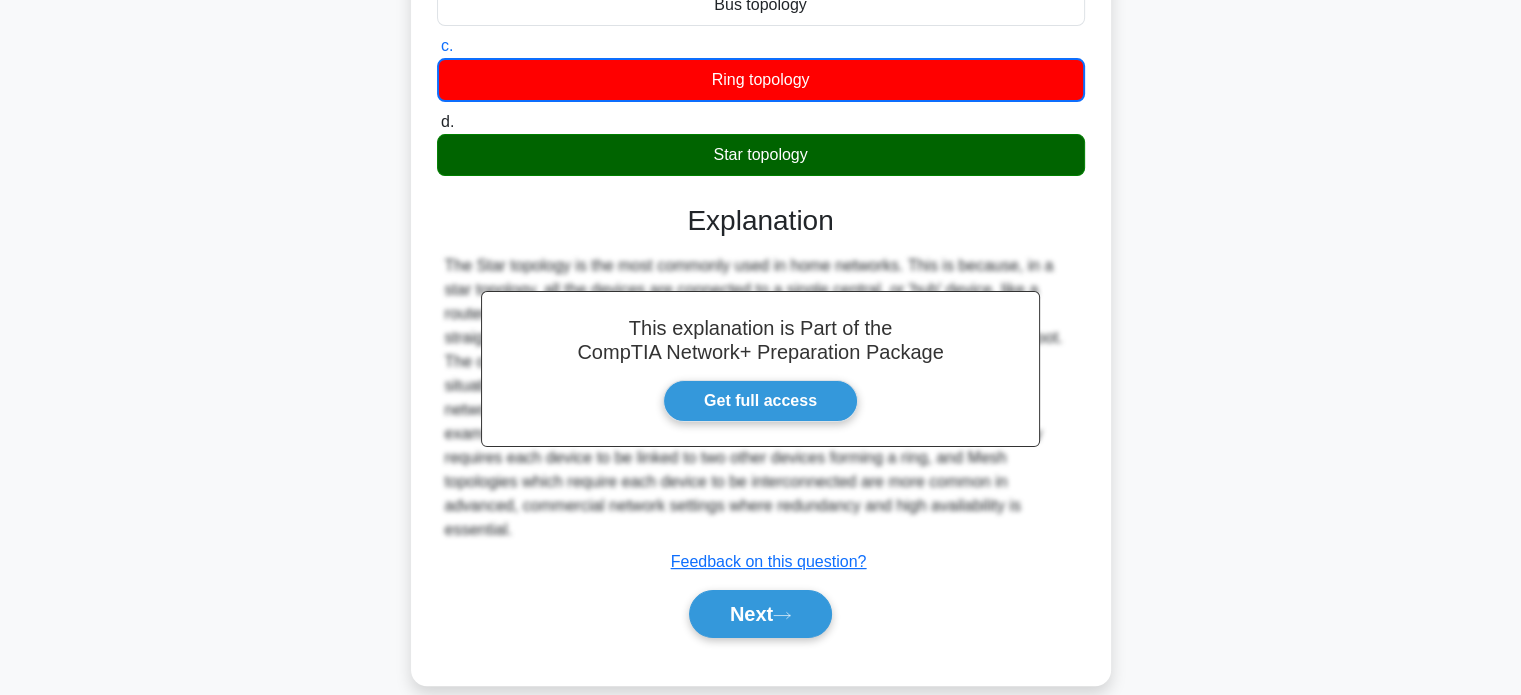 scroll, scrollTop: 385, scrollLeft: 0, axis: vertical 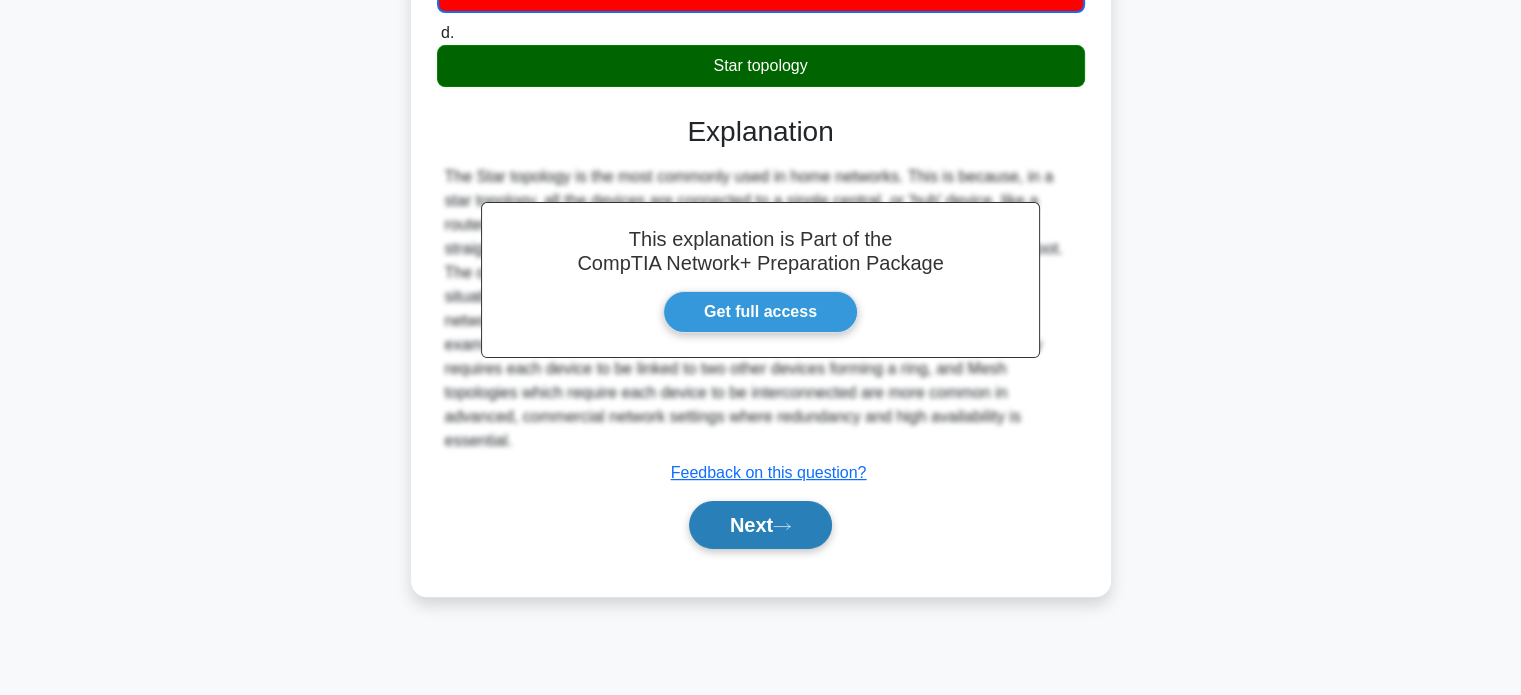 click on "Next" at bounding box center (760, 525) 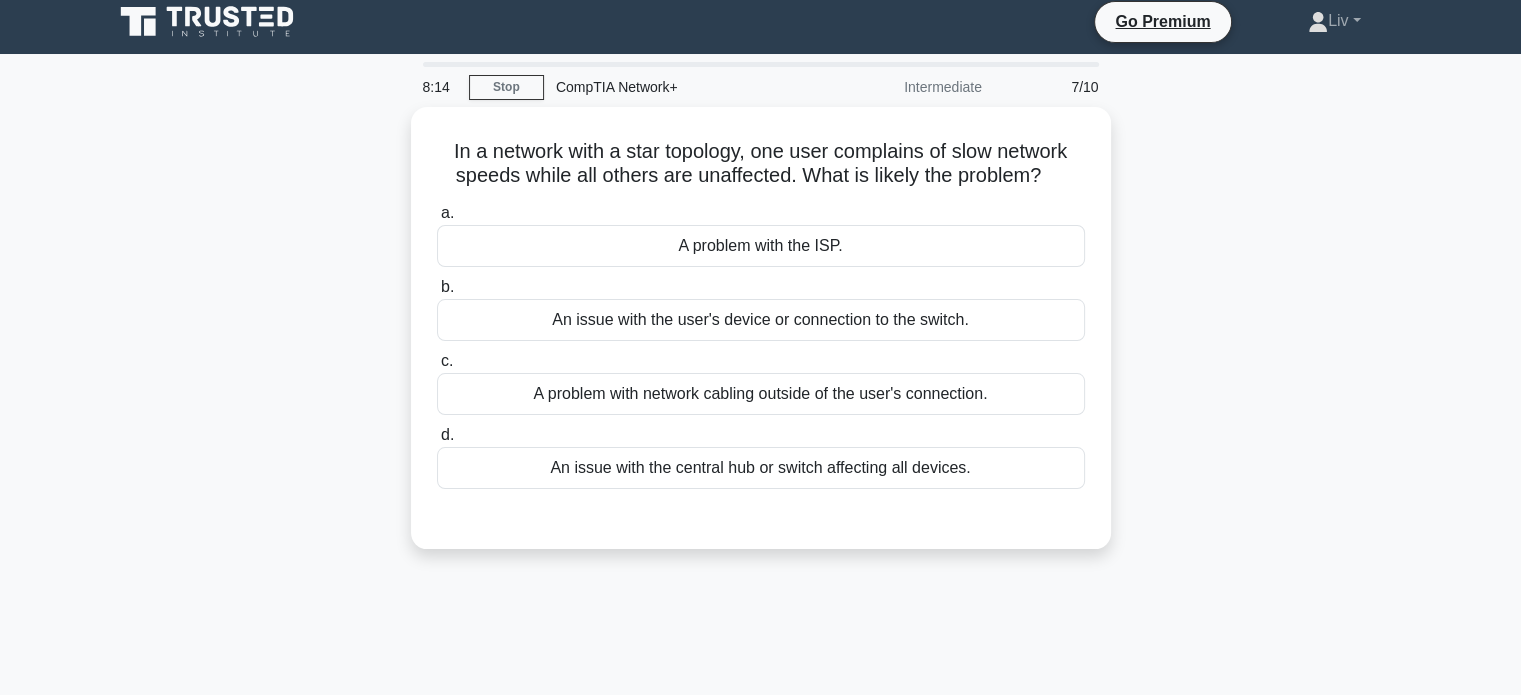 scroll, scrollTop: 0, scrollLeft: 0, axis: both 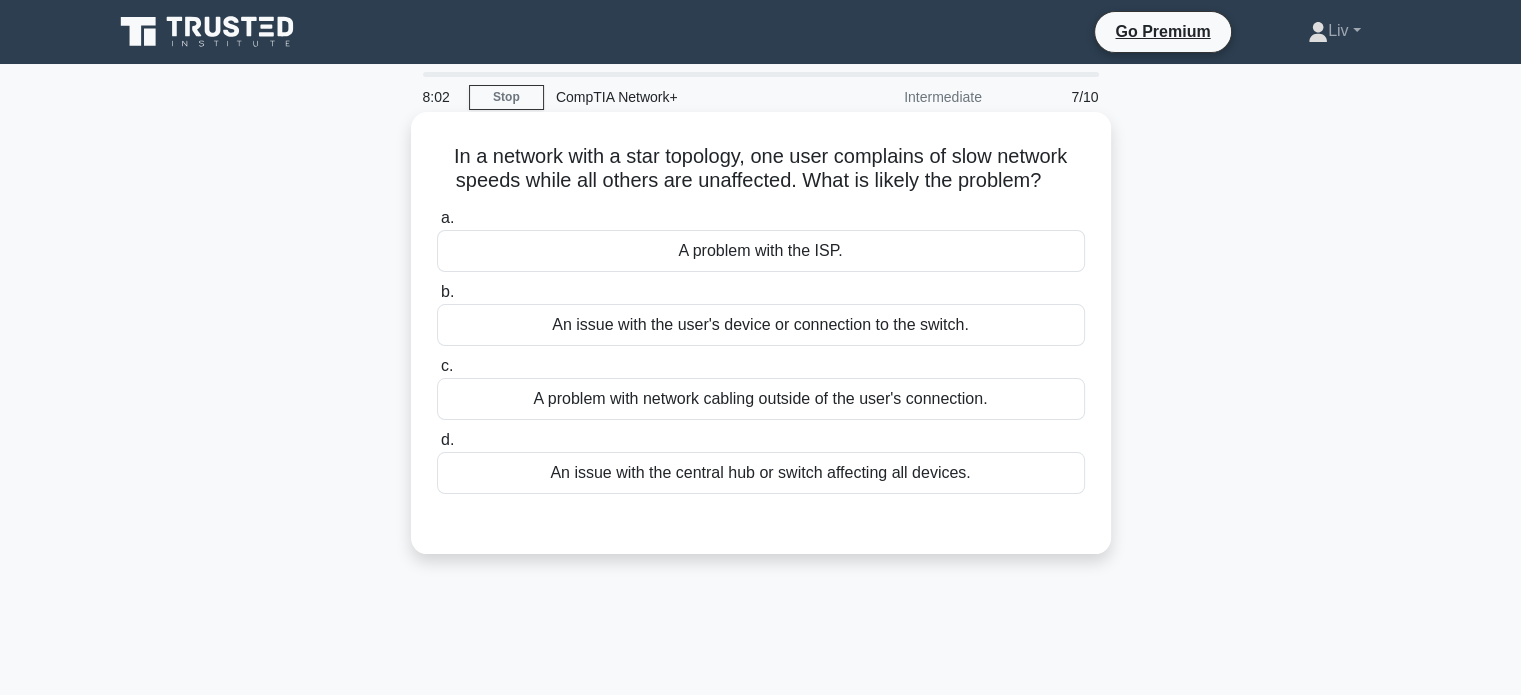 click on "An issue with the user's device or connection to the switch." at bounding box center (761, 325) 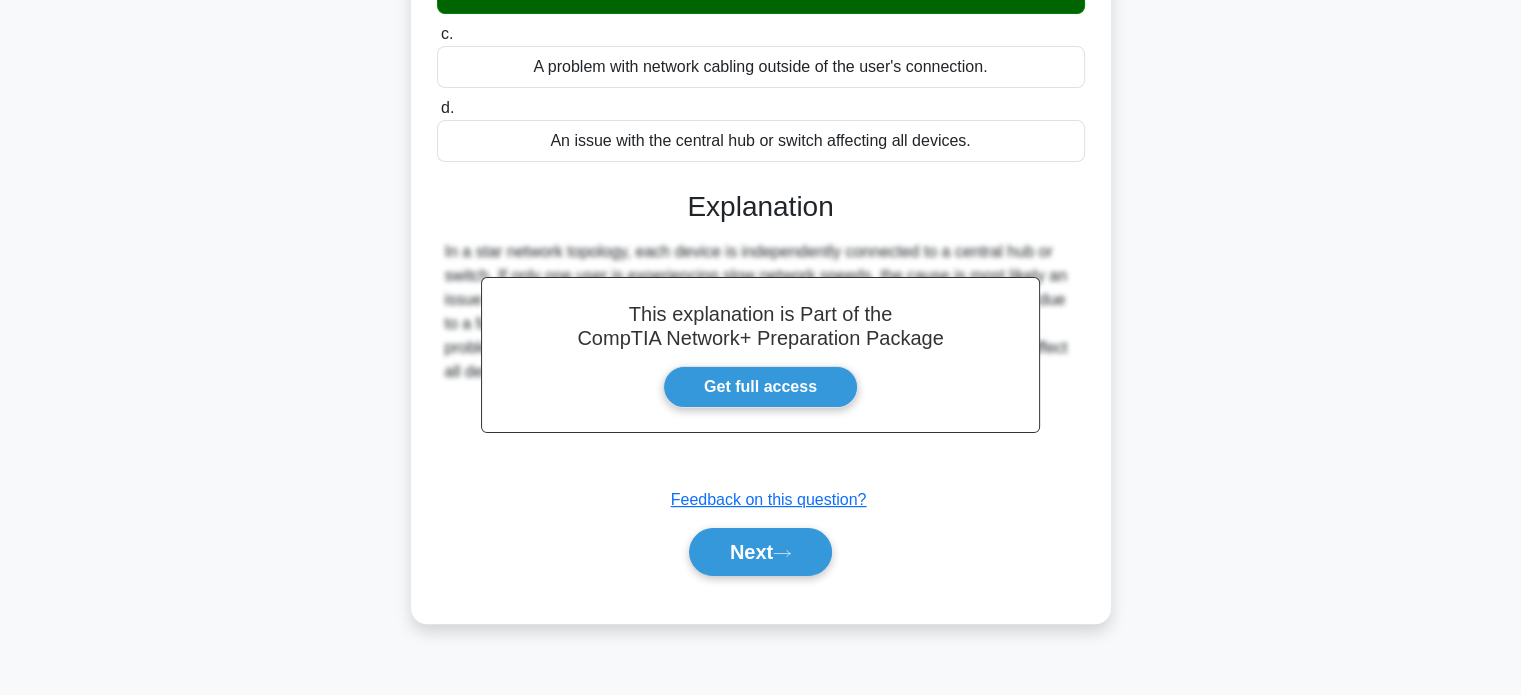 scroll, scrollTop: 385, scrollLeft: 0, axis: vertical 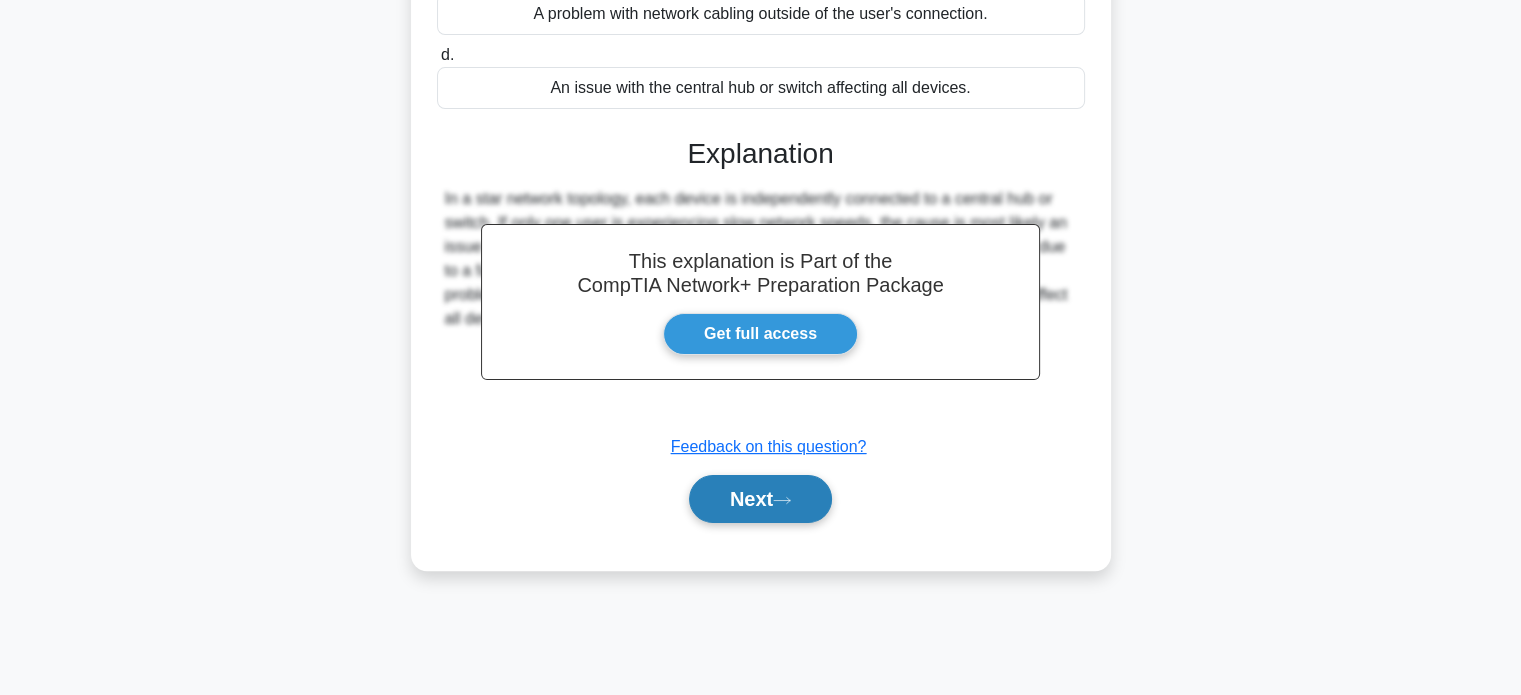 click on "Next" at bounding box center [760, 499] 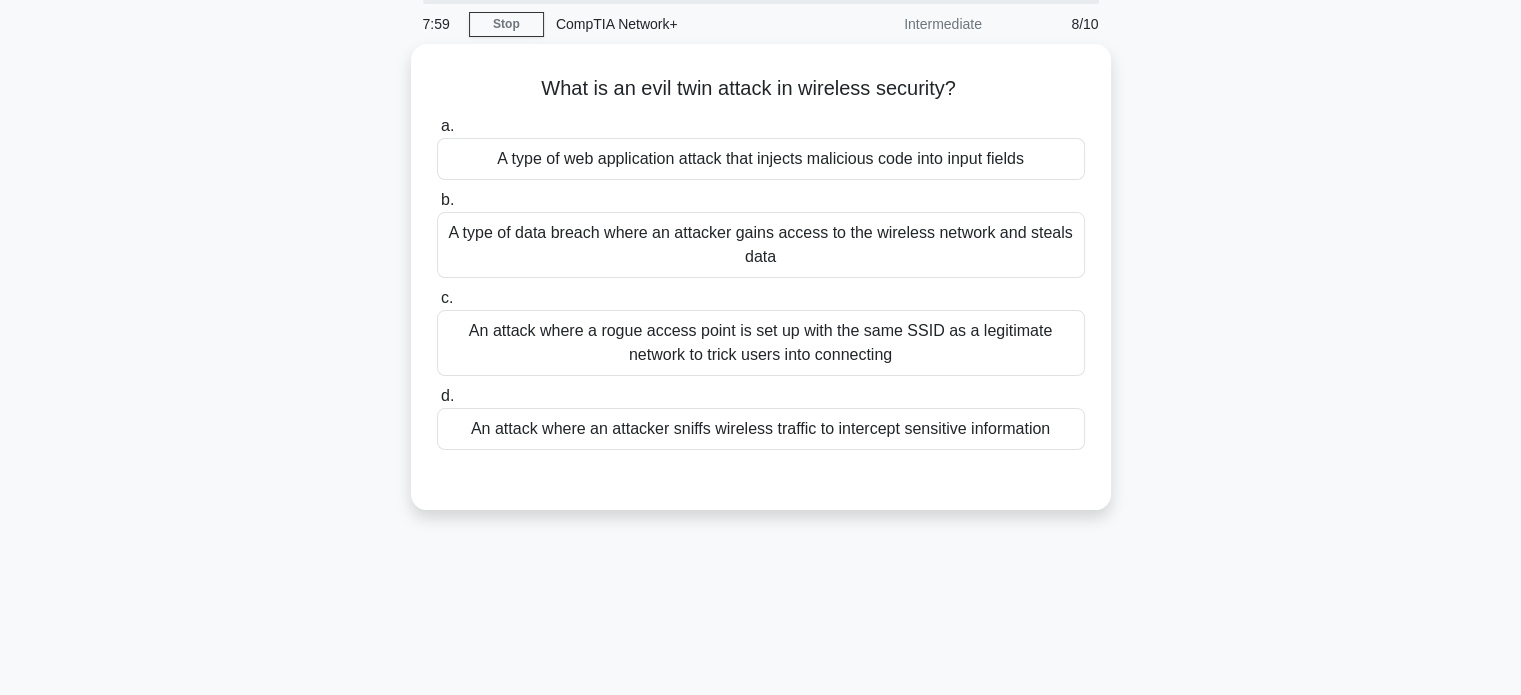 scroll, scrollTop: 0, scrollLeft: 0, axis: both 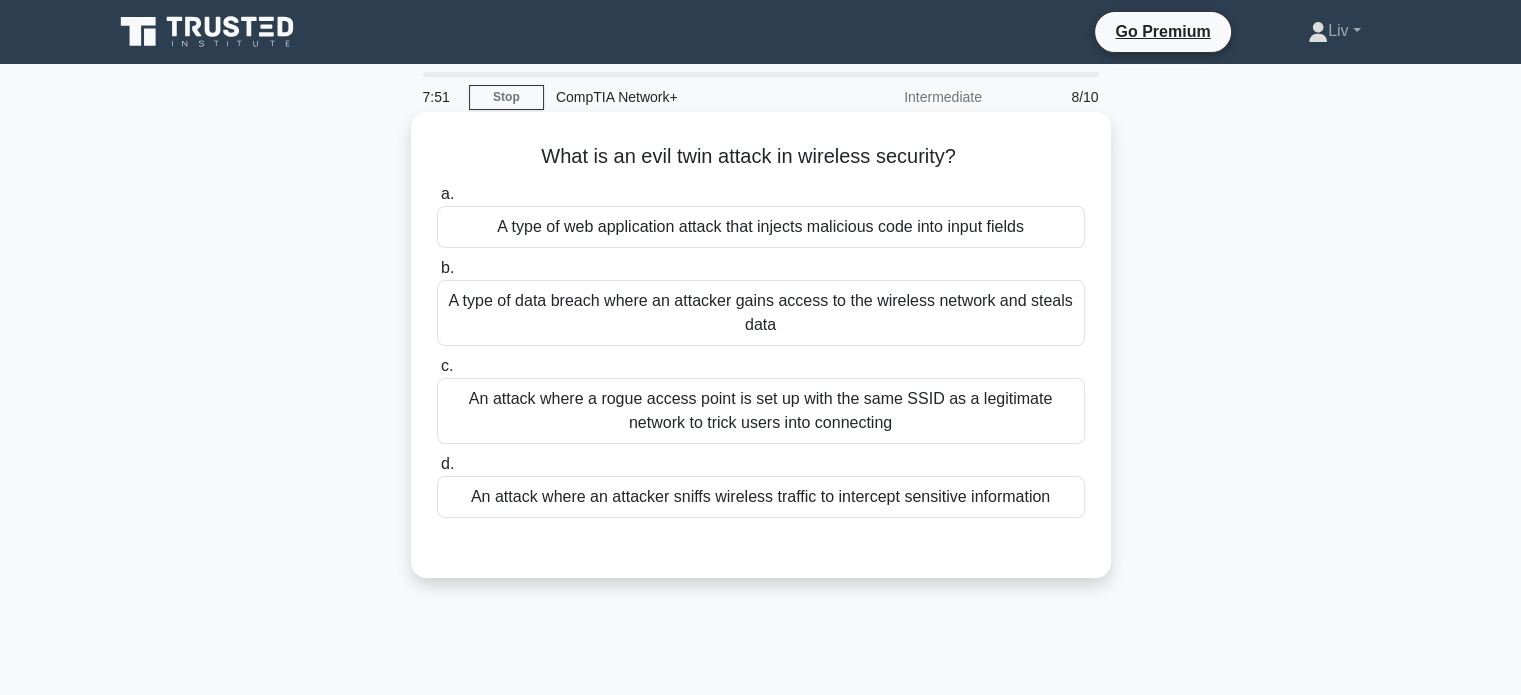 click on "An attack where a rogue access point is set up with the same SSID as a legitimate network to trick users into connecting" at bounding box center [761, 411] 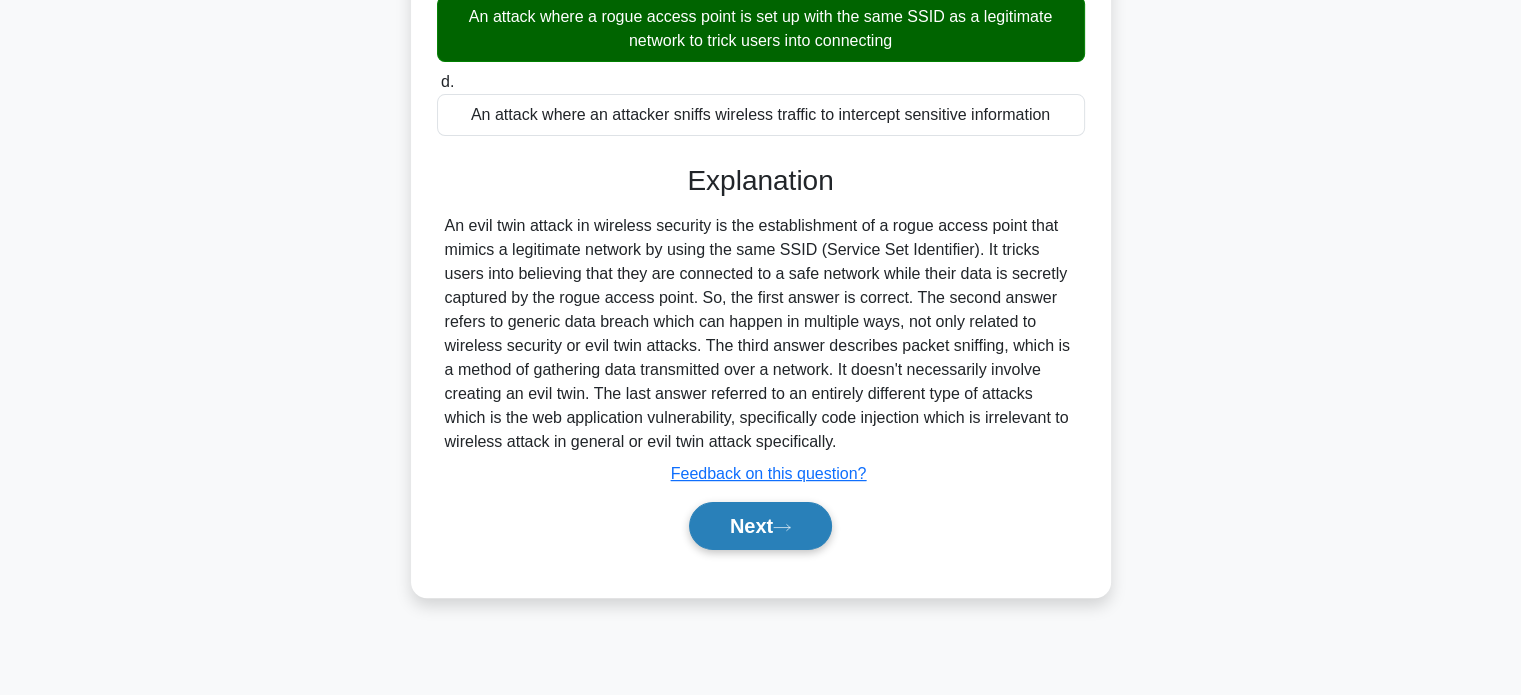 scroll, scrollTop: 385, scrollLeft: 0, axis: vertical 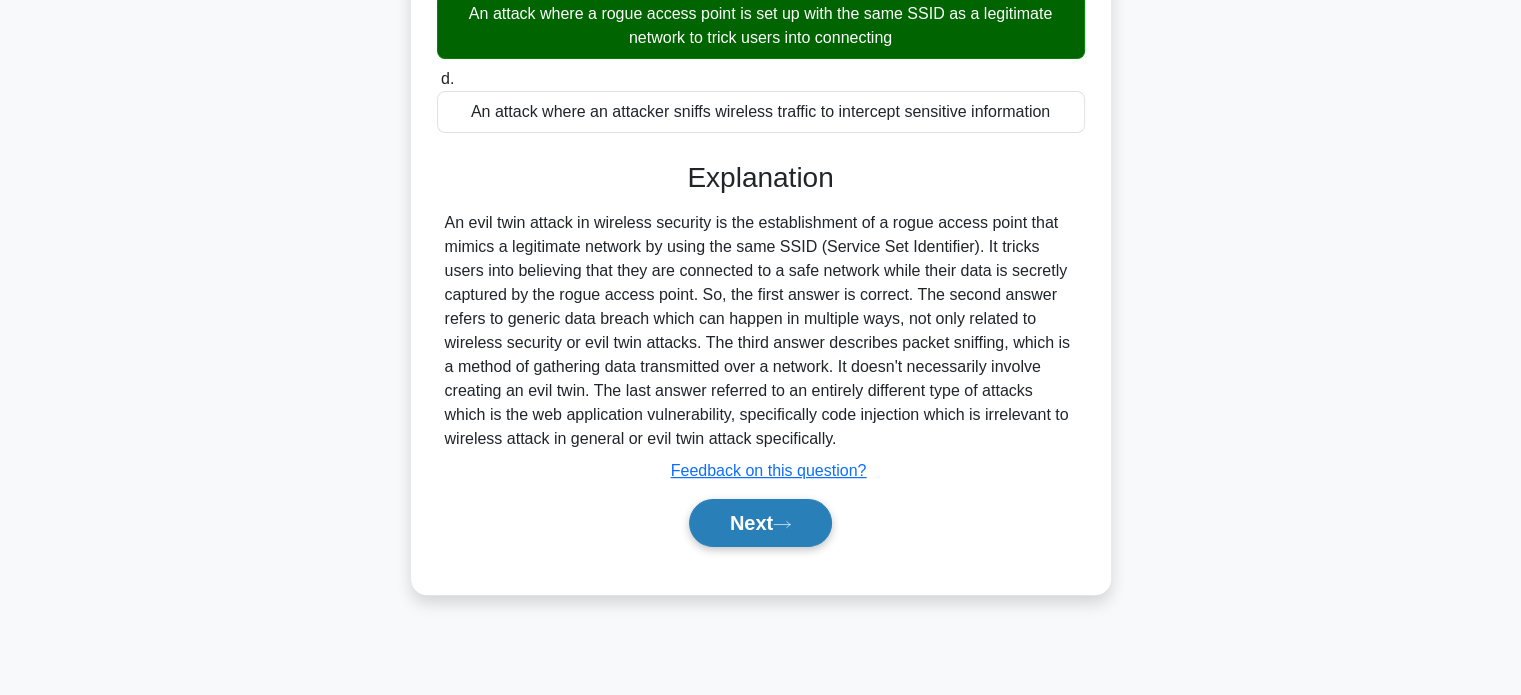 click on "Next" at bounding box center (760, 523) 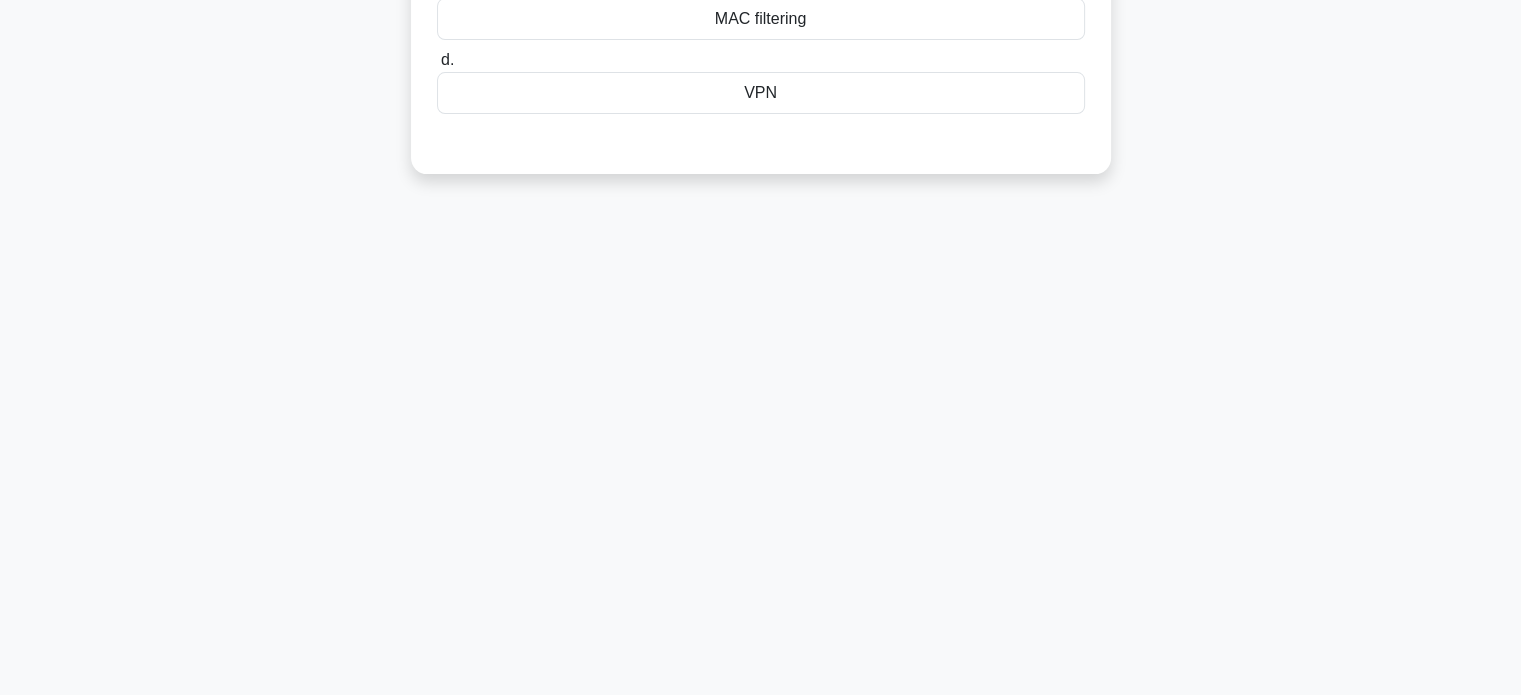 scroll, scrollTop: 0, scrollLeft: 0, axis: both 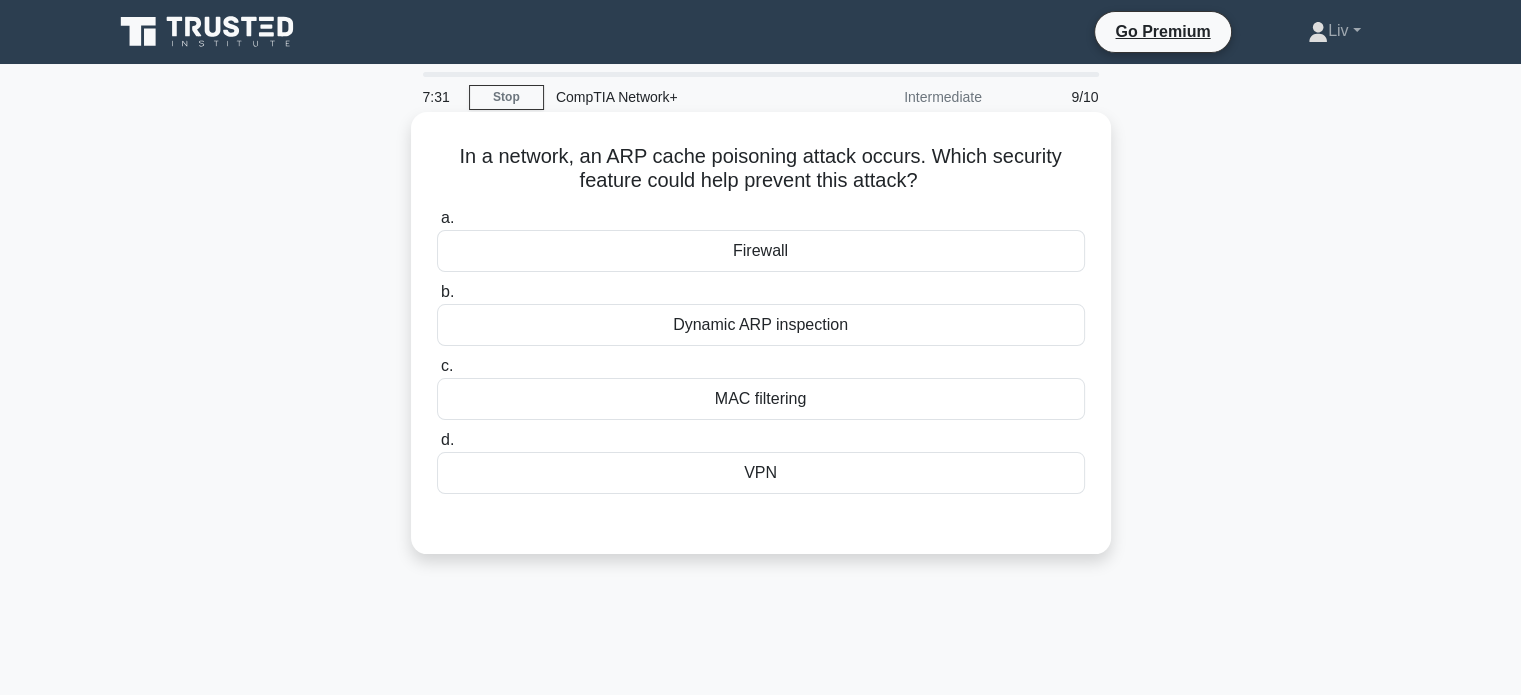click on "Dynamic ARP inspection" at bounding box center [761, 325] 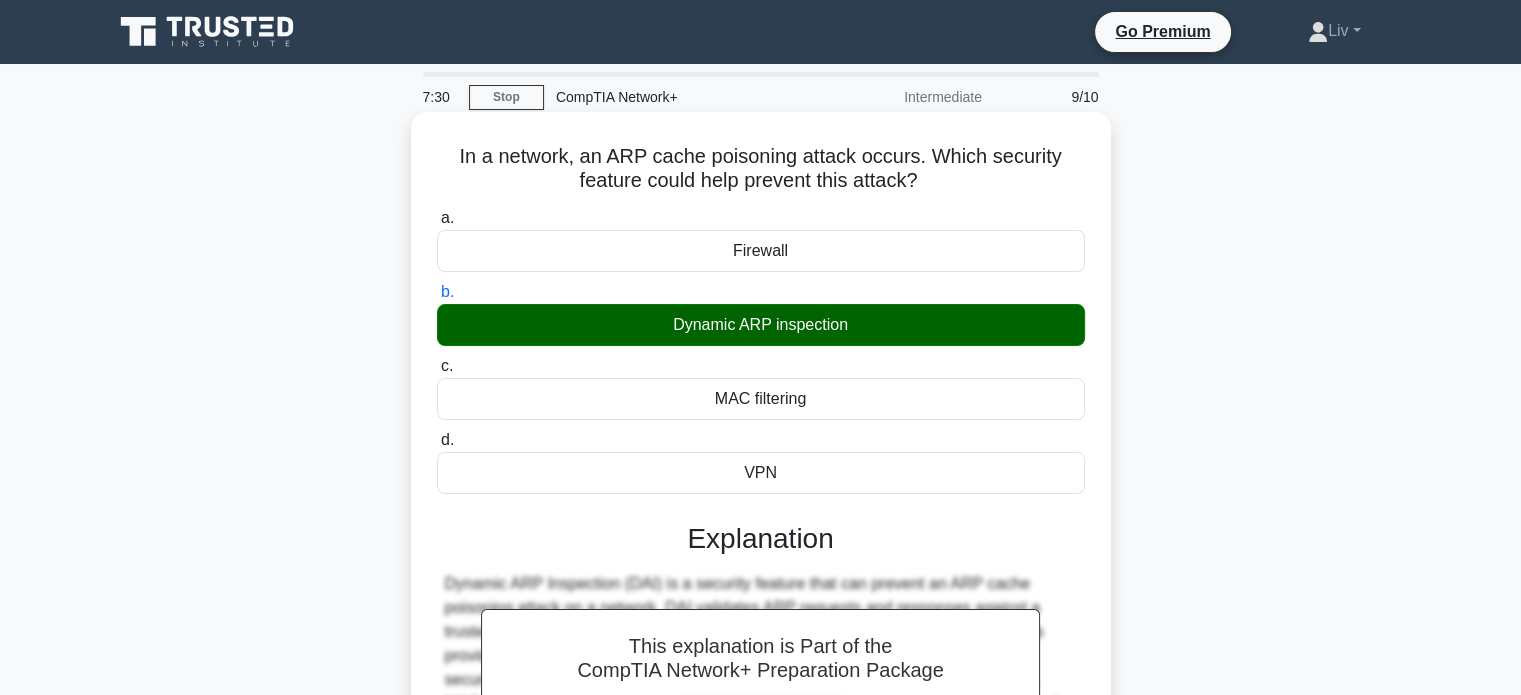scroll, scrollTop: 385, scrollLeft: 0, axis: vertical 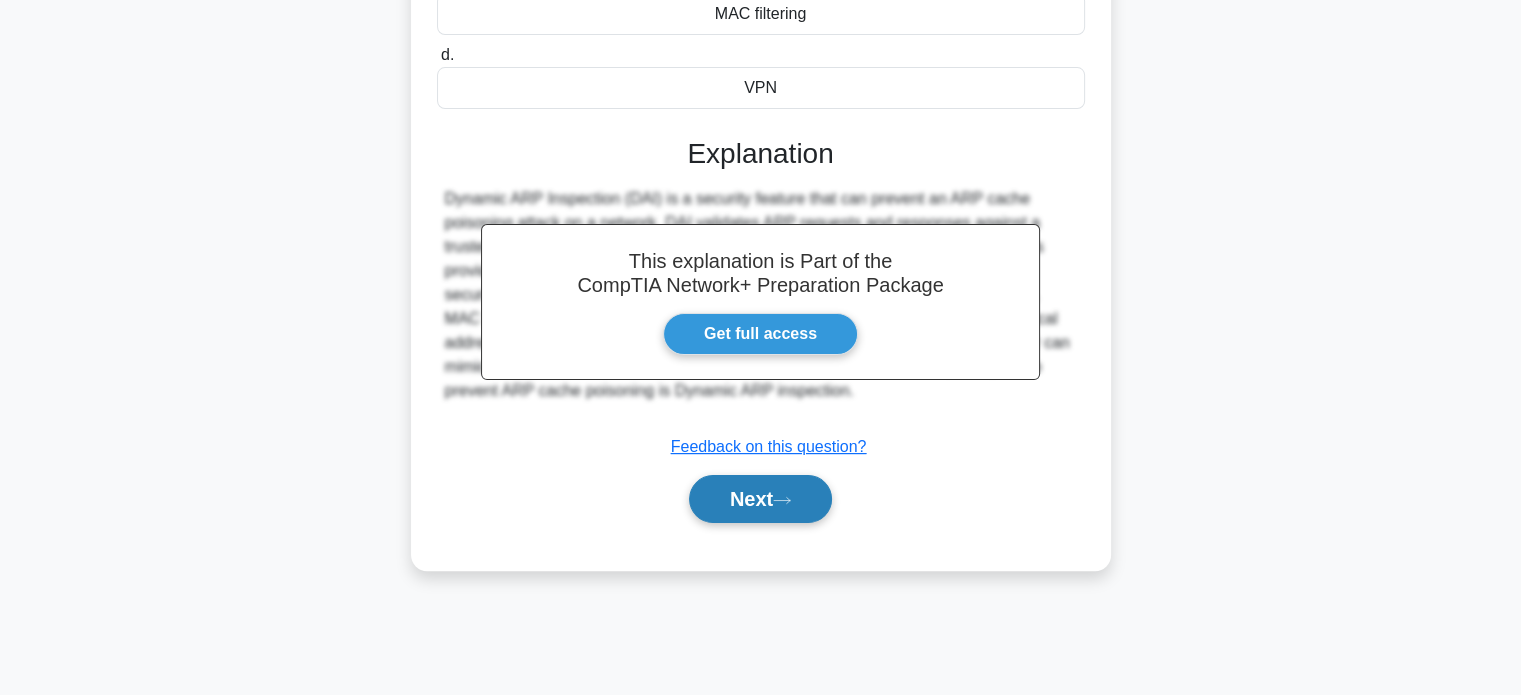 click on "Next" at bounding box center [760, 499] 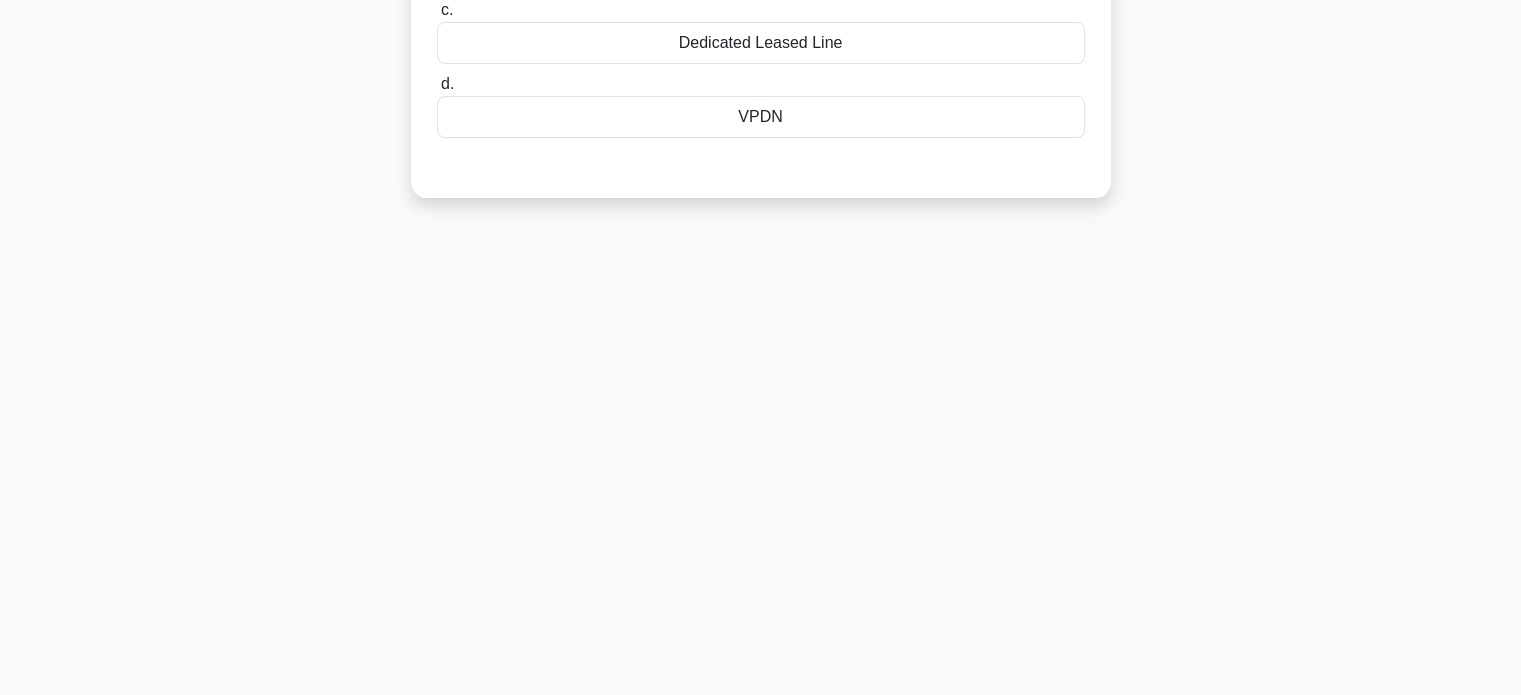 scroll, scrollTop: 0, scrollLeft: 0, axis: both 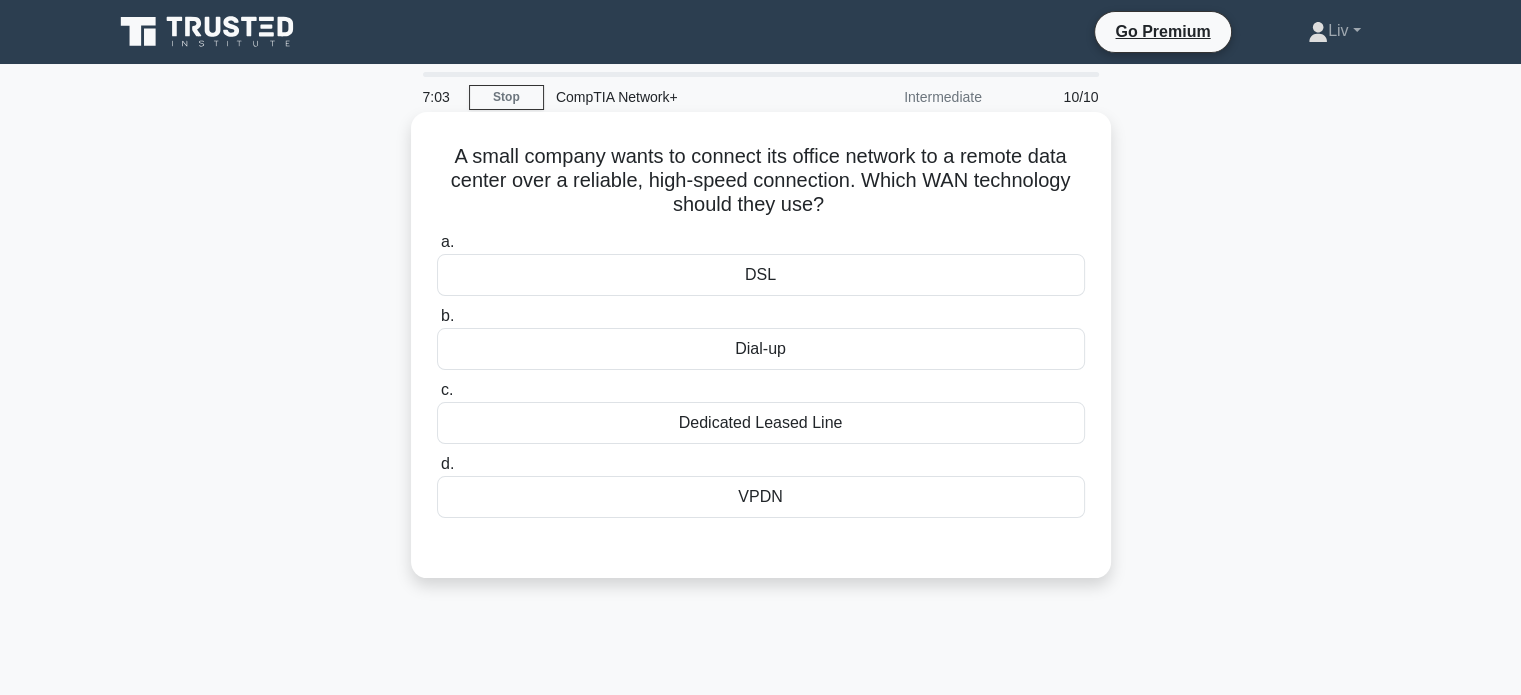 click on "DSL" at bounding box center [761, 275] 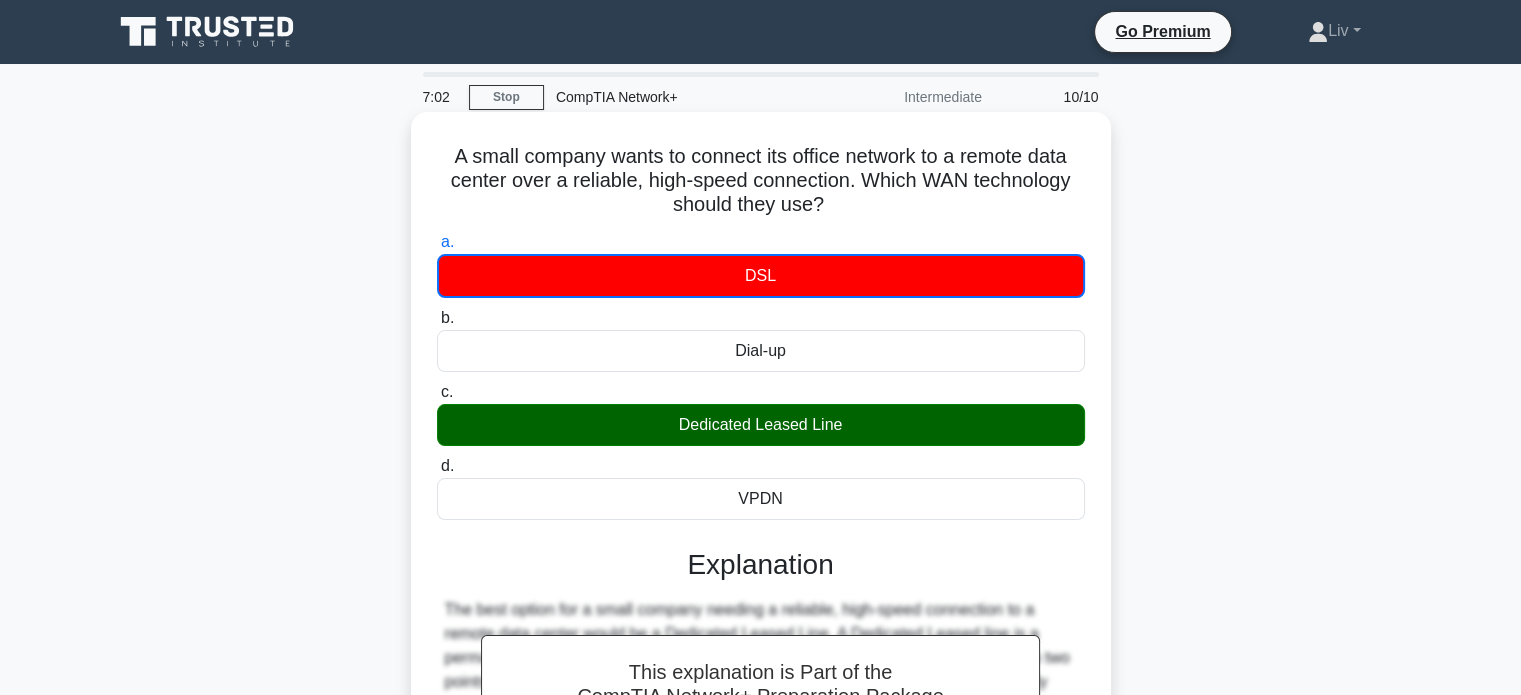 scroll, scrollTop: 385, scrollLeft: 0, axis: vertical 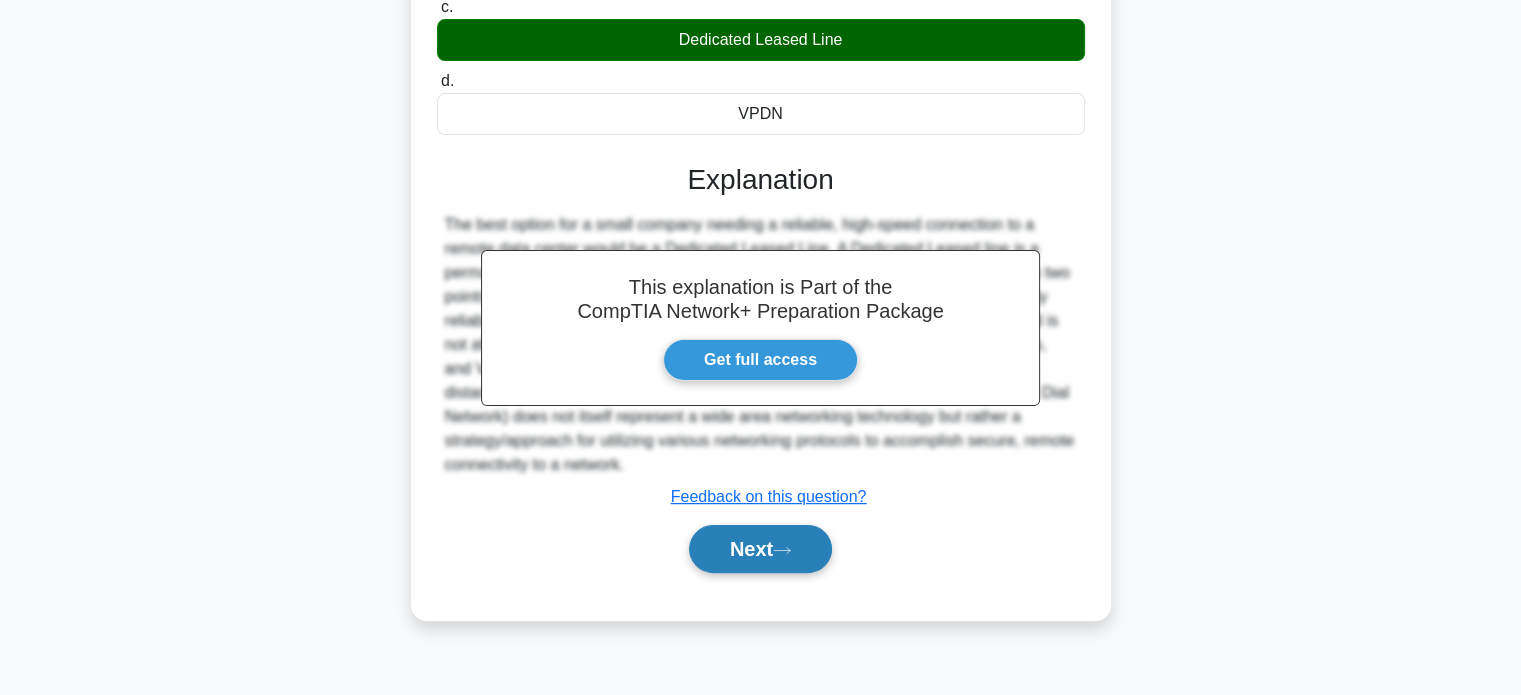 click on "Next" at bounding box center [760, 549] 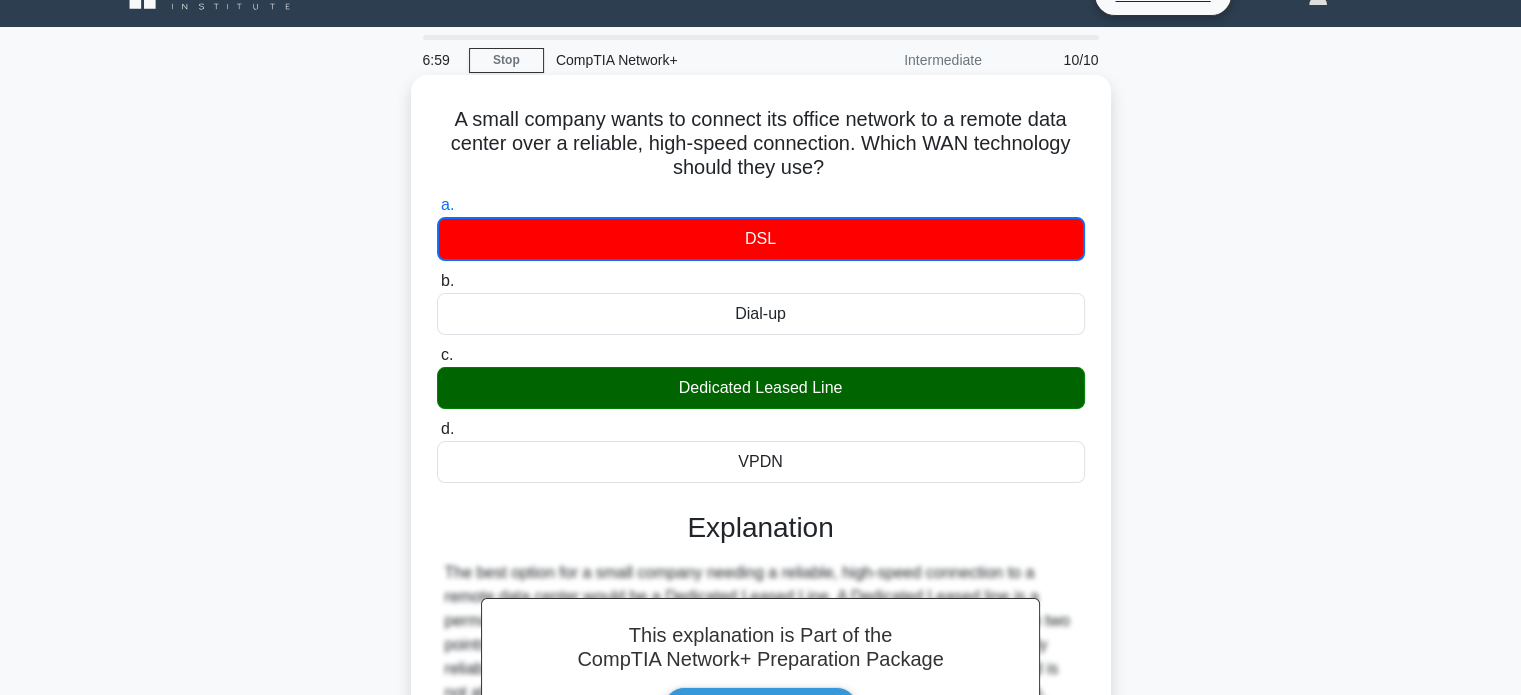 scroll, scrollTop: 0, scrollLeft: 0, axis: both 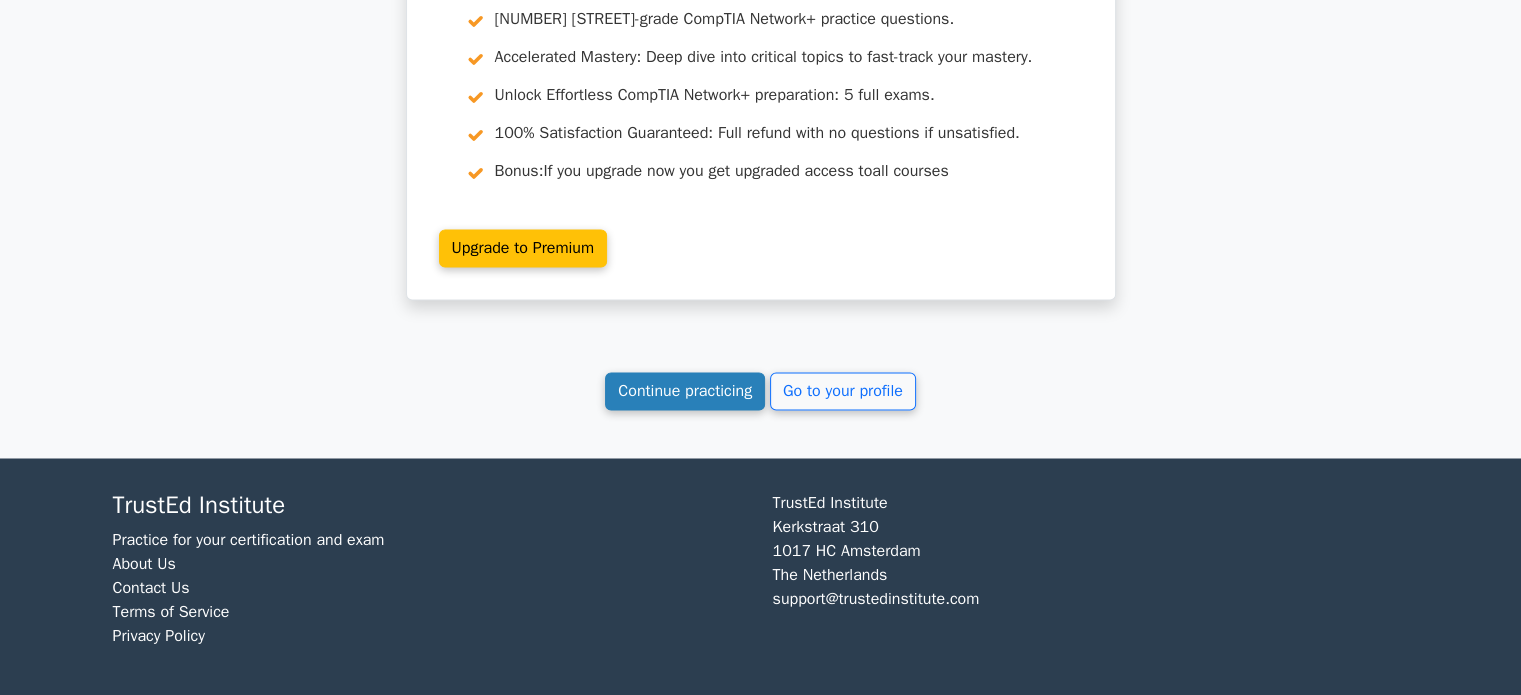 click on "Continue practicing" at bounding box center (685, 391) 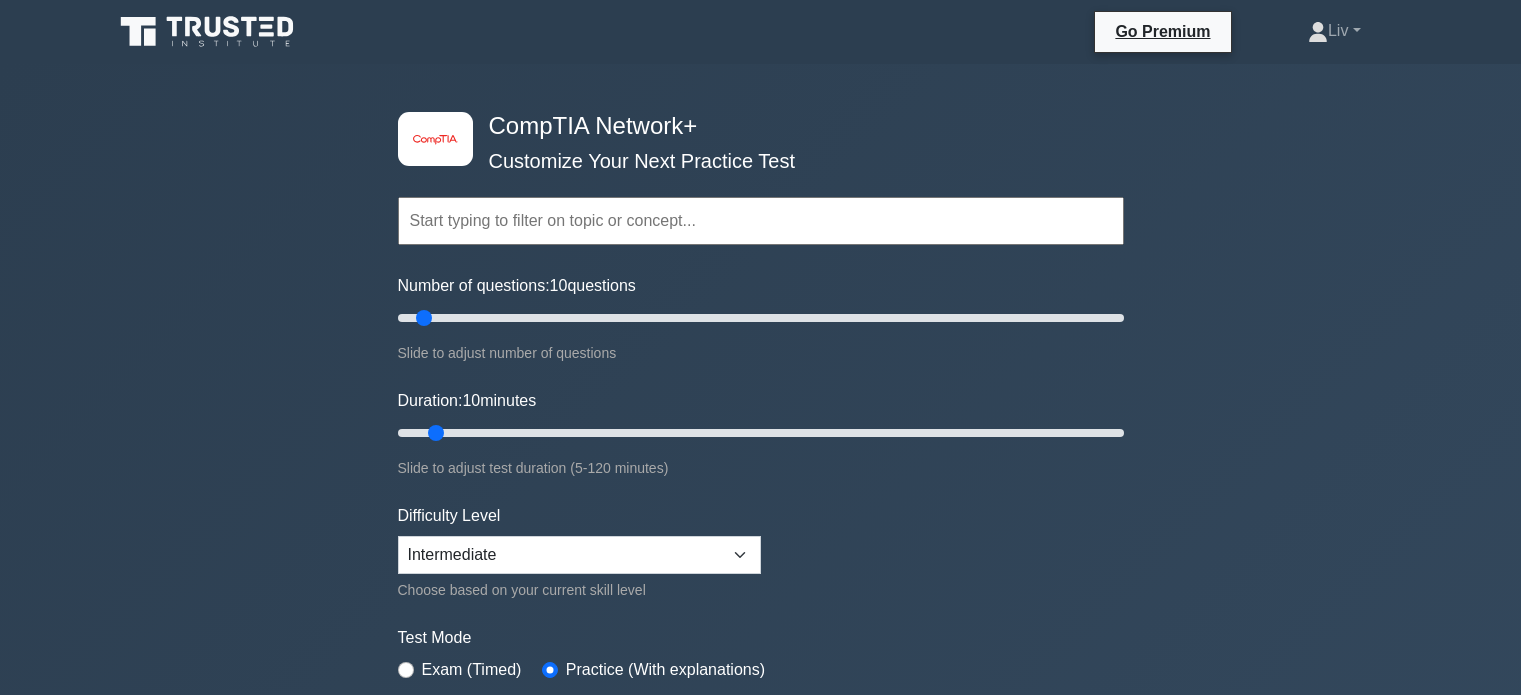 scroll, scrollTop: 0, scrollLeft: 0, axis: both 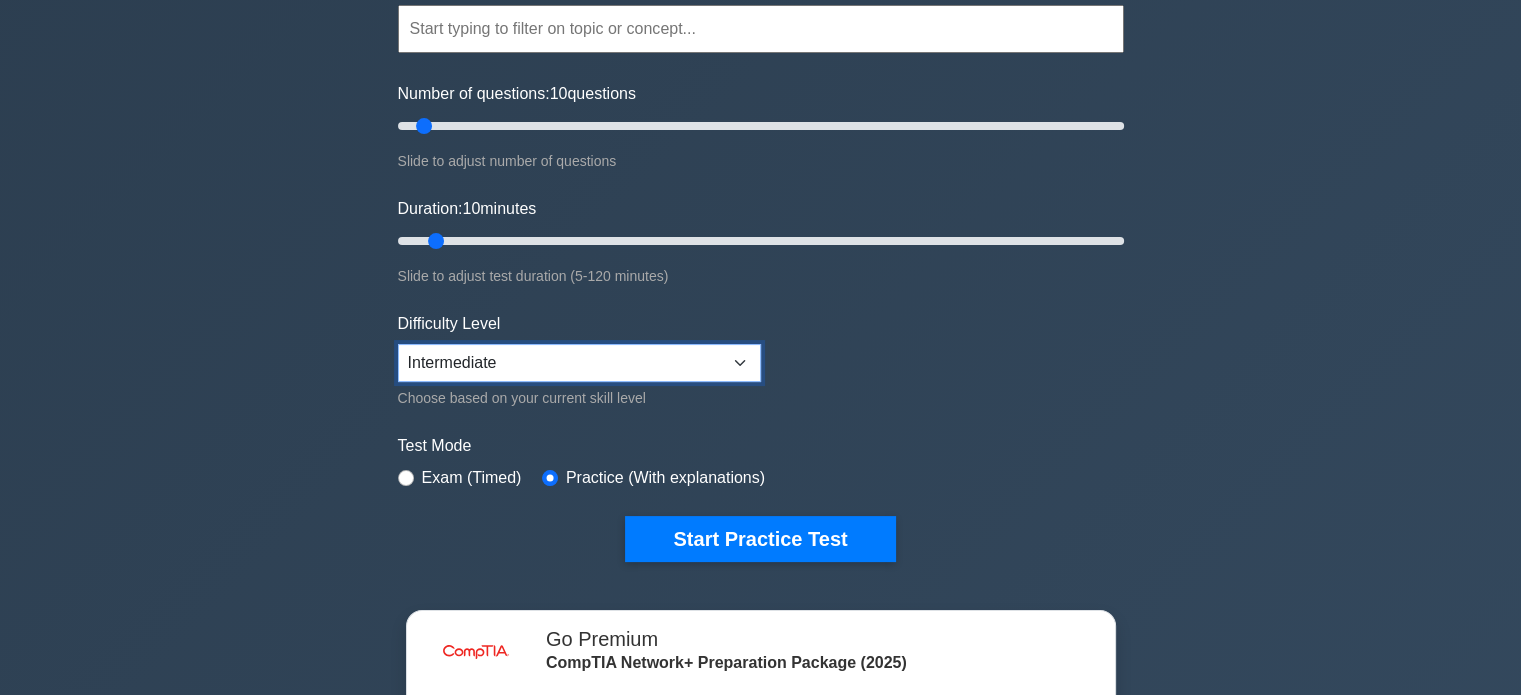 click on "Beginner
Intermediate
Expert" at bounding box center (579, 363) 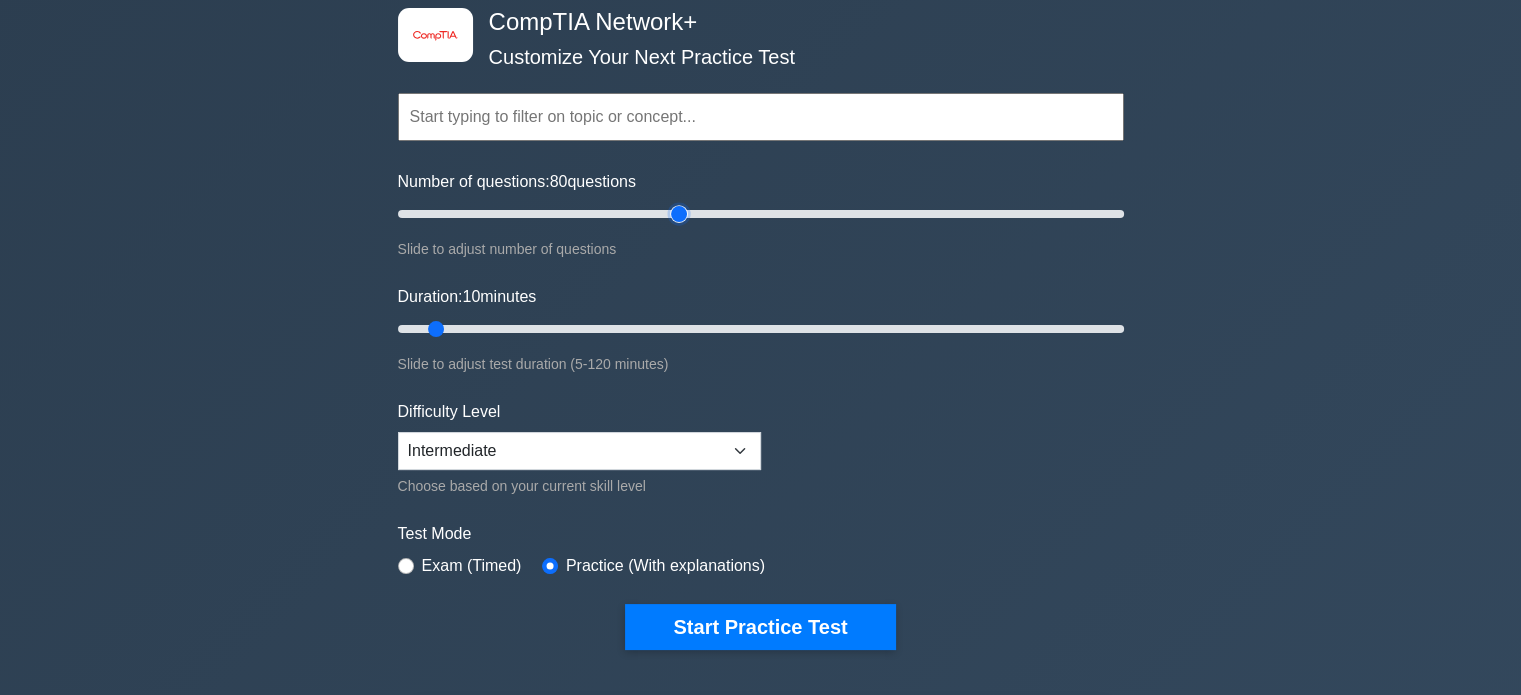 drag, startPoint x: 422, startPoint y: 210, endPoint x: 684, endPoint y: 218, distance: 262.1221 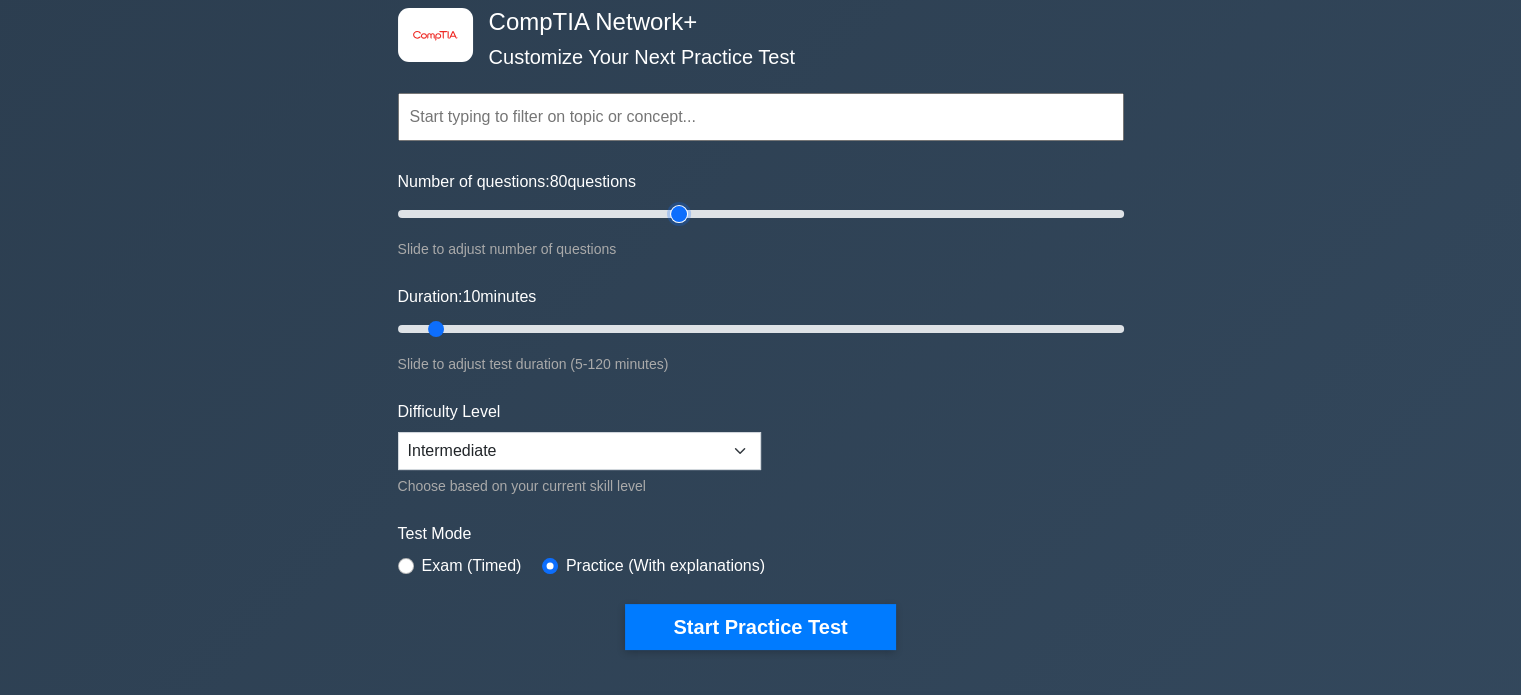 type on "80" 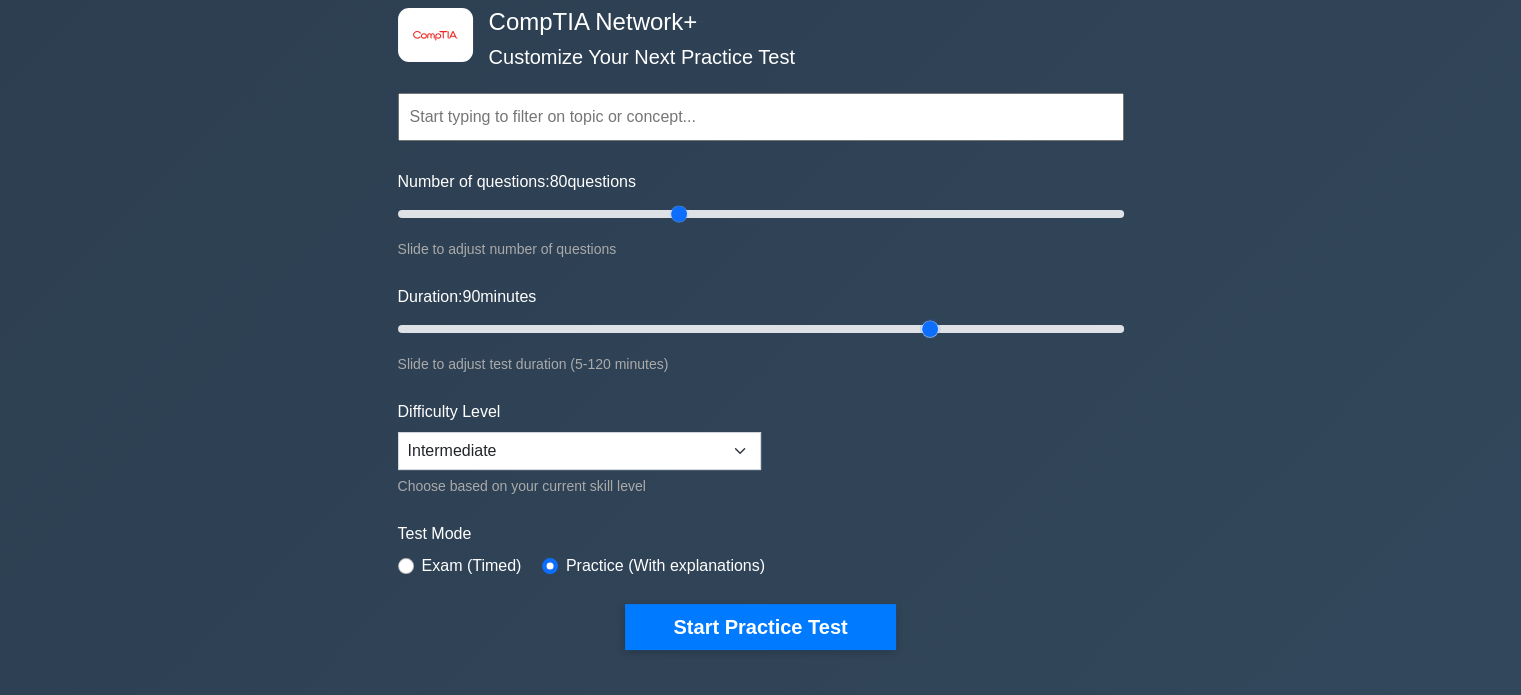 drag, startPoint x: 429, startPoint y: 329, endPoint x: 916, endPoint y: 292, distance: 488.40353 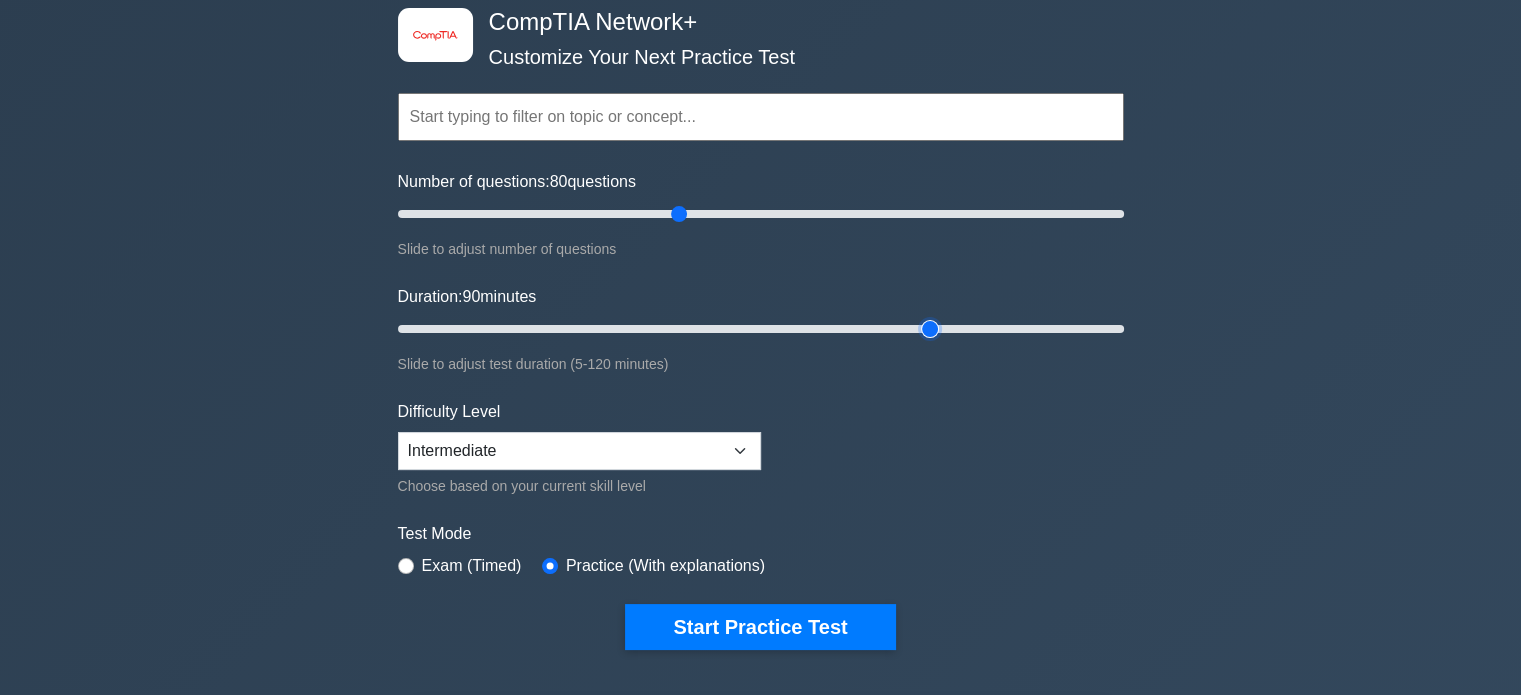 type on "90" 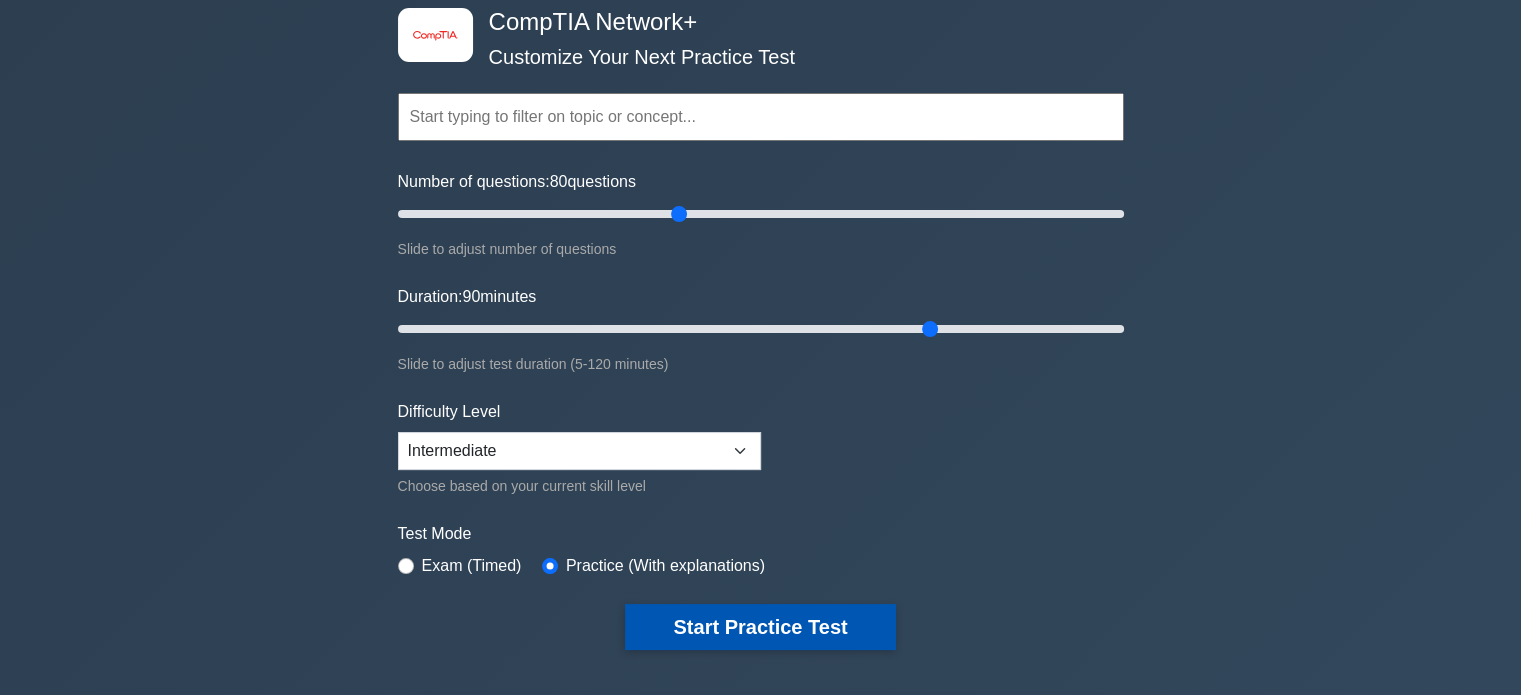 click on "Start Practice Test" at bounding box center [760, 627] 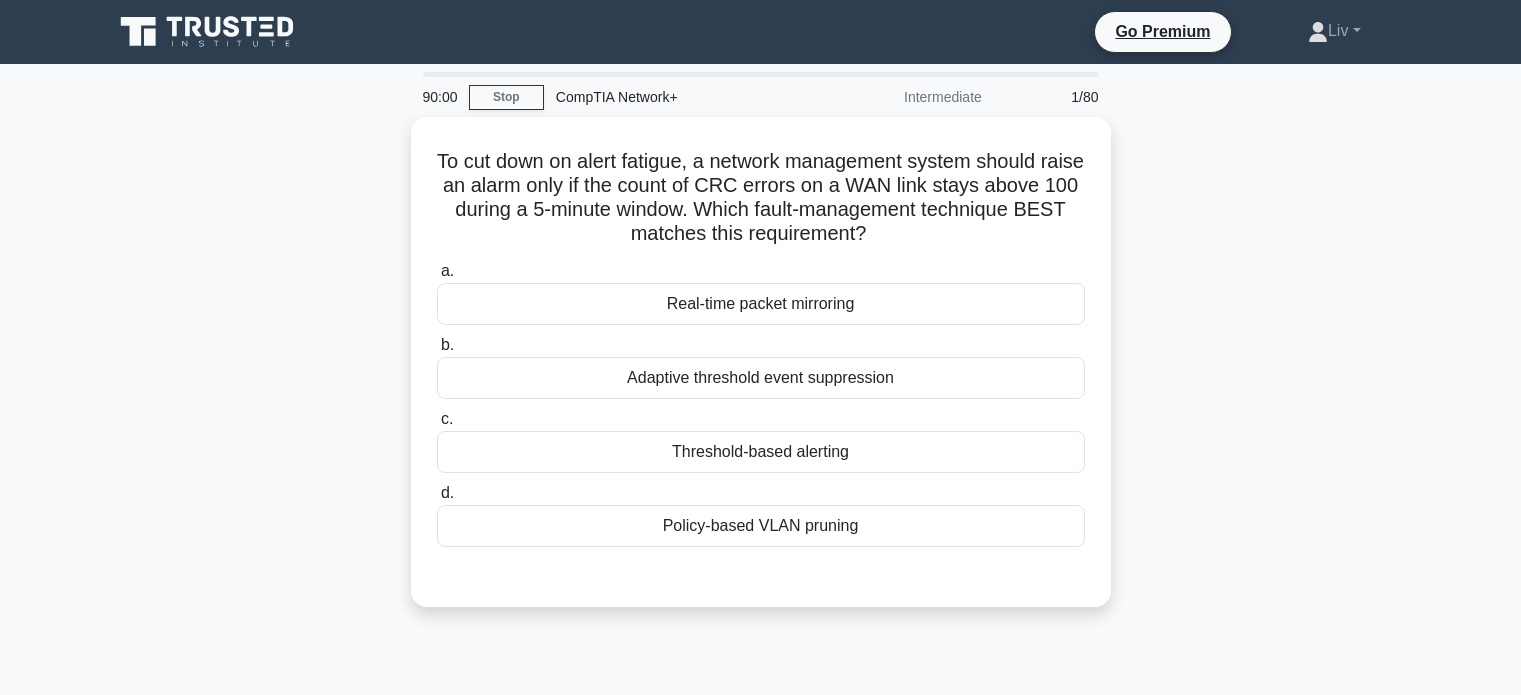 scroll, scrollTop: 0, scrollLeft: 0, axis: both 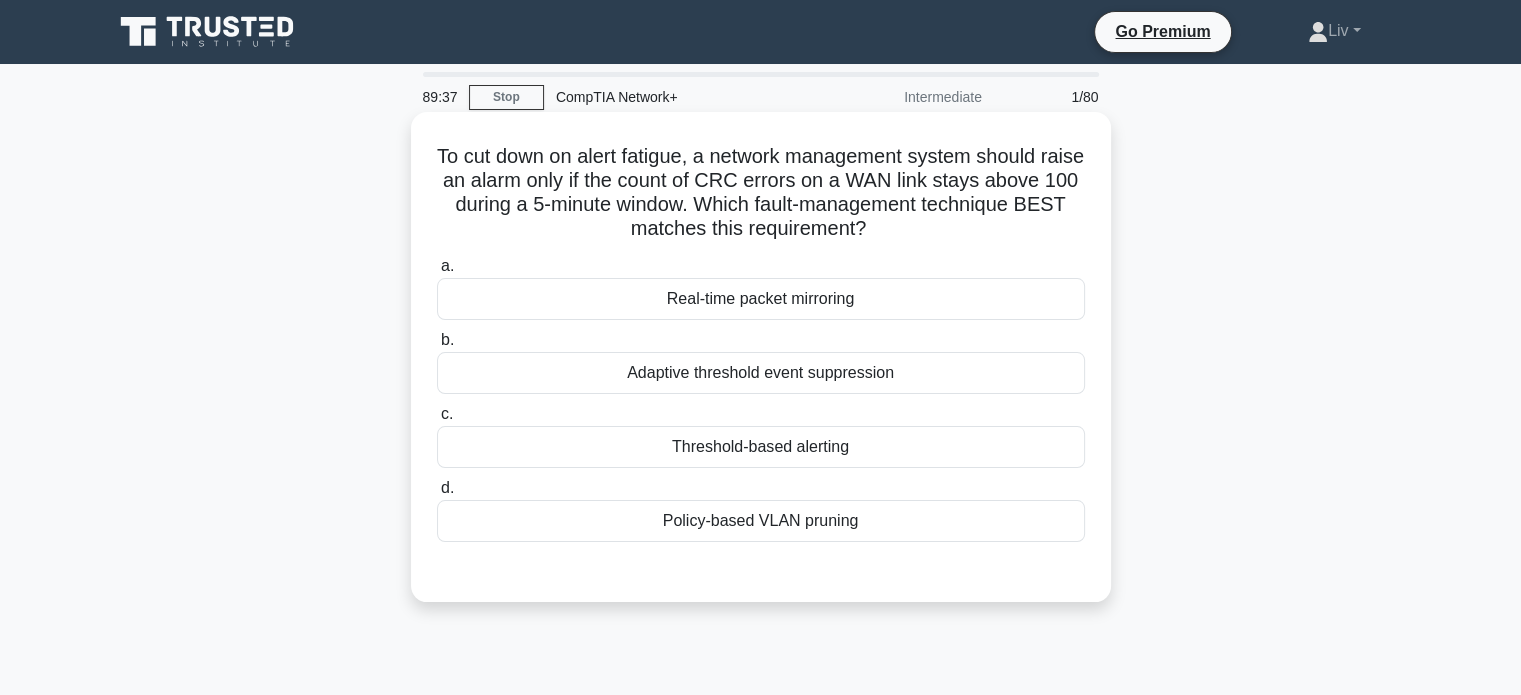 click on "Threshold-based alerting" at bounding box center [761, 447] 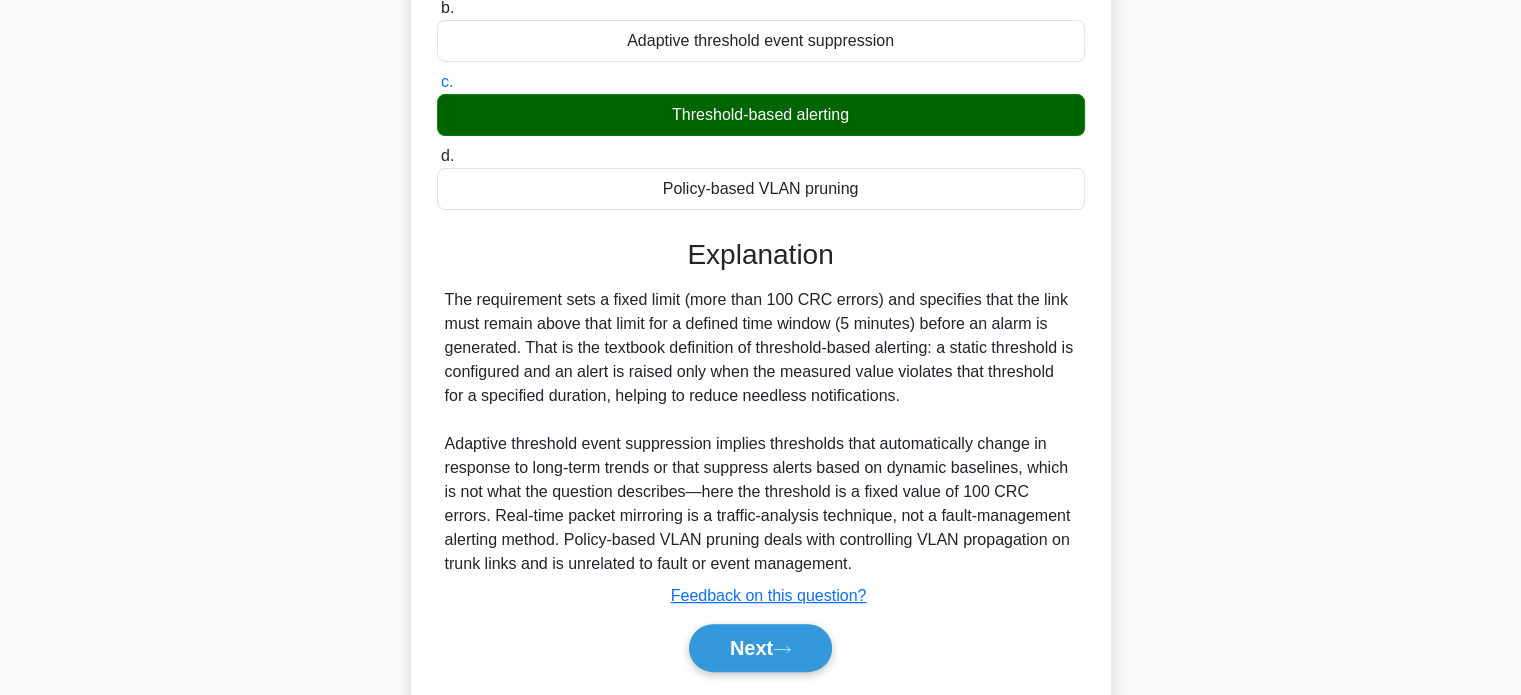scroll, scrollTop: 334, scrollLeft: 0, axis: vertical 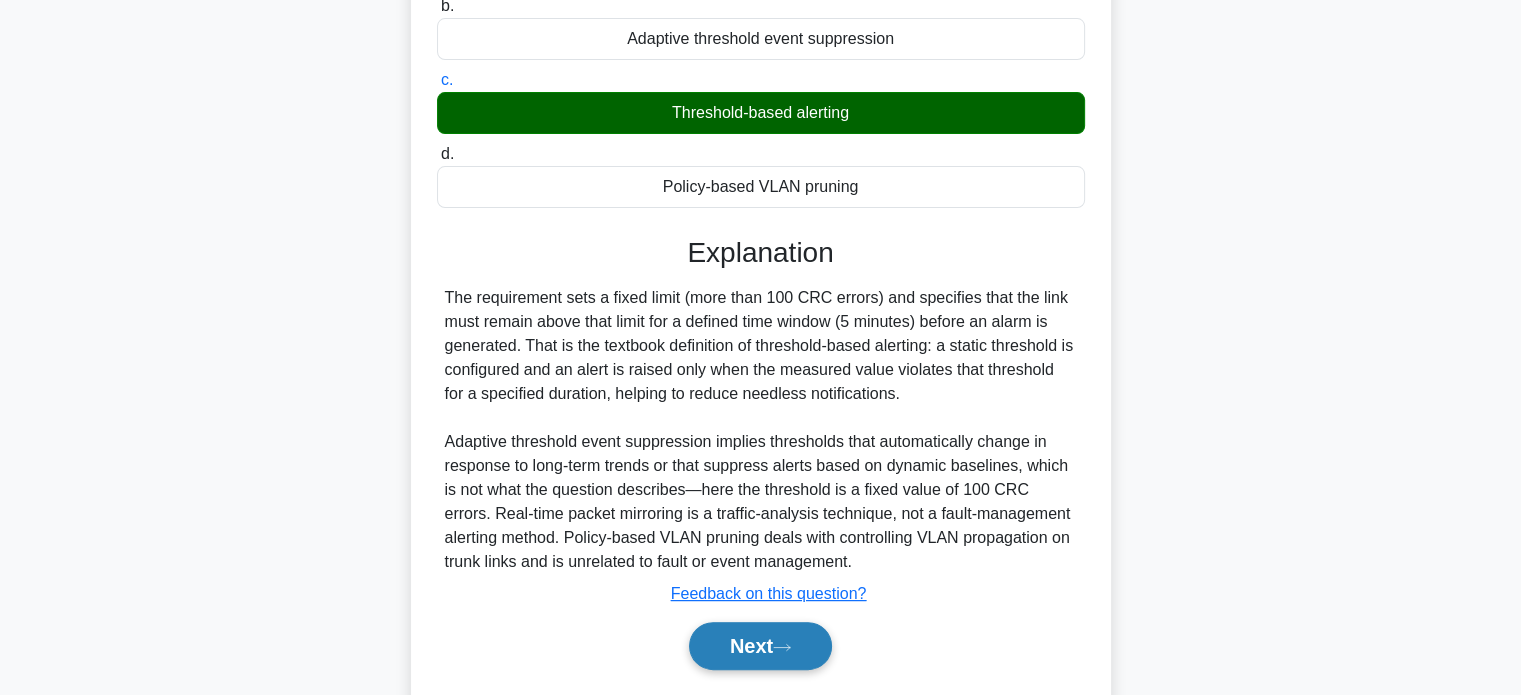 click on "Next" at bounding box center [760, 646] 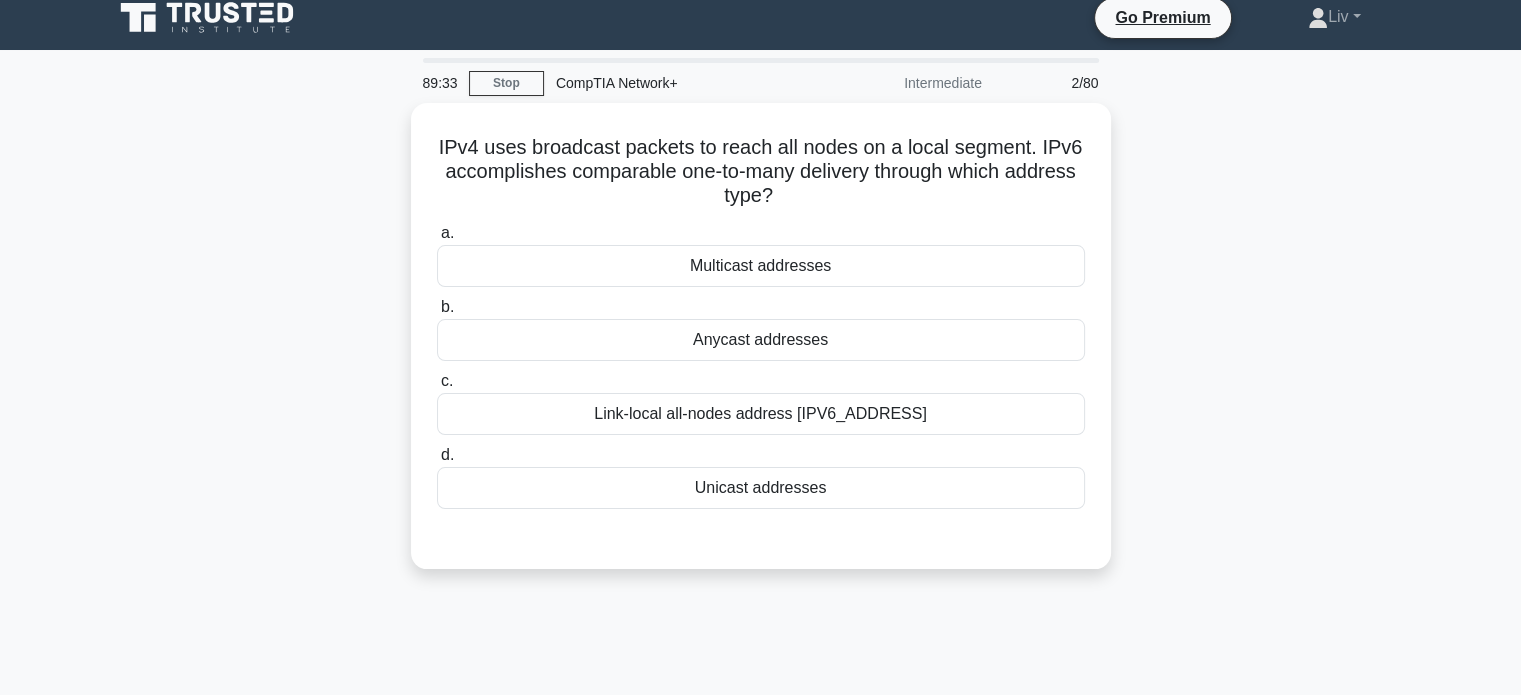 scroll, scrollTop: 0, scrollLeft: 0, axis: both 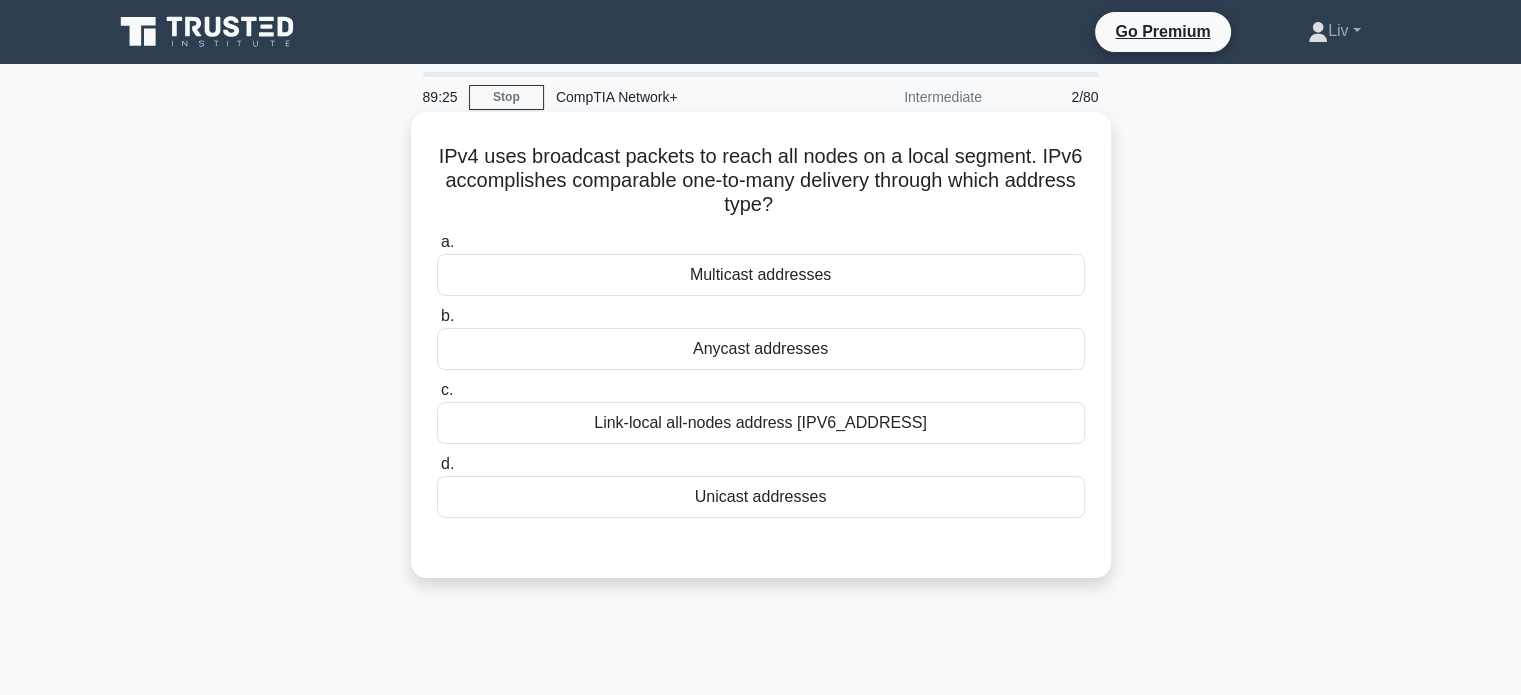 click on "Multicast addresses" at bounding box center [761, 275] 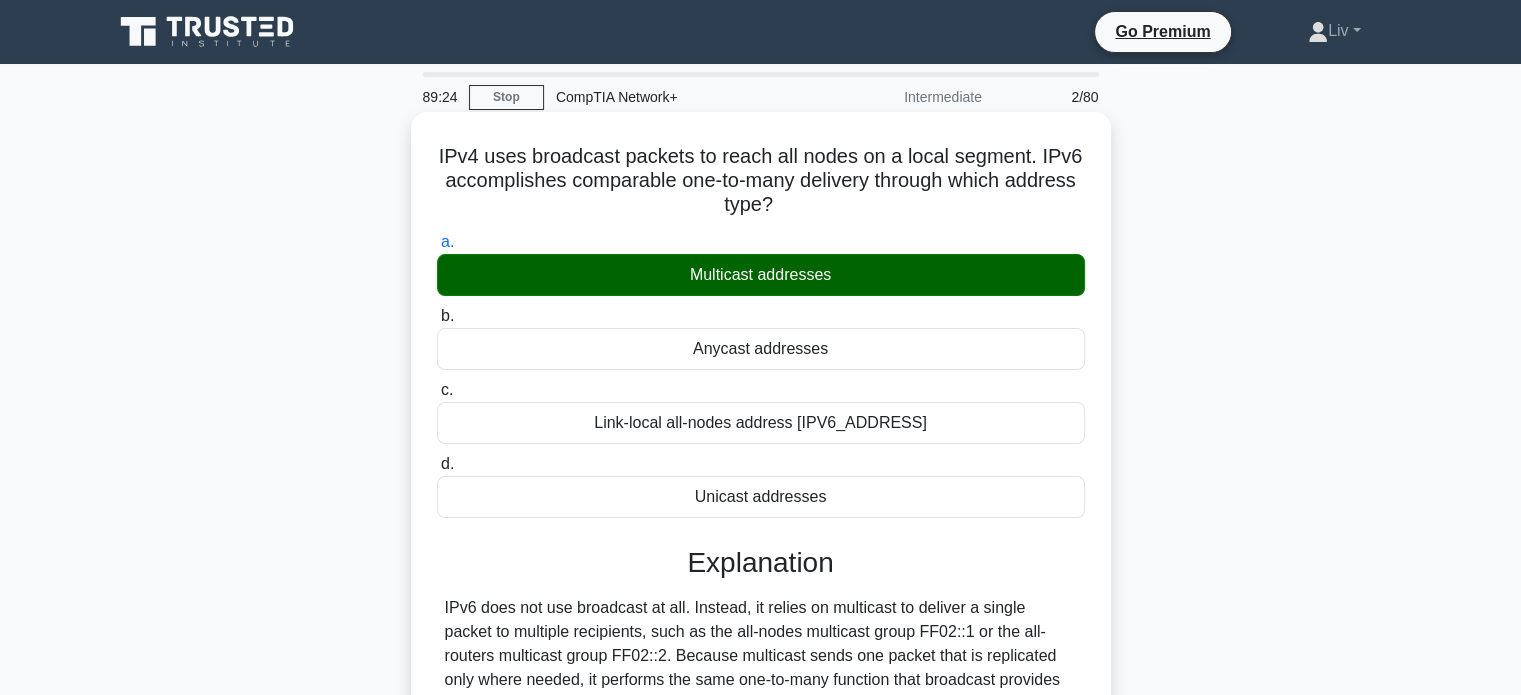 scroll, scrollTop: 416, scrollLeft: 0, axis: vertical 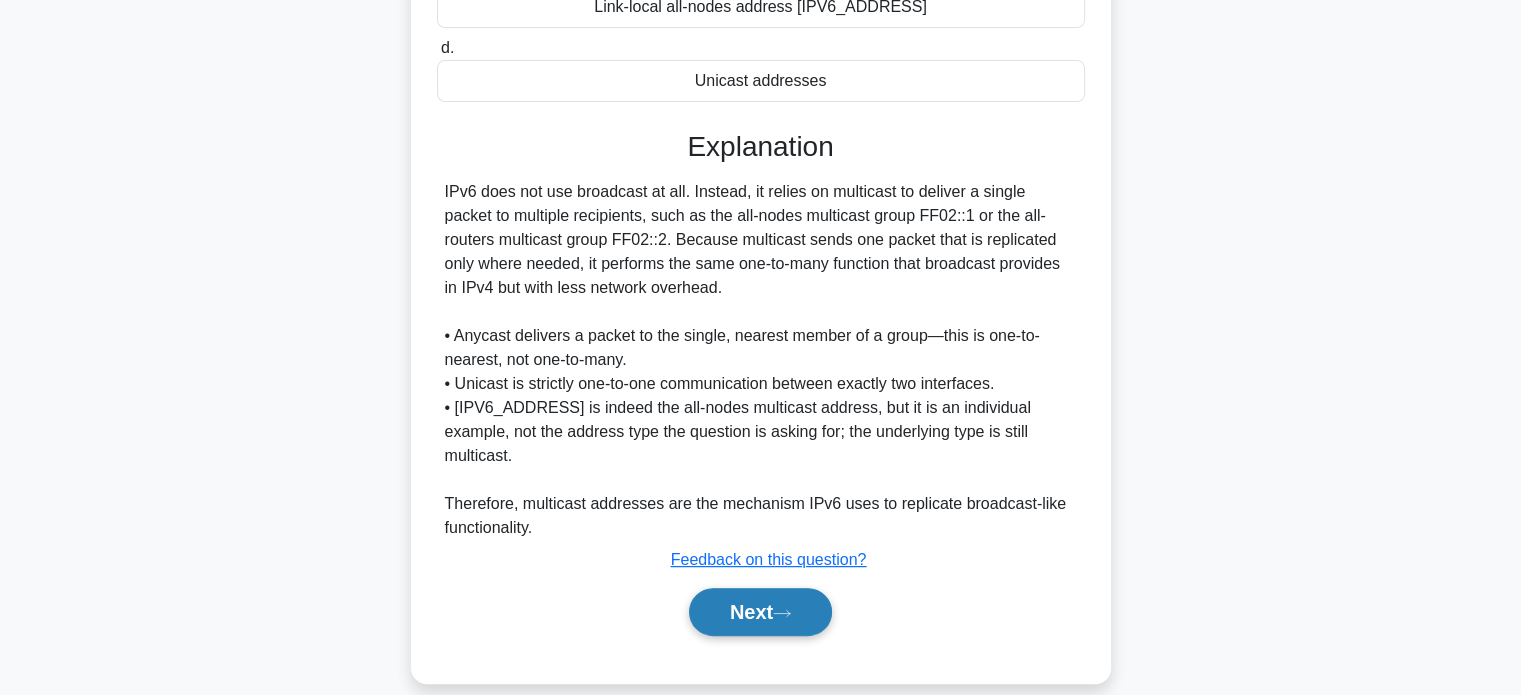 click on "Next" at bounding box center (760, 612) 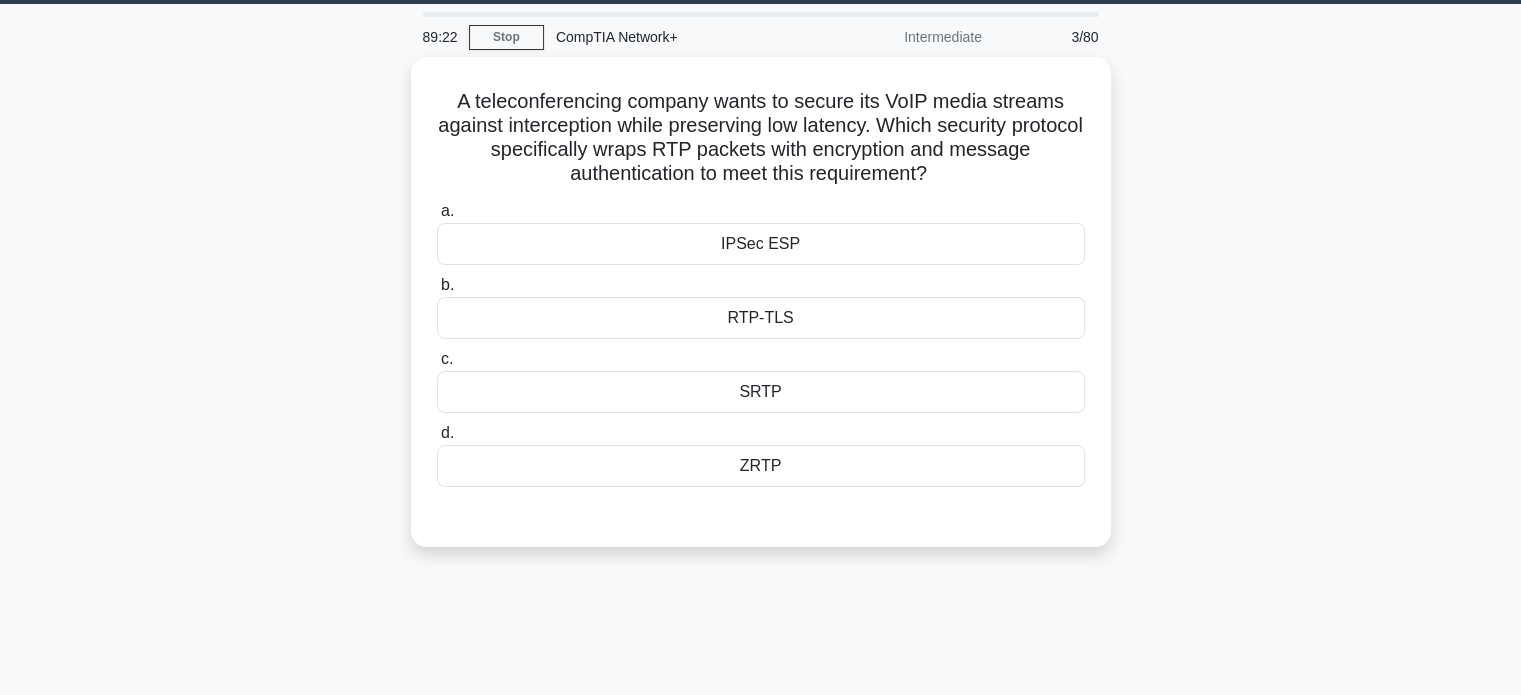 scroll, scrollTop: 0, scrollLeft: 0, axis: both 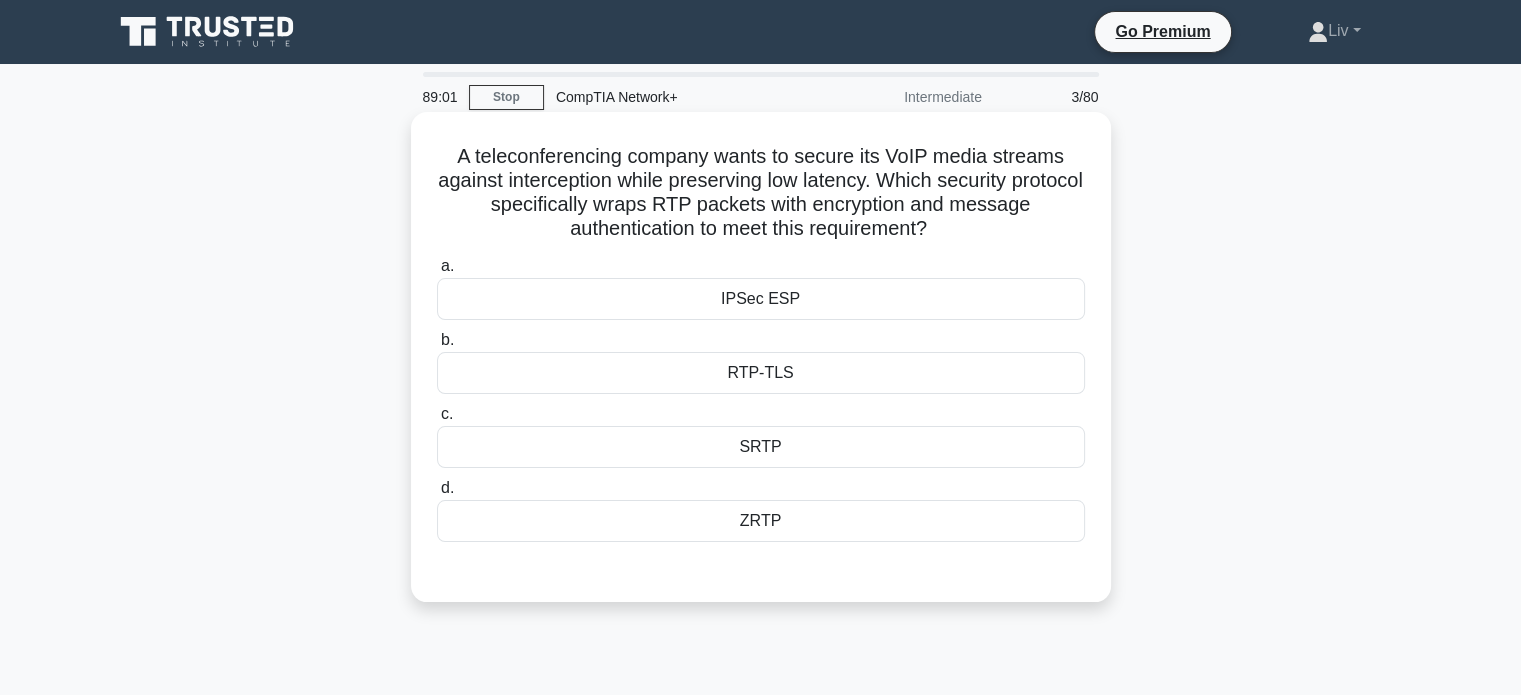 click on "SRTP" at bounding box center (761, 447) 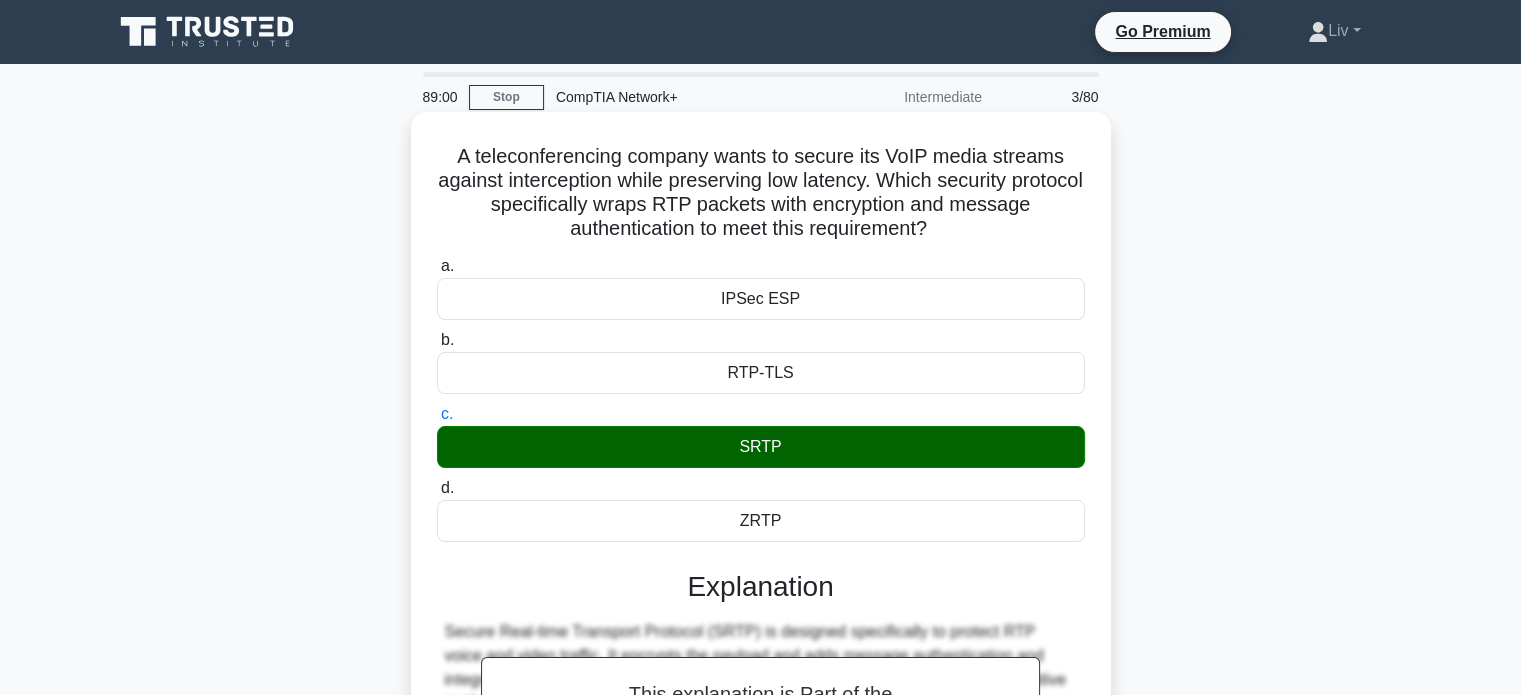 scroll, scrollTop: 392, scrollLeft: 0, axis: vertical 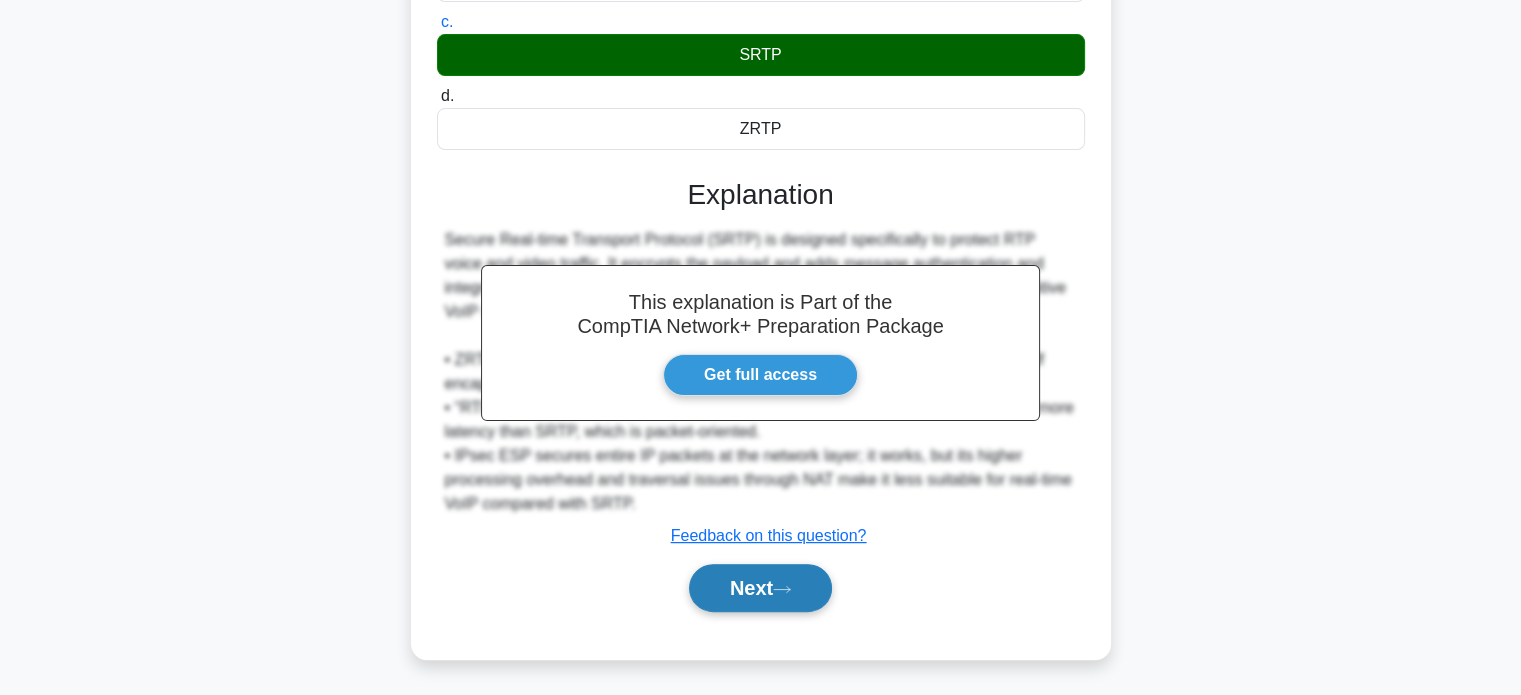 click on "Next" at bounding box center [760, 588] 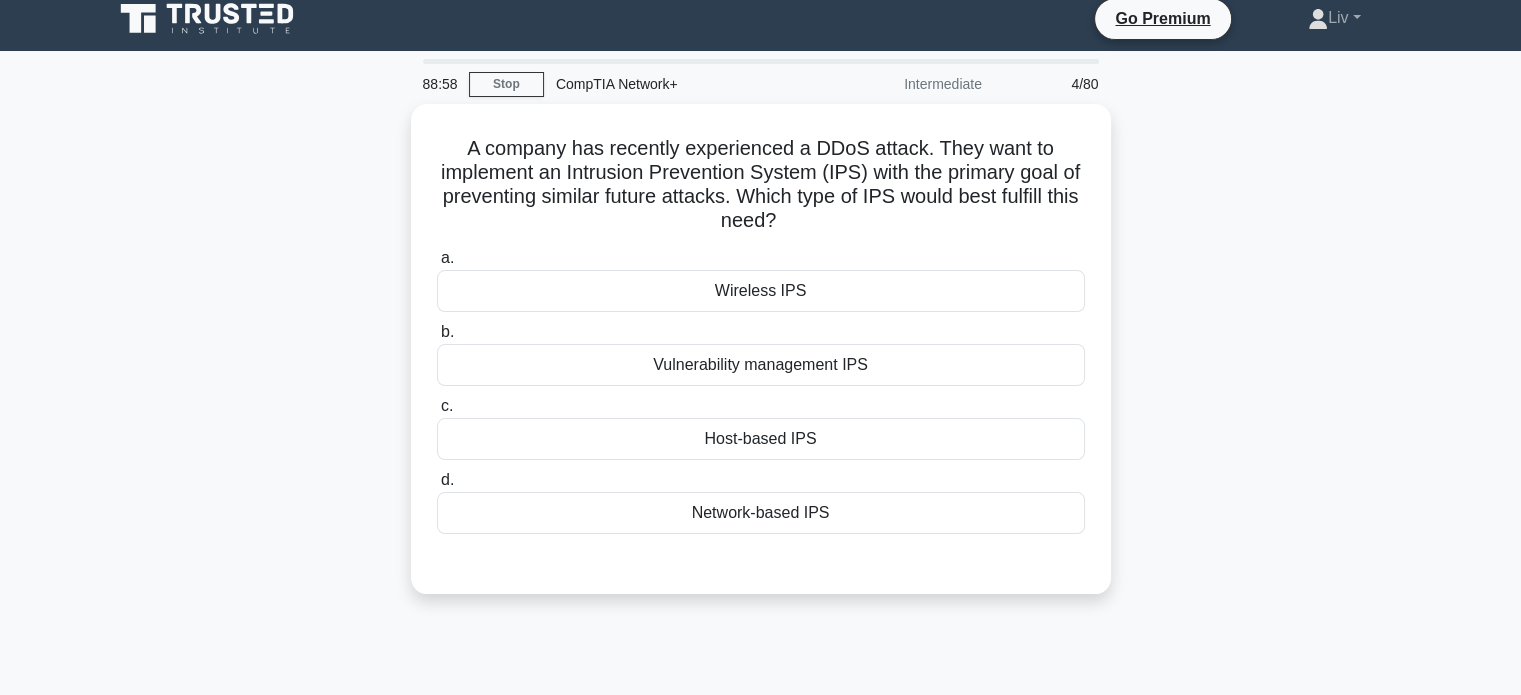 scroll, scrollTop: 0, scrollLeft: 0, axis: both 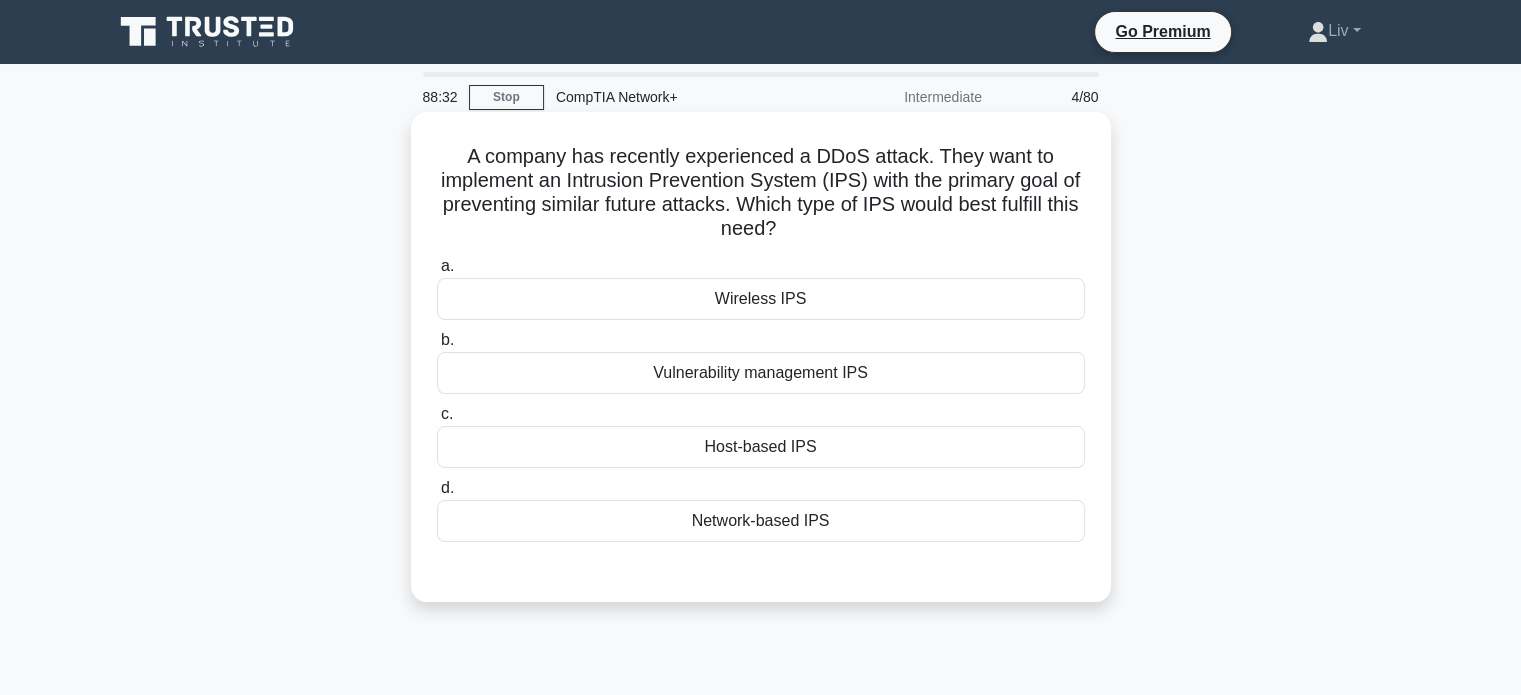 click on "Network-based IPS" at bounding box center [761, 521] 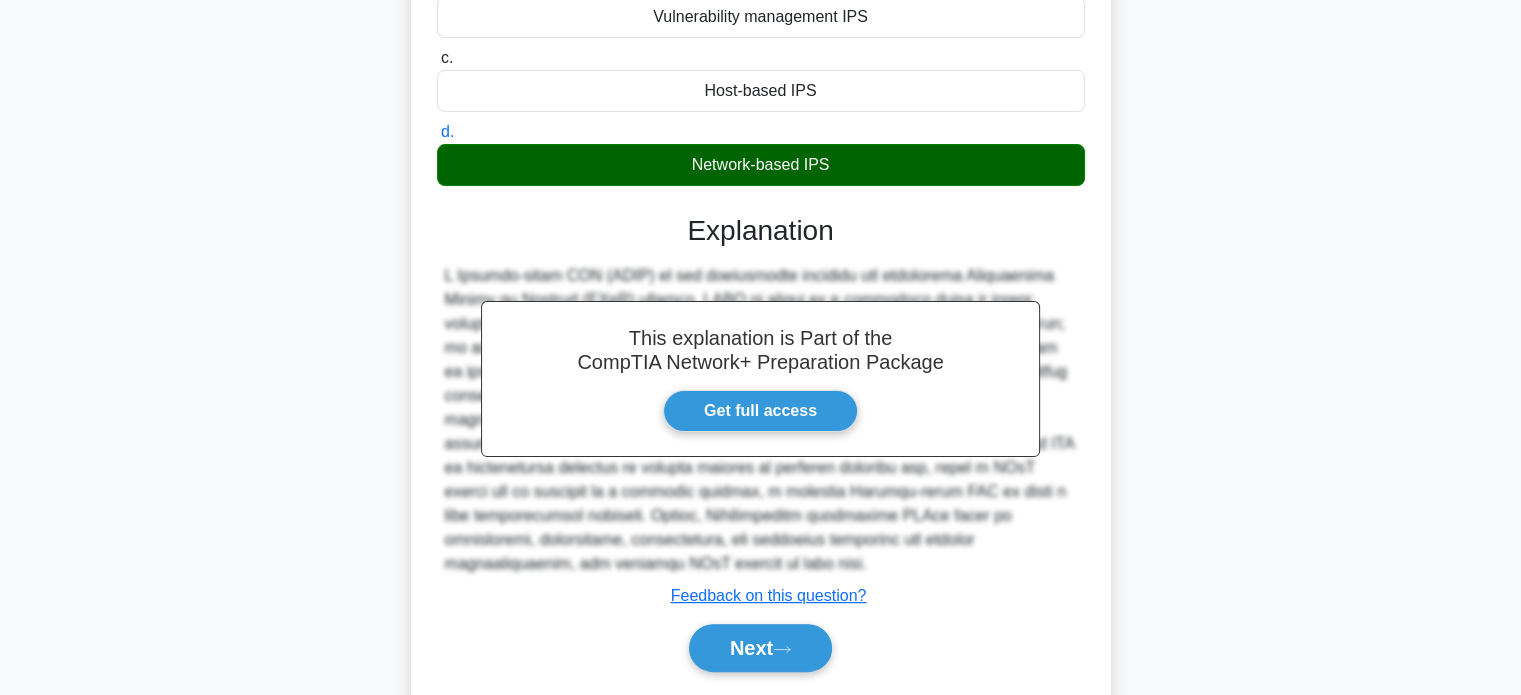 scroll, scrollTop: 392, scrollLeft: 0, axis: vertical 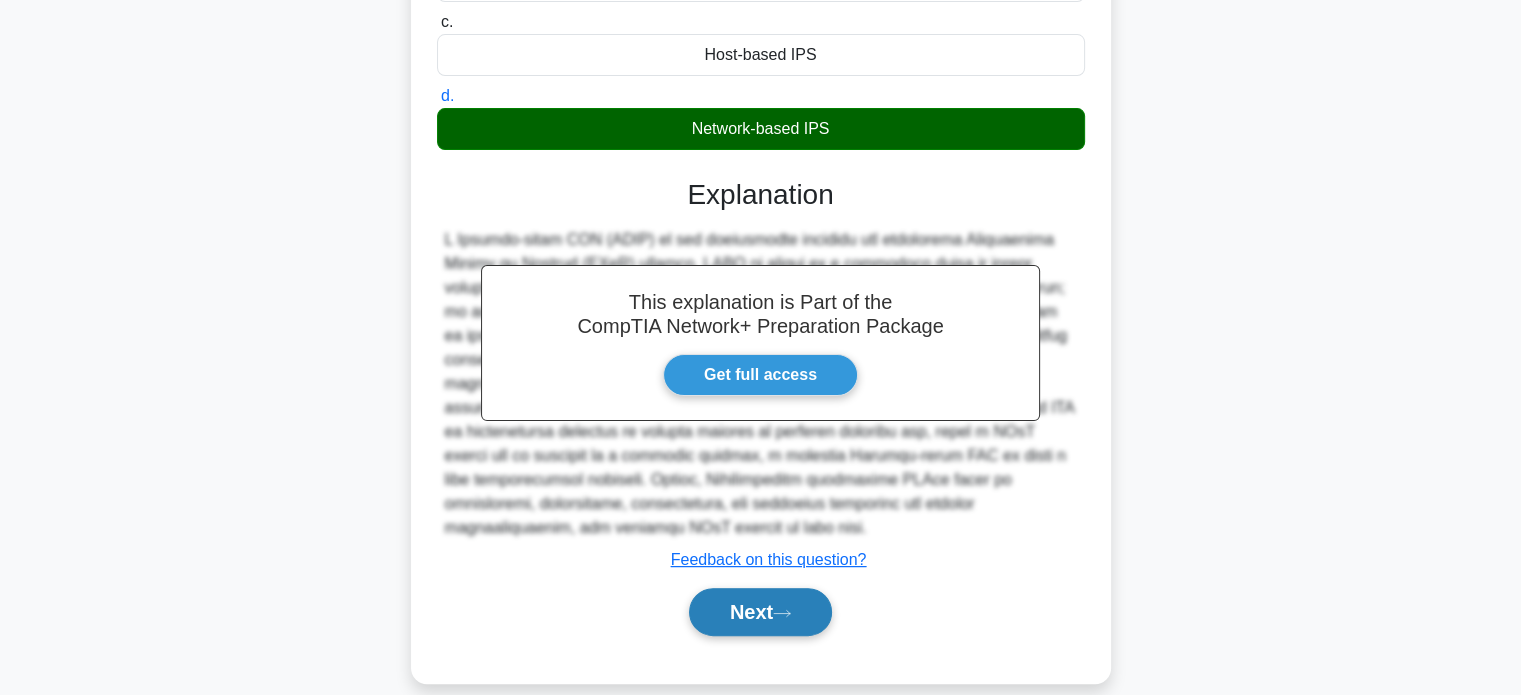 click on "Next" at bounding box center (760, 612) 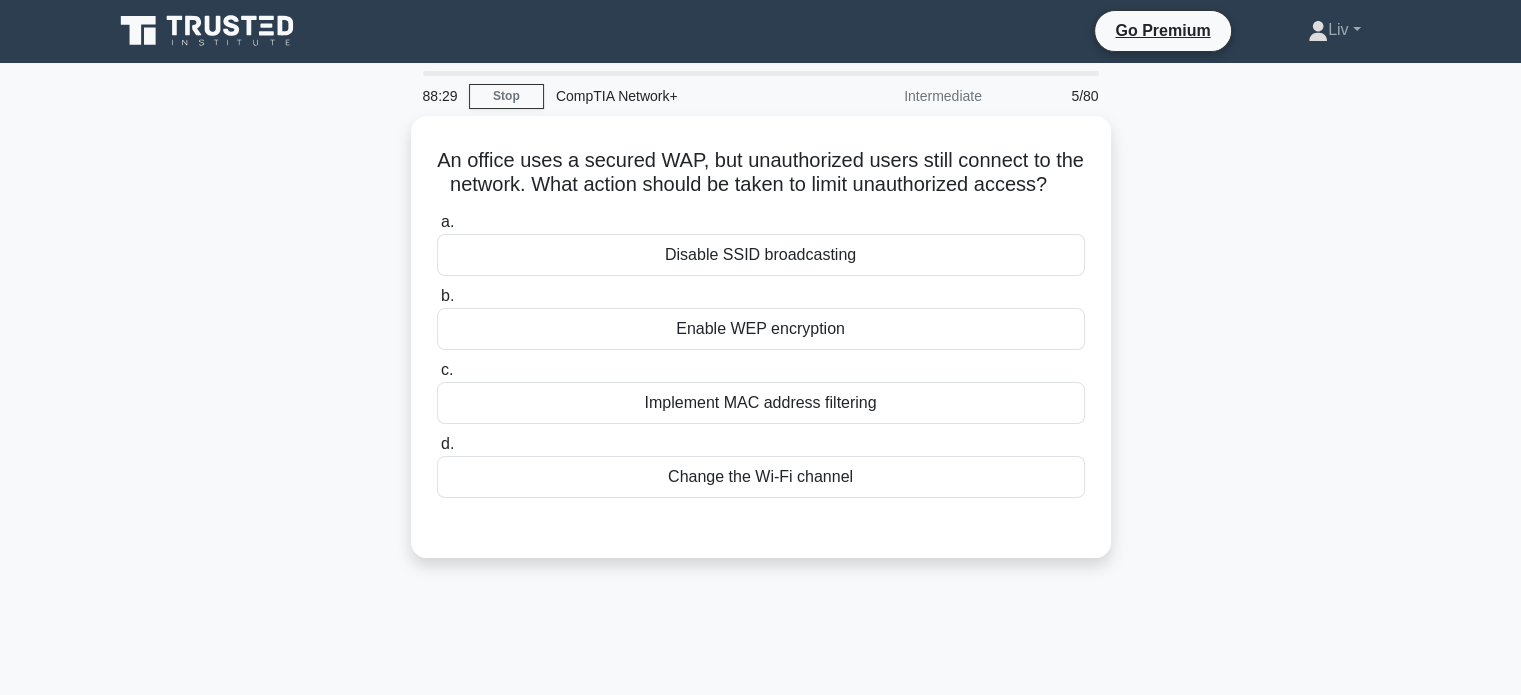scroll, scrollTop: 0, scrollLeft: 0, axis: both 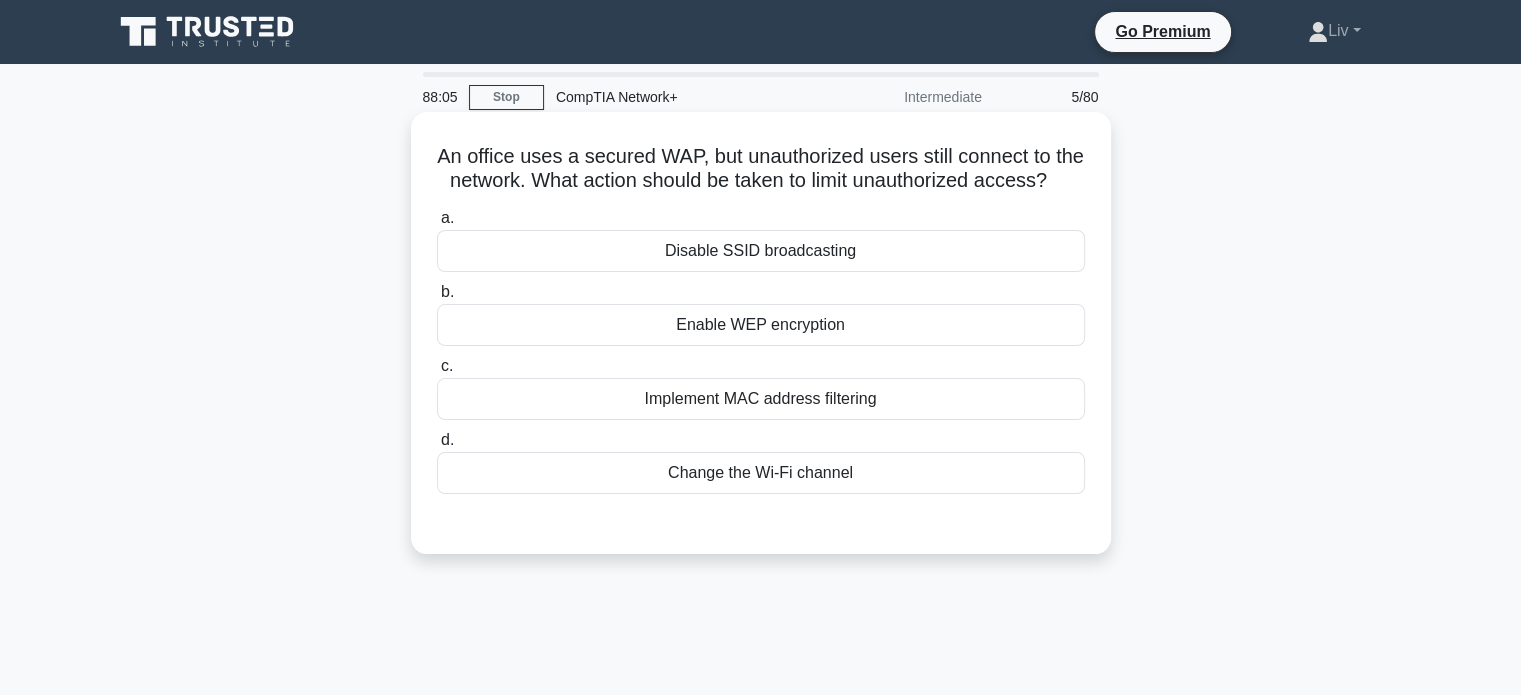 click on "Implement MAC address filtering" at bounding box center [761, 399] 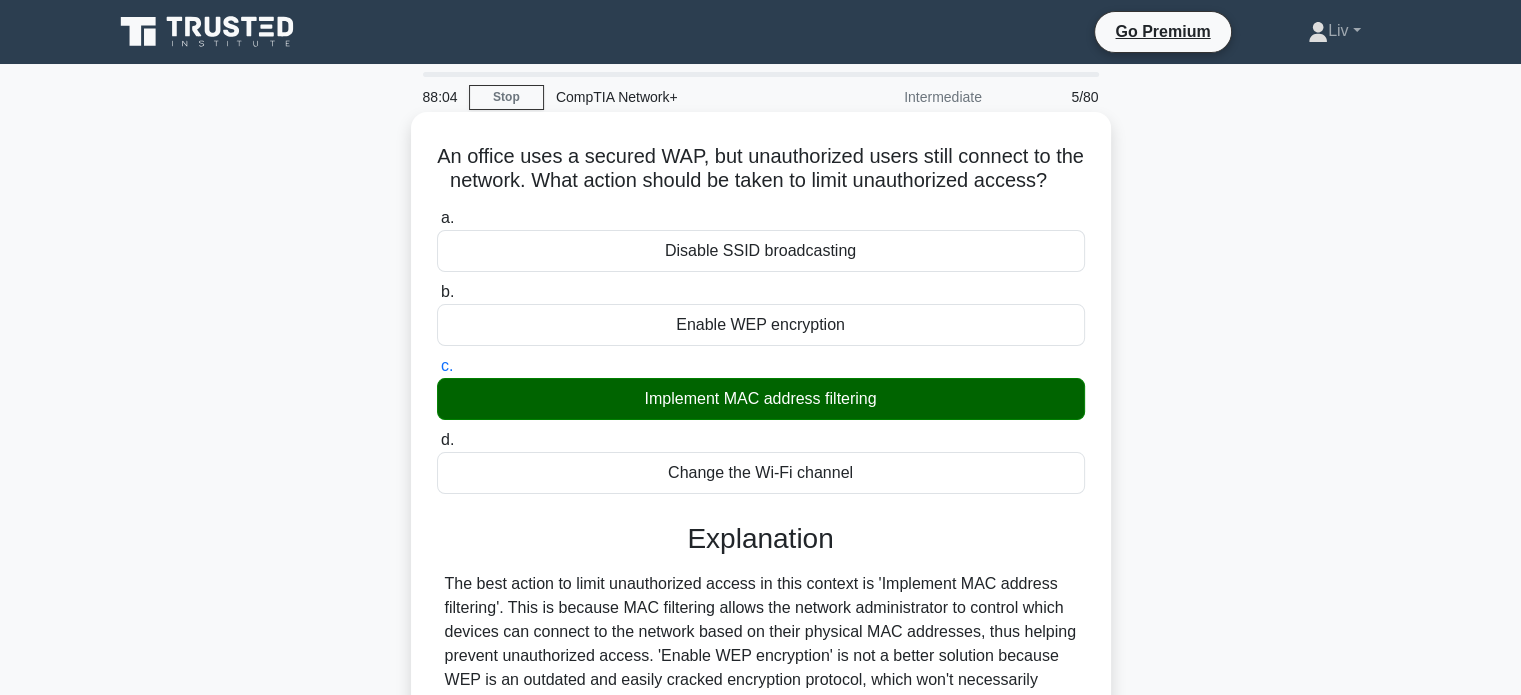 scroll, scrollTop: 385, scrollLeft: 0, axis: vertical 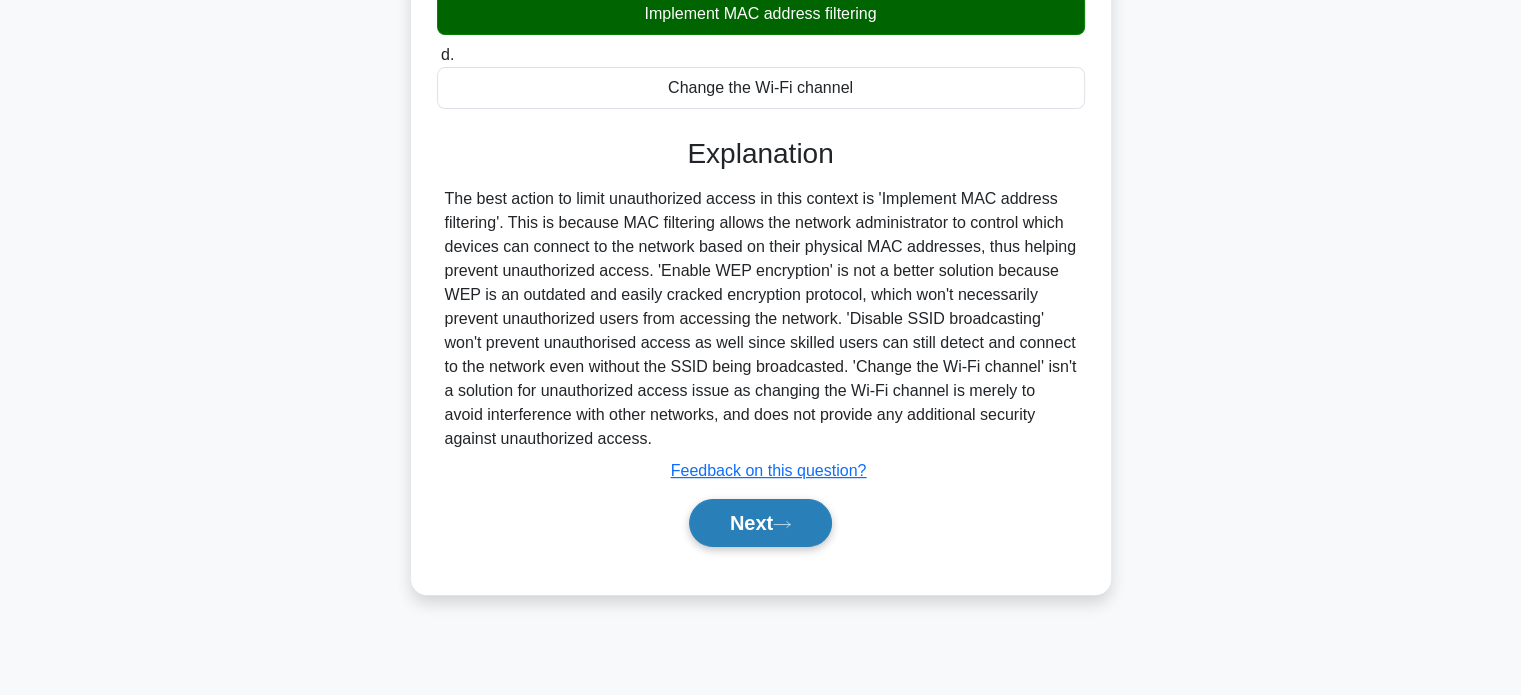 click on "Next" at bounding box center [760, 523] 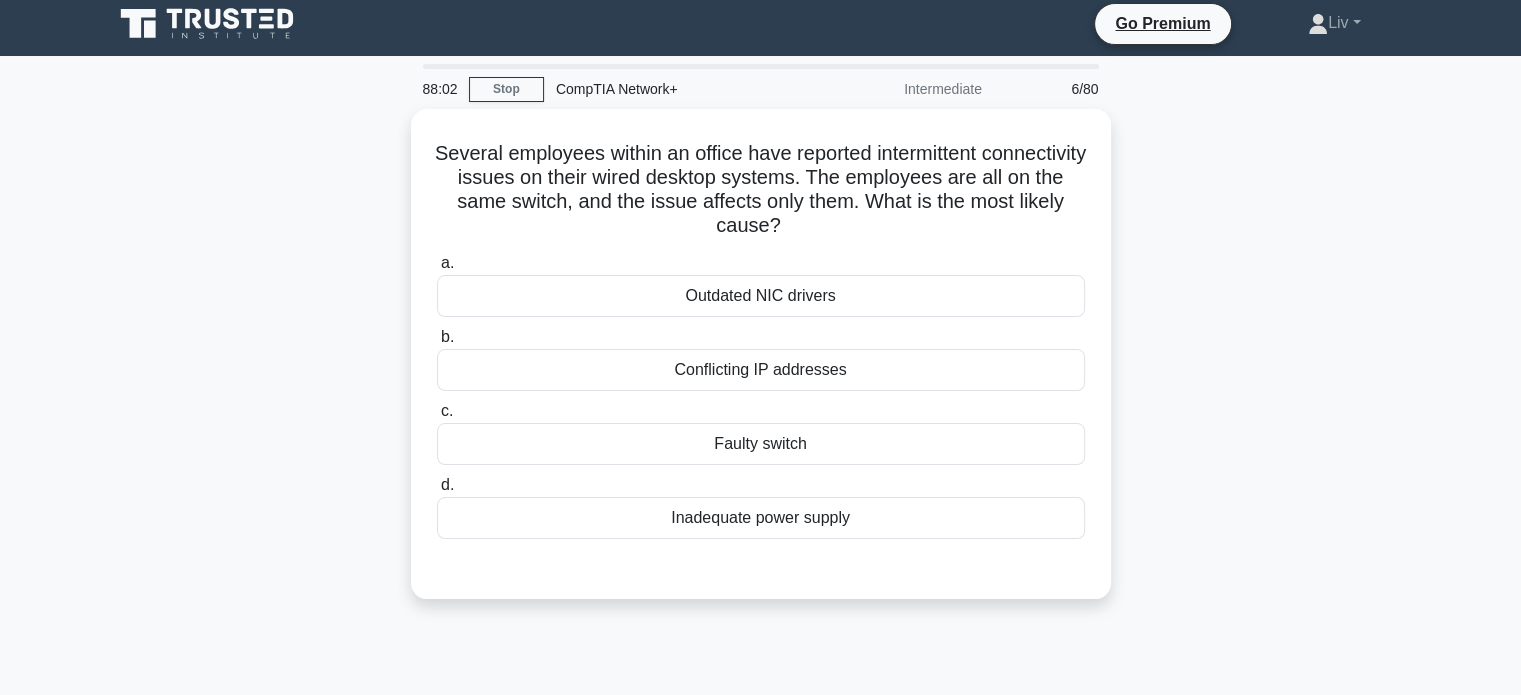 scroll, scrollTop: 0, scrollLeft: 0, axis: both 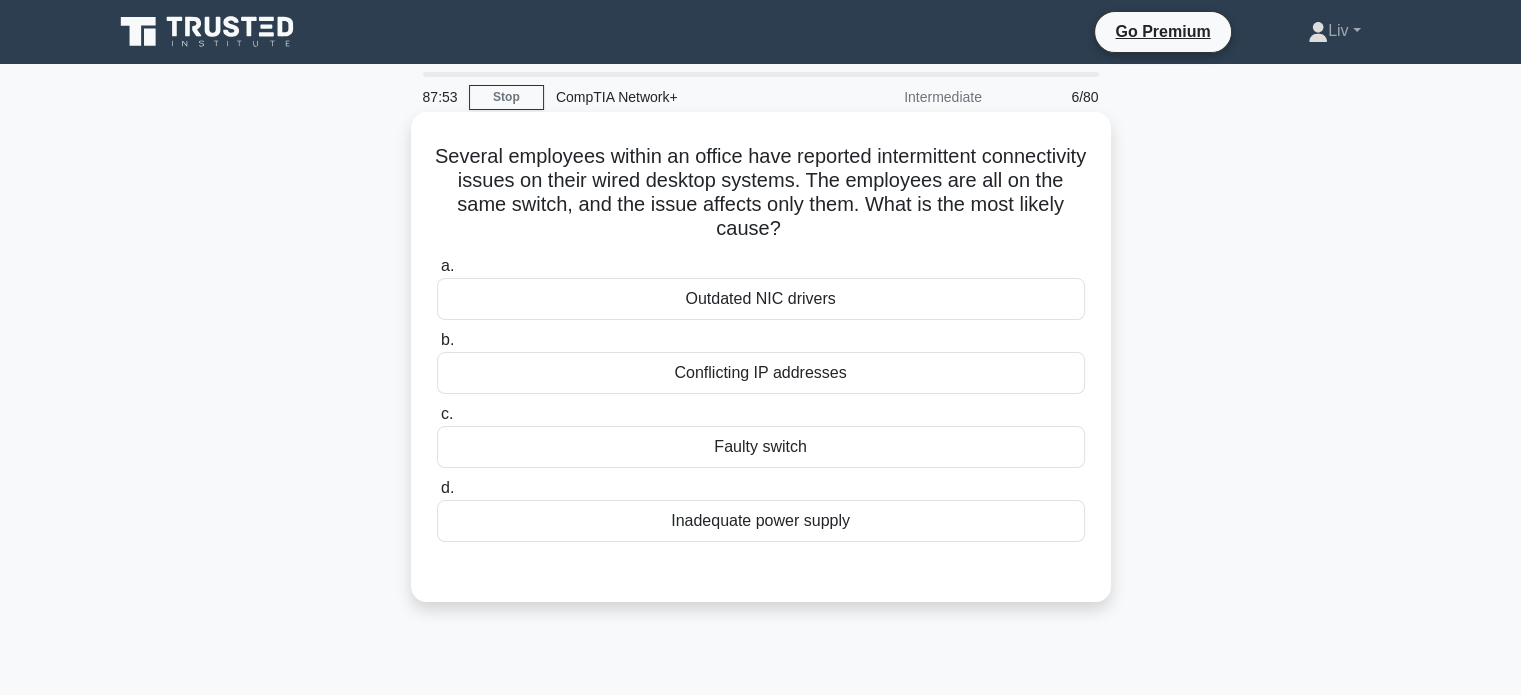 click on "Faulty switch" at bounding box center [761, 447] 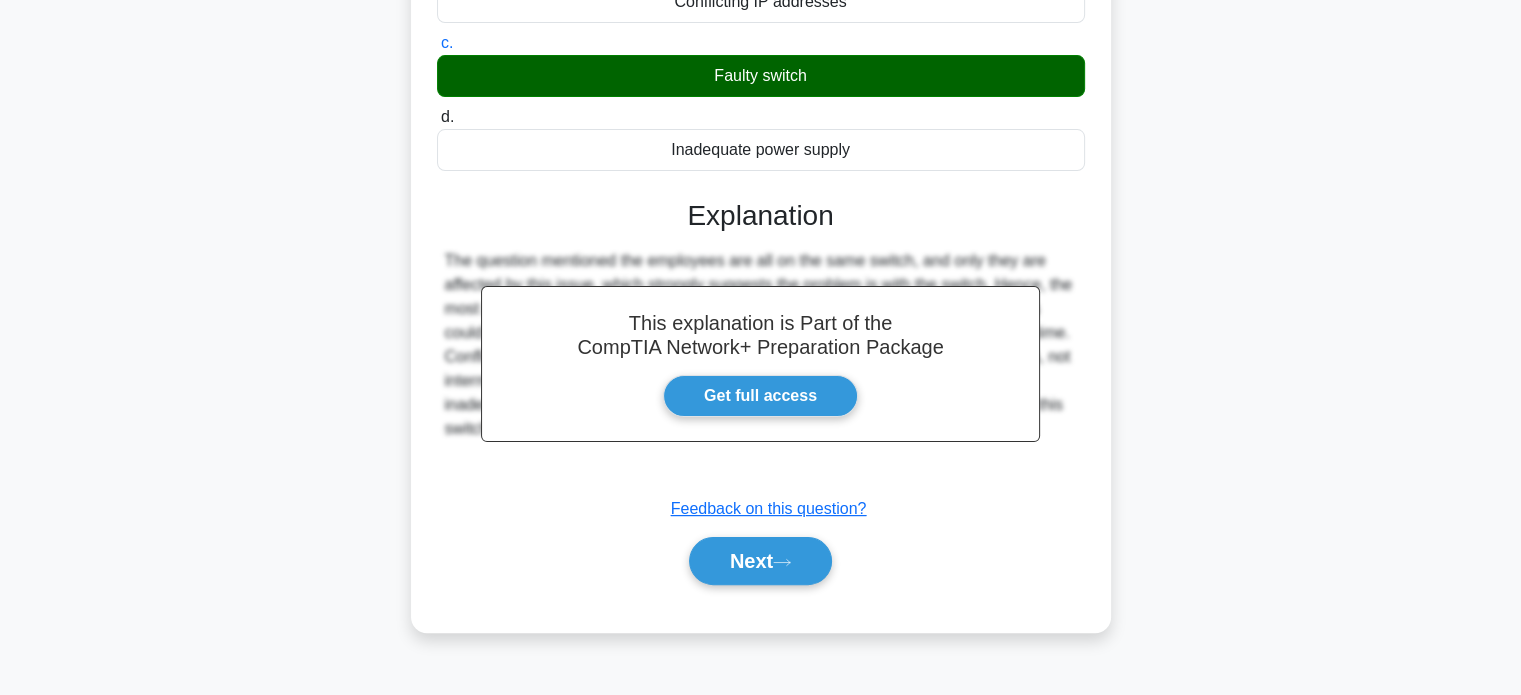 scroll, scrollTop: 372, scrollLeft: 0, axis: vertical 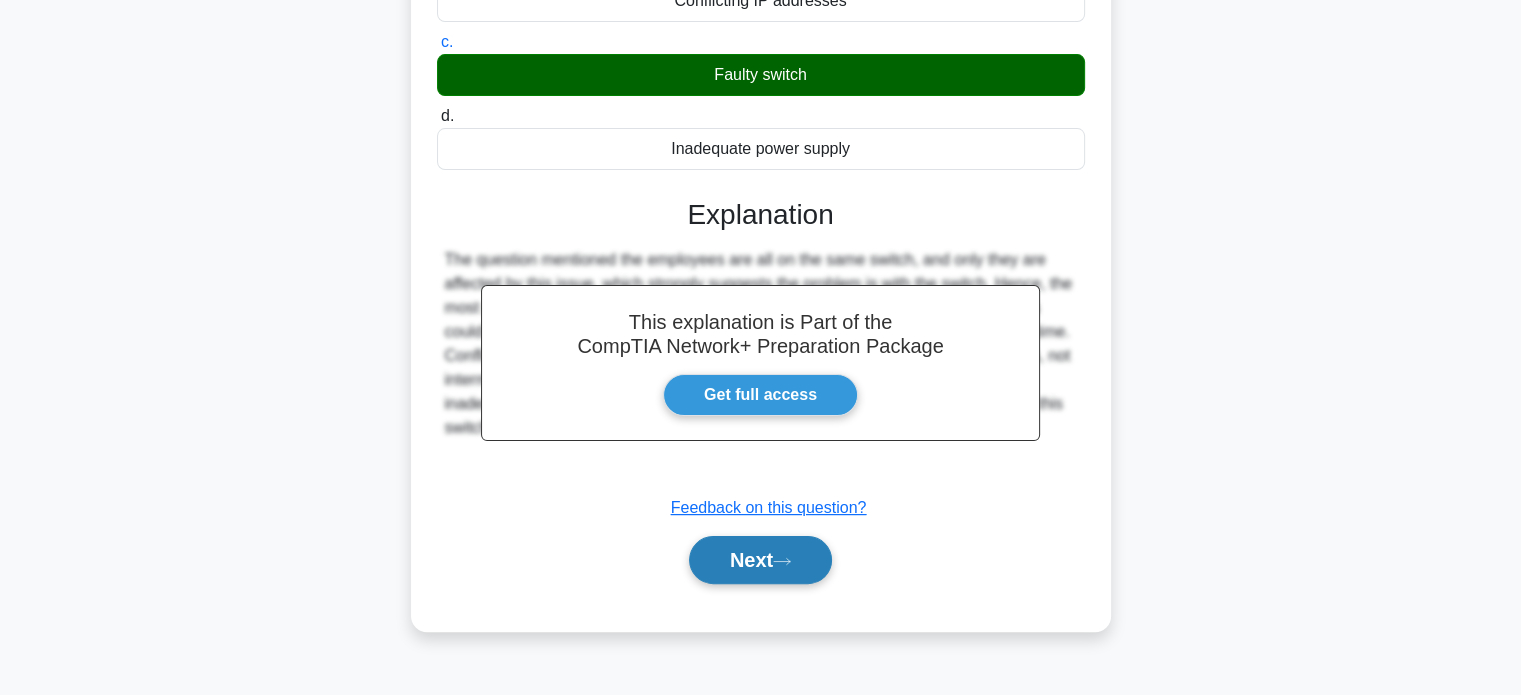 click on "Next" at bounding box center (760, 560) 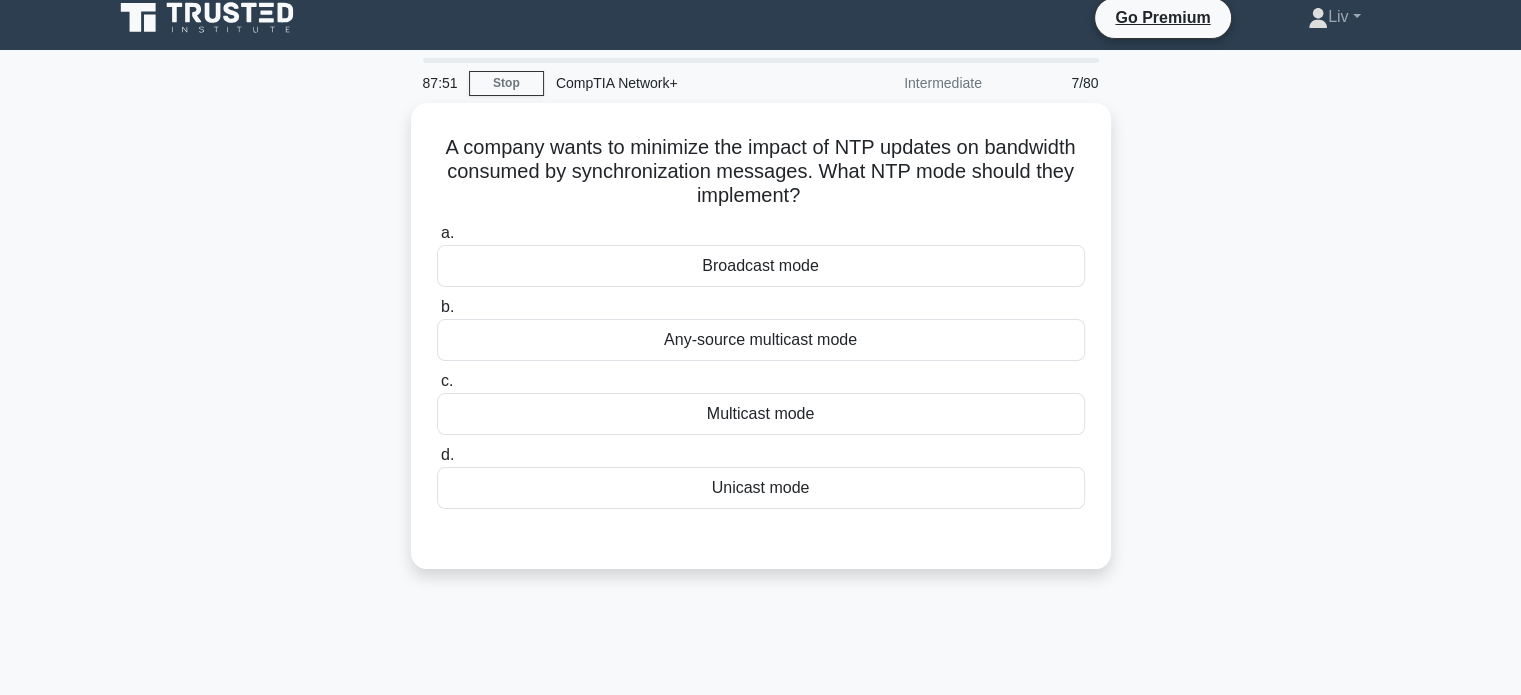 scroll, scrollTop: 0, scrollLeft: 0, axis: both 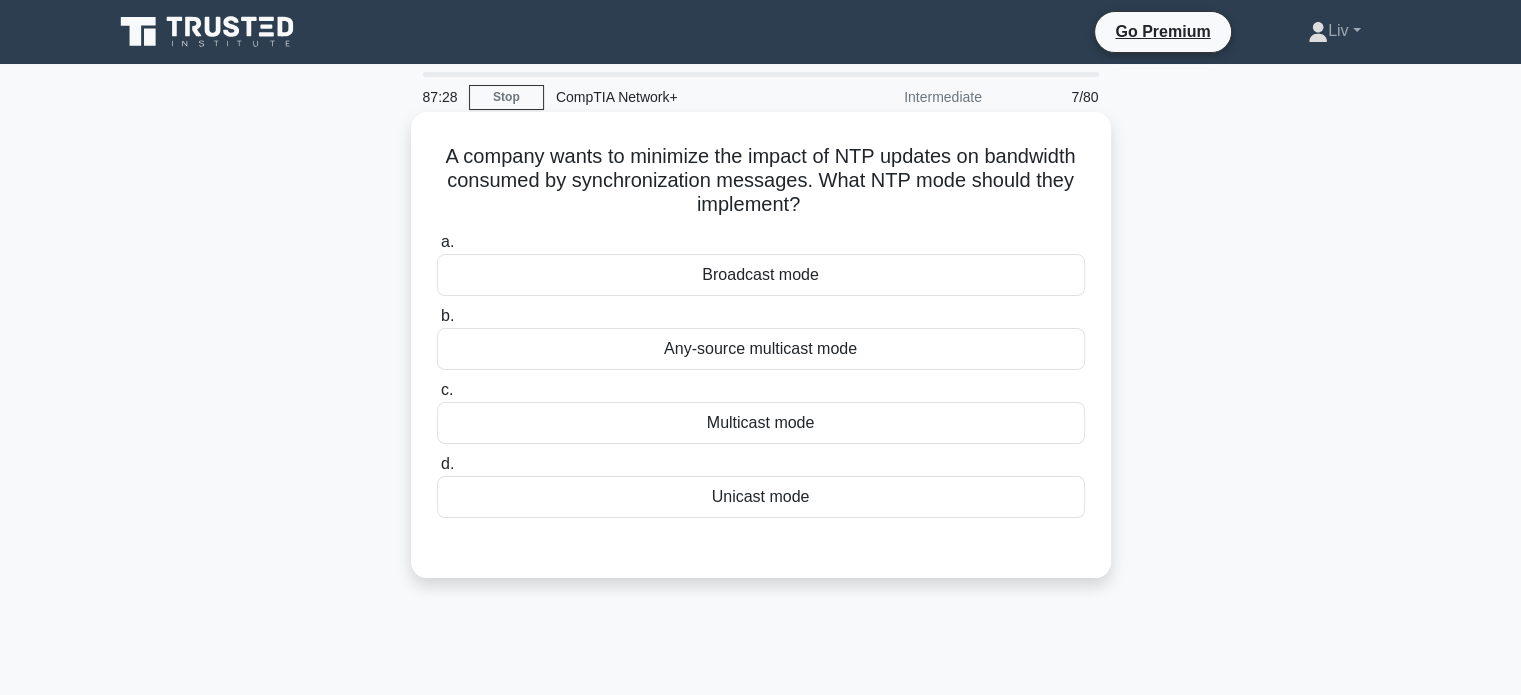 click on "Unicast mode" at bounding box center [761, 497] 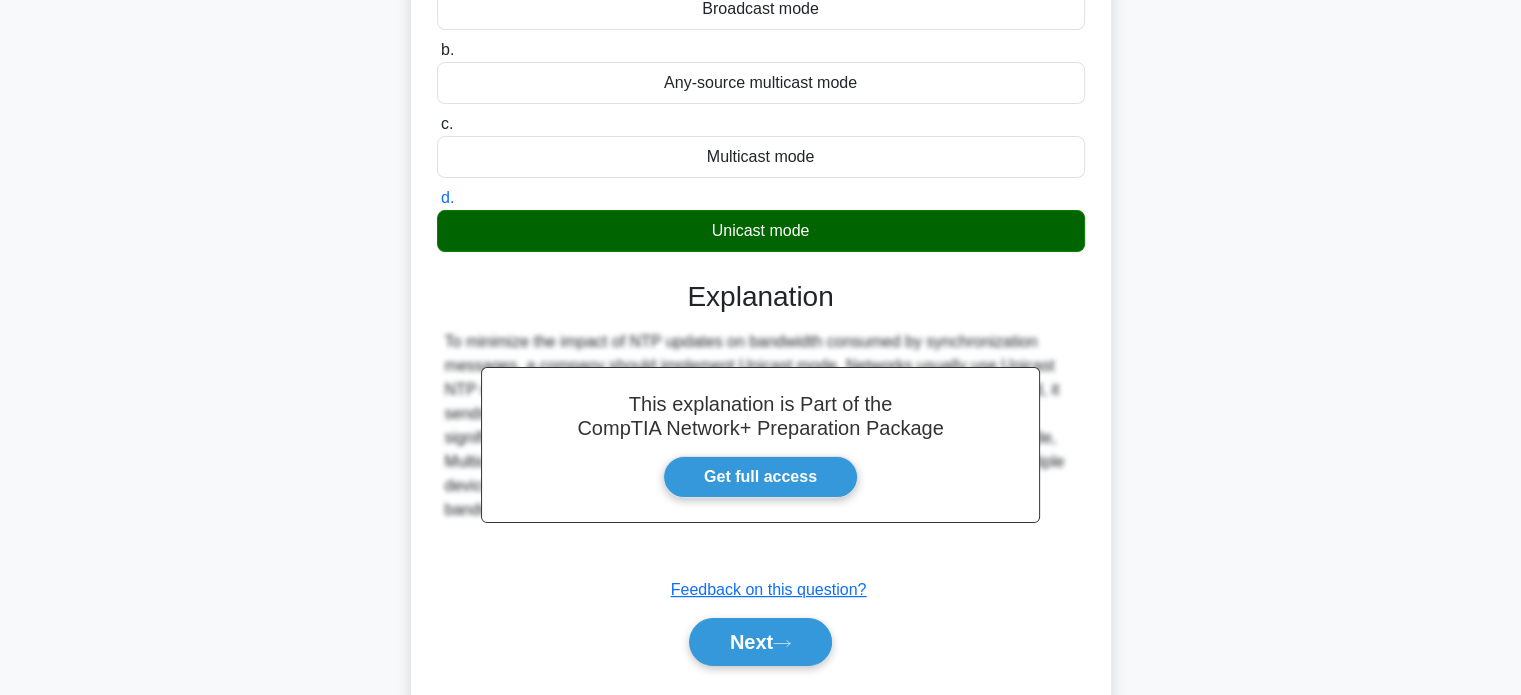 scroll, scrollTop: 385, scrollLeft: 0, axis: vertical 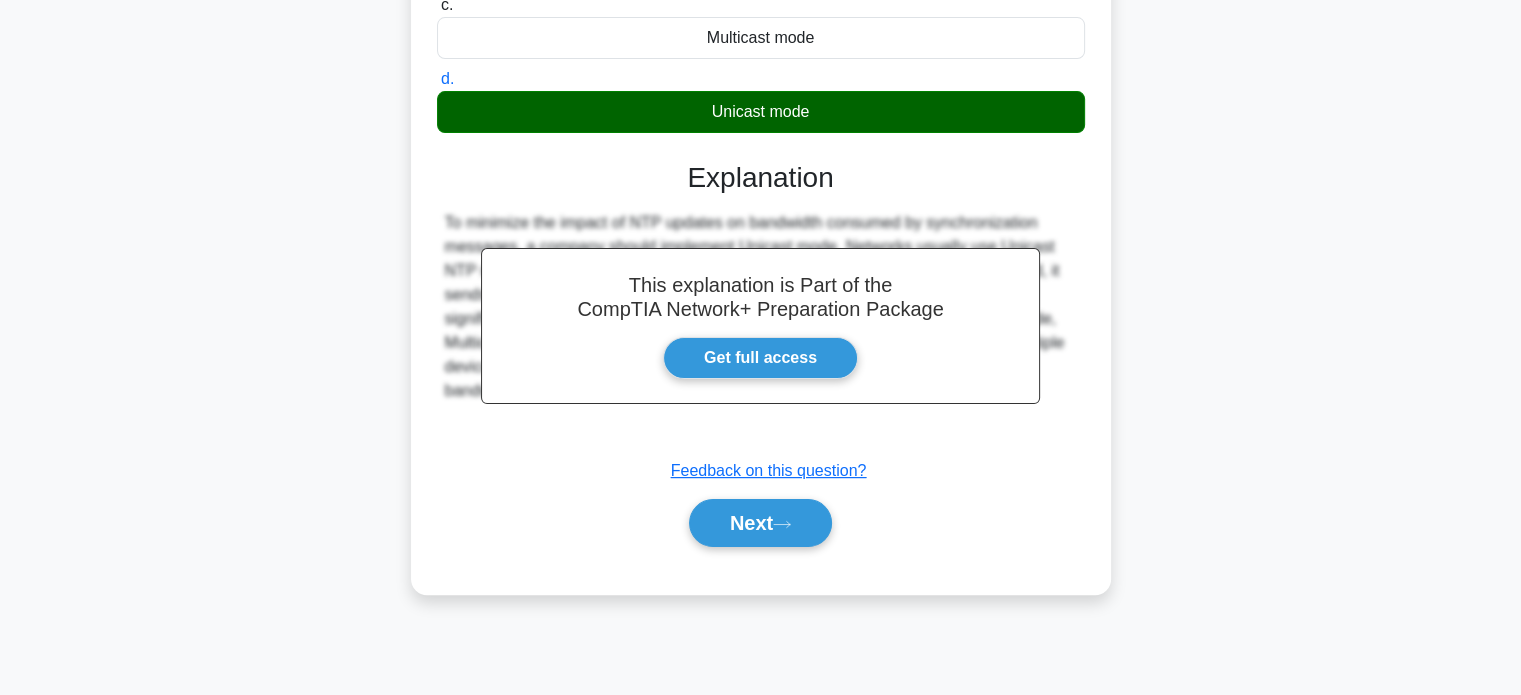 click on "Next" at bounding box center [760, 523] 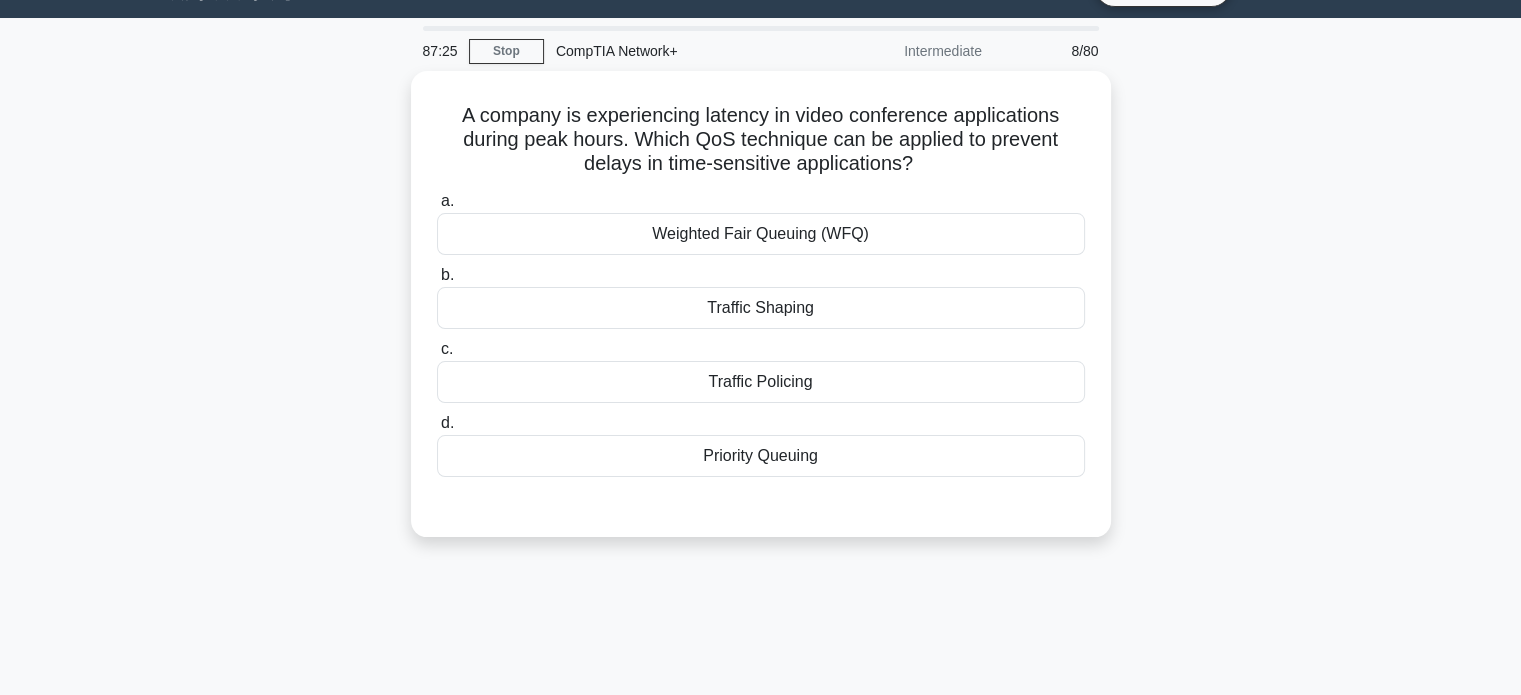 scroll, scrollTop: 45, scrollLeft: 0, axis: vertical 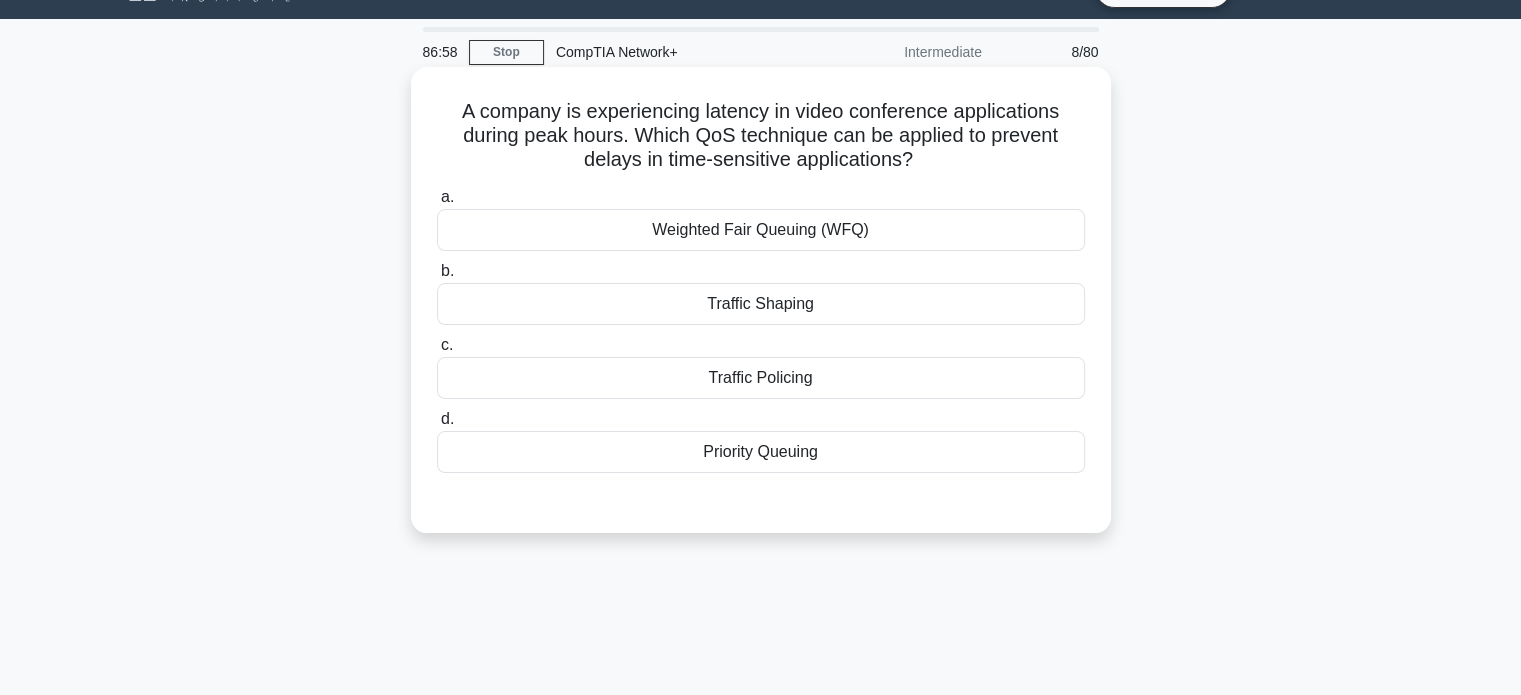 click on "Traffic Shaping" at bounding box center (761, 304) 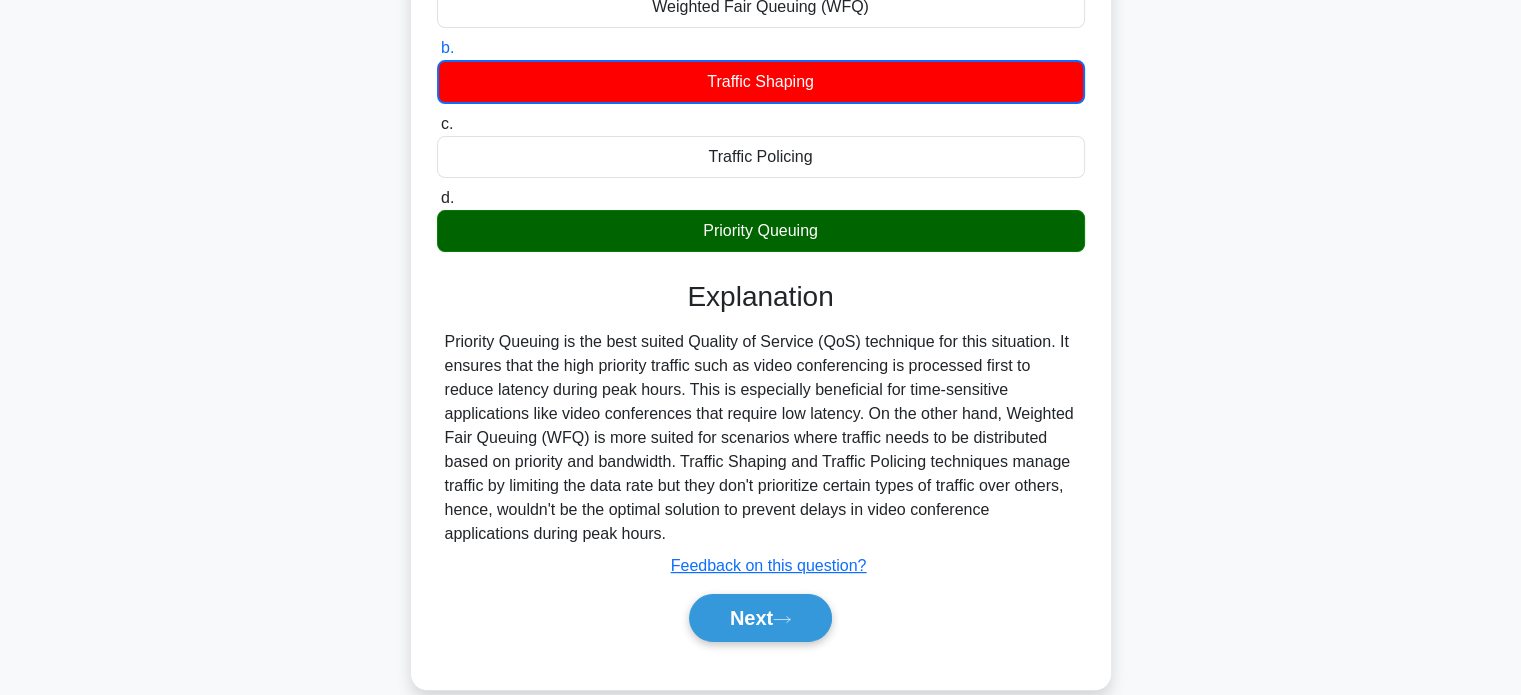 scroll, scrollTop: 269, scrollLeft: 0, axis: vertical 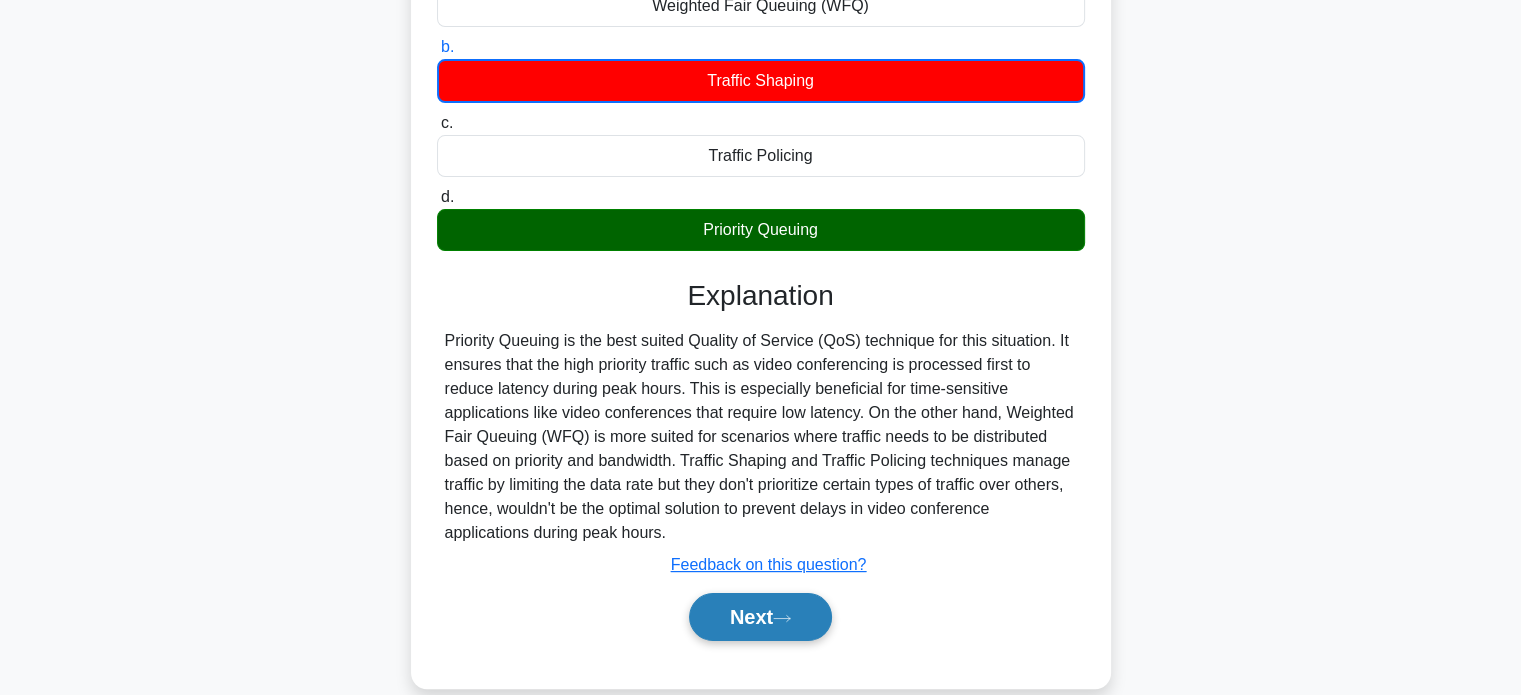 click on "Next" at bounding box center [760, 617] 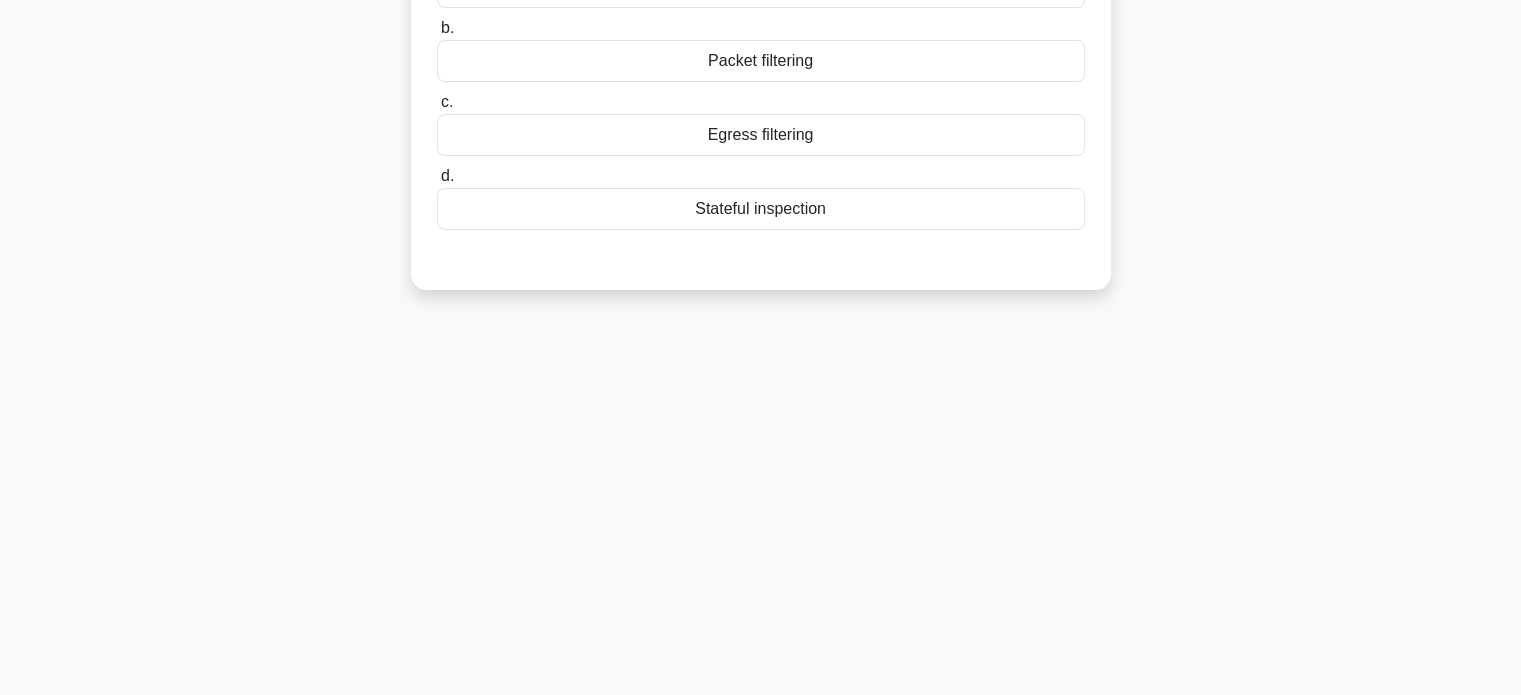 scroll, scrollTop: 0, scrollLeft: 0, axis: both 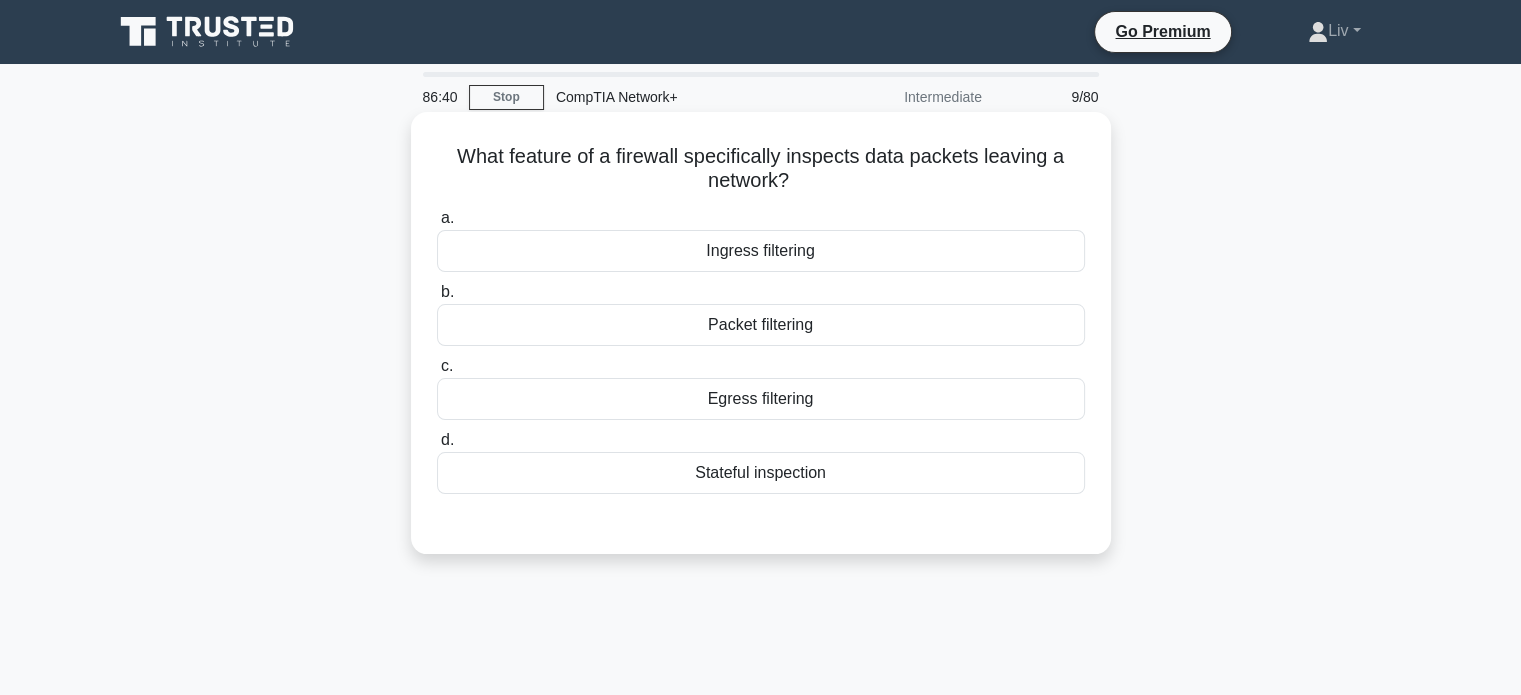 click on "Stateful inspection" at bounding box center (761, 473) 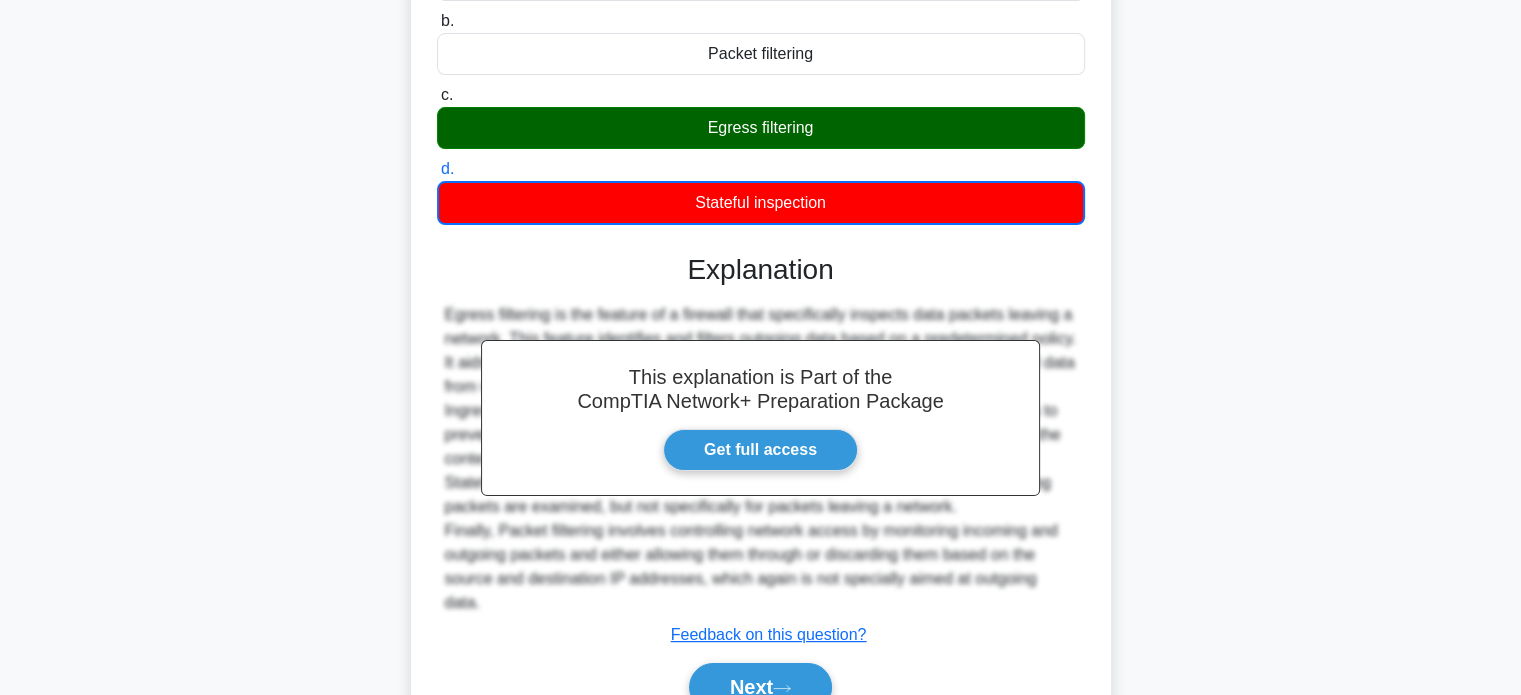 scroll, scrollTop: 385, scrollLeft: 0, axis: vertical 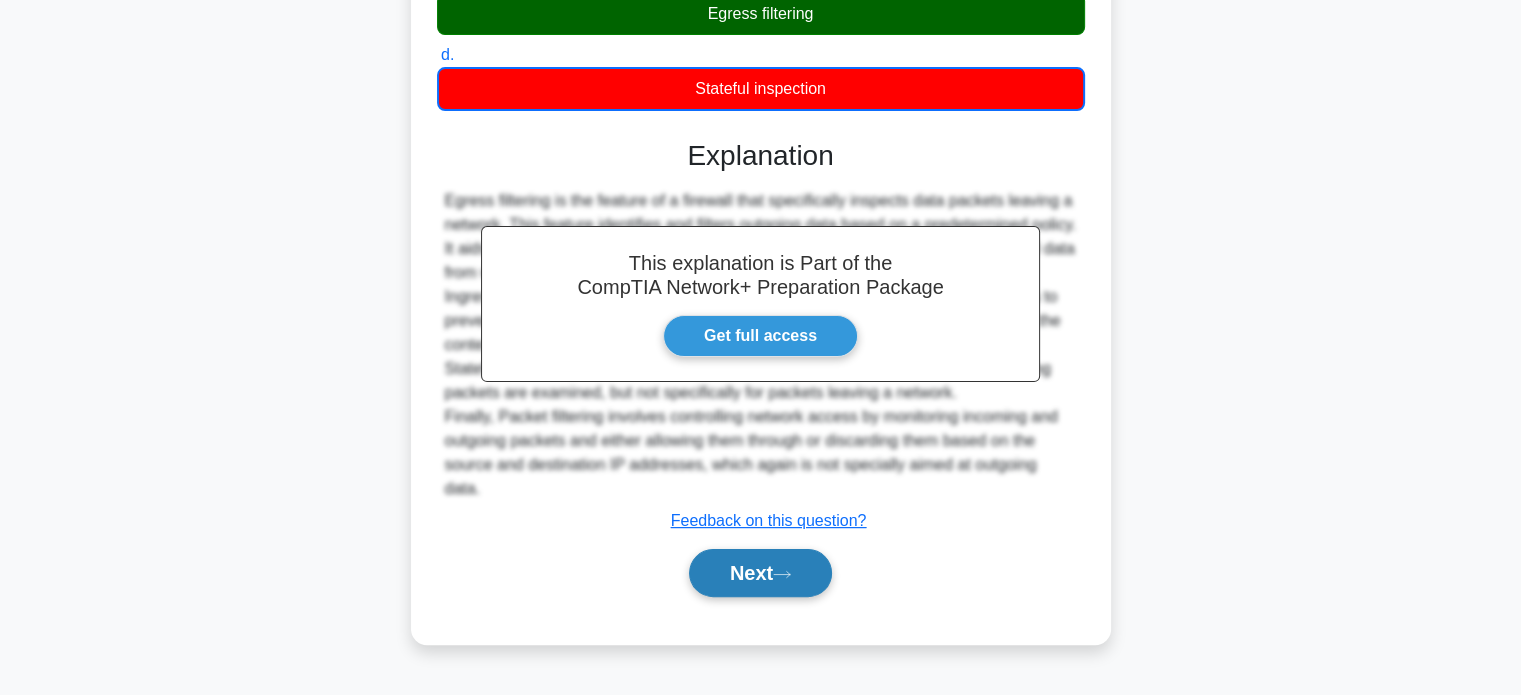 click on "Next" at bounding box center (760, 573) 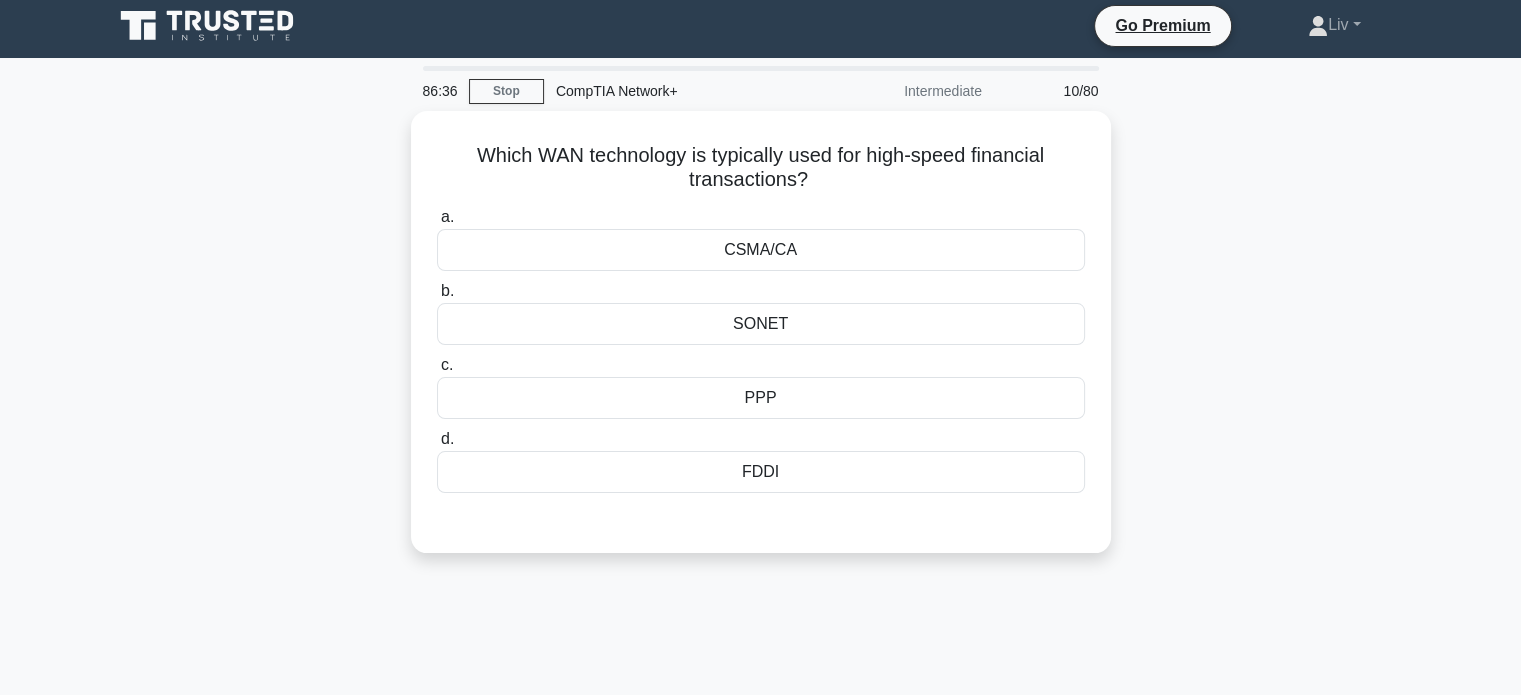 scroll, scrollTop: 5, scrollLeft: 0, axis: vertical 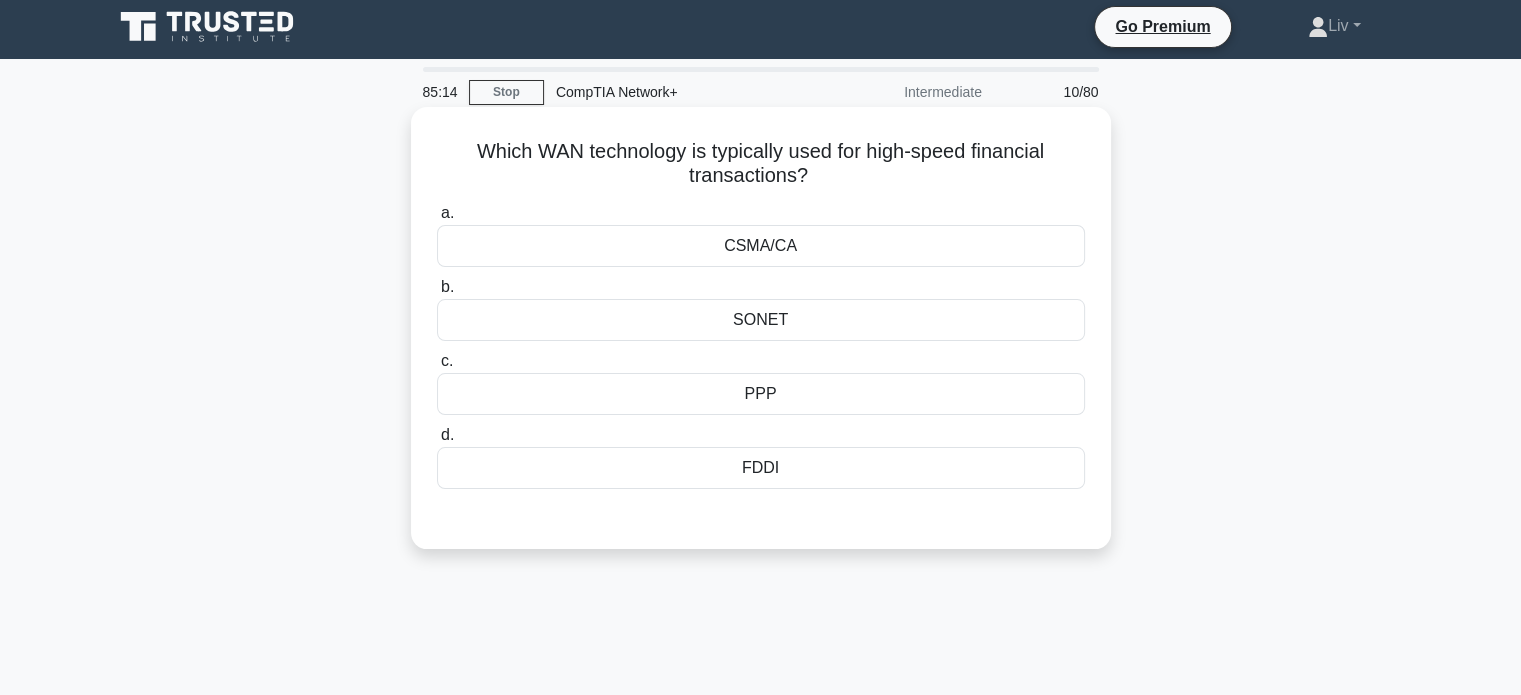 click on "FDDI" at bounding box center (761, 468) 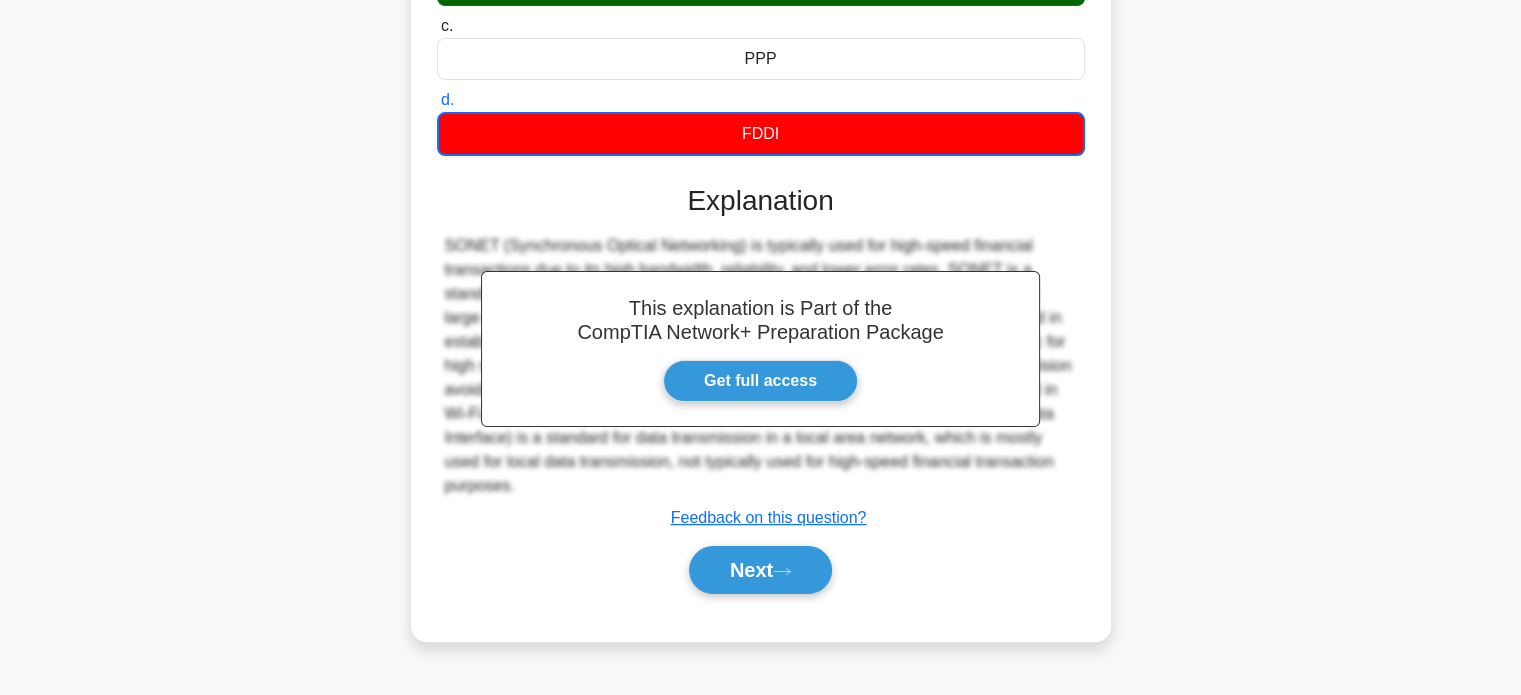 scroll, scrollTop: 346, scrollLeft: 0, axis: vertical 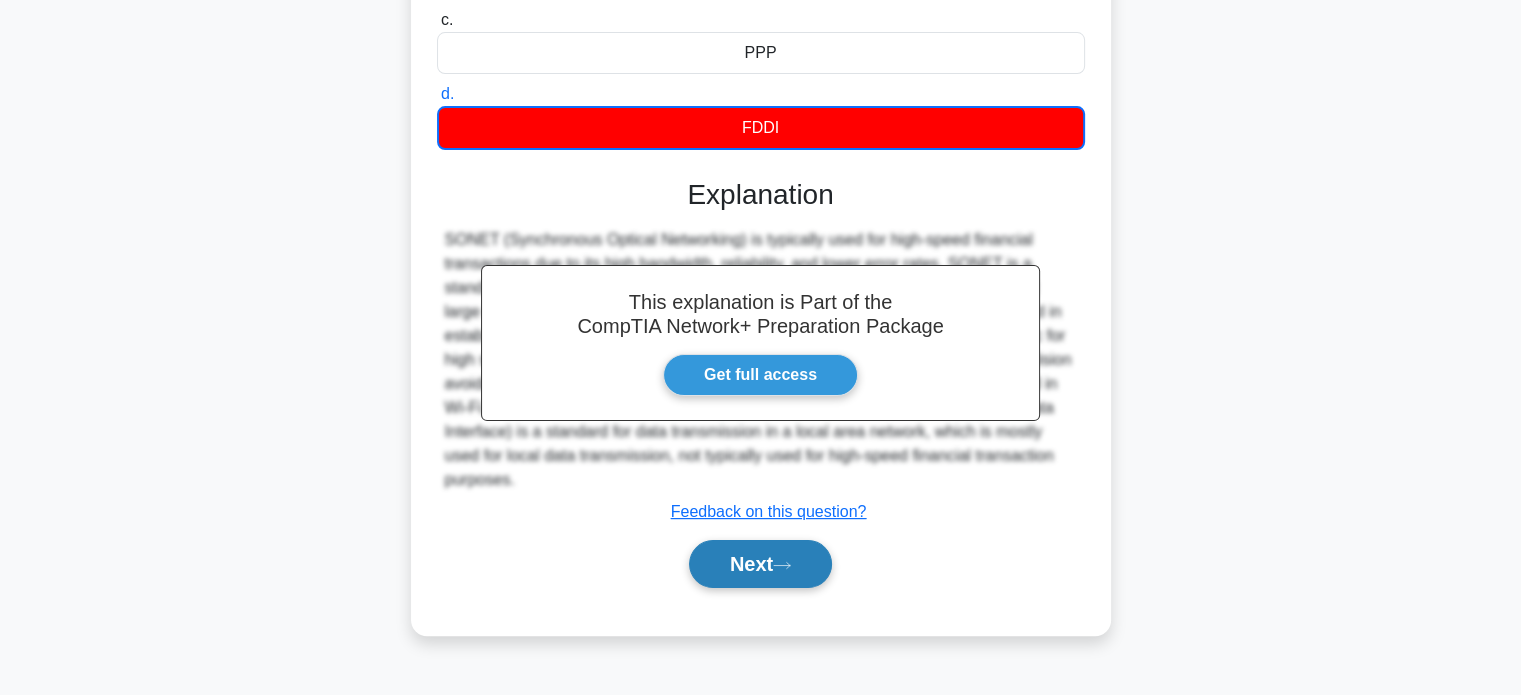 click on "Next" at bounding box center [760, 564] 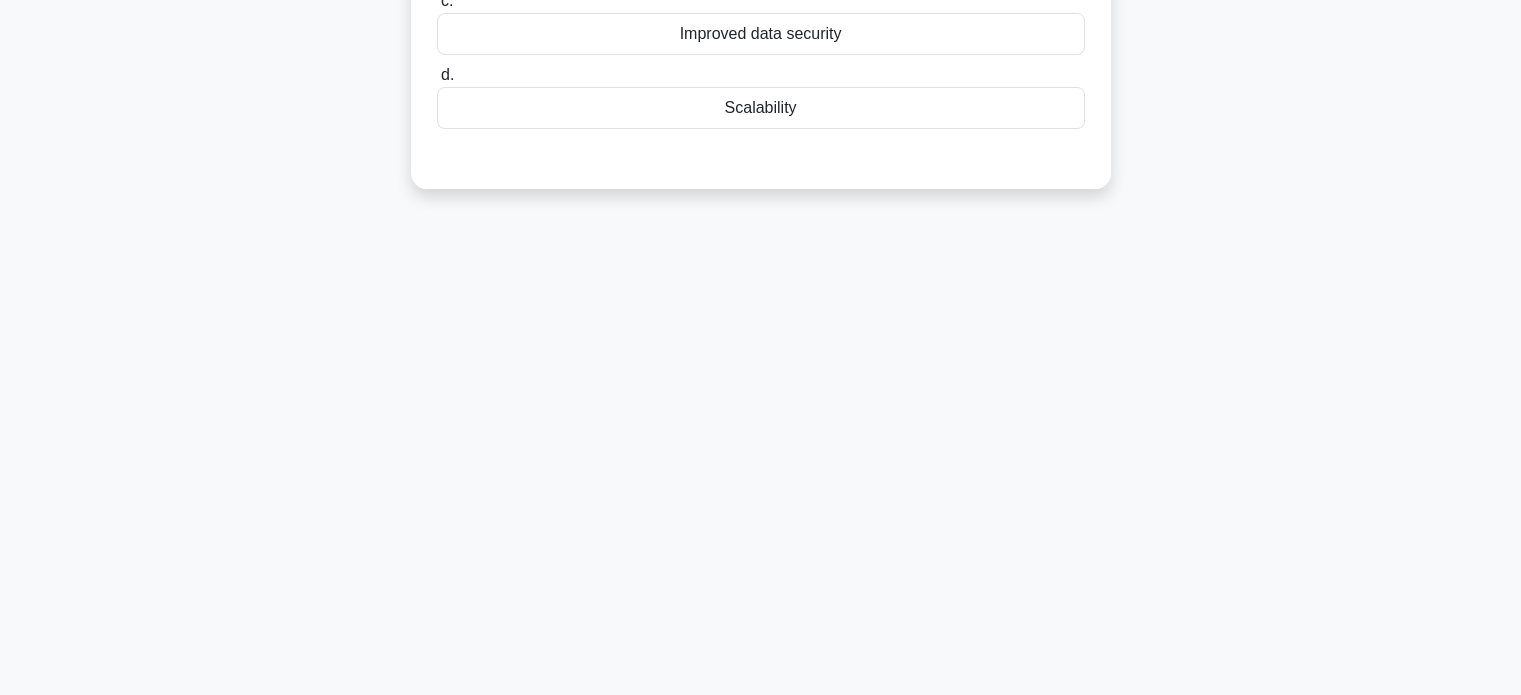 scroll, scrollTop: 0, scrollLeft: 0, axis: both 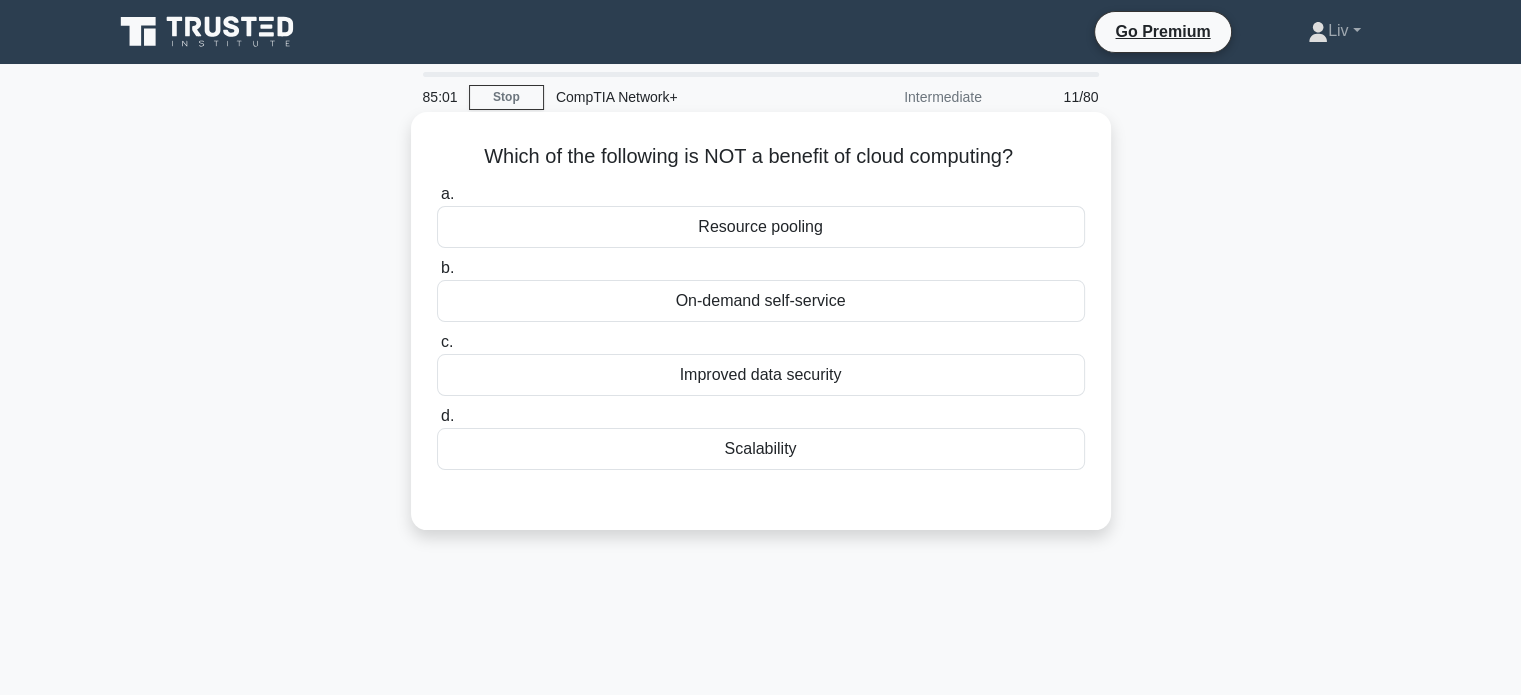 click on "Improved data security" at bounding box center (761, 375) 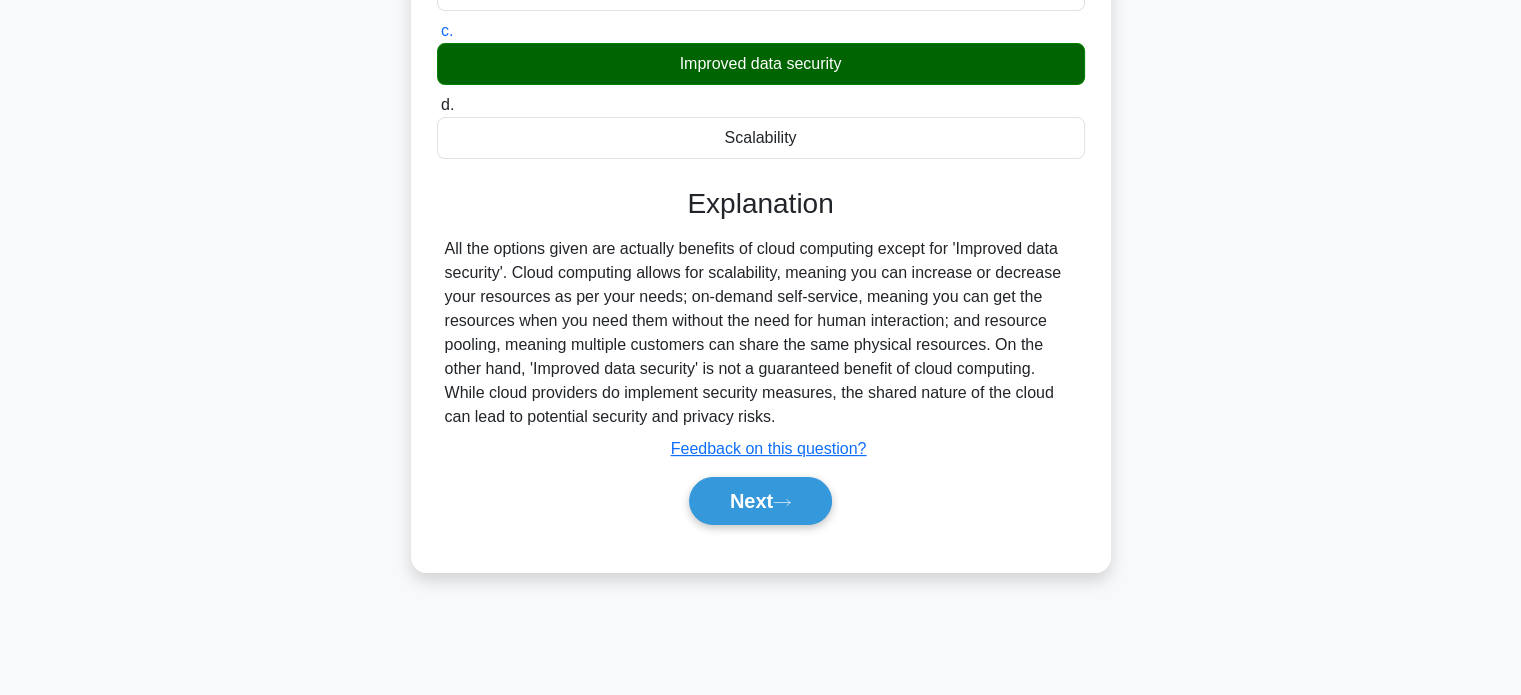 scroll, scrollTop: 385, scrollLeft: 0, axis: vertical 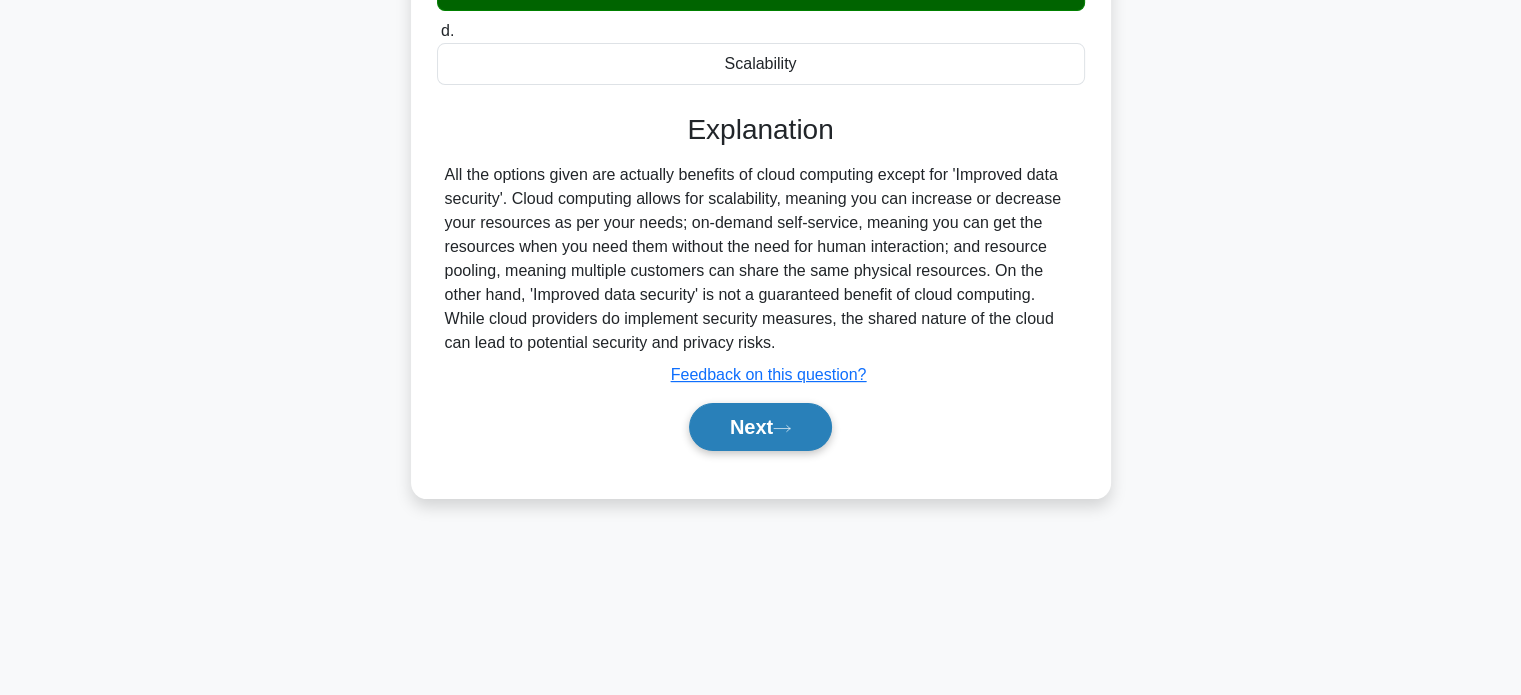 click on "Next" at bounding box center (760, 427) 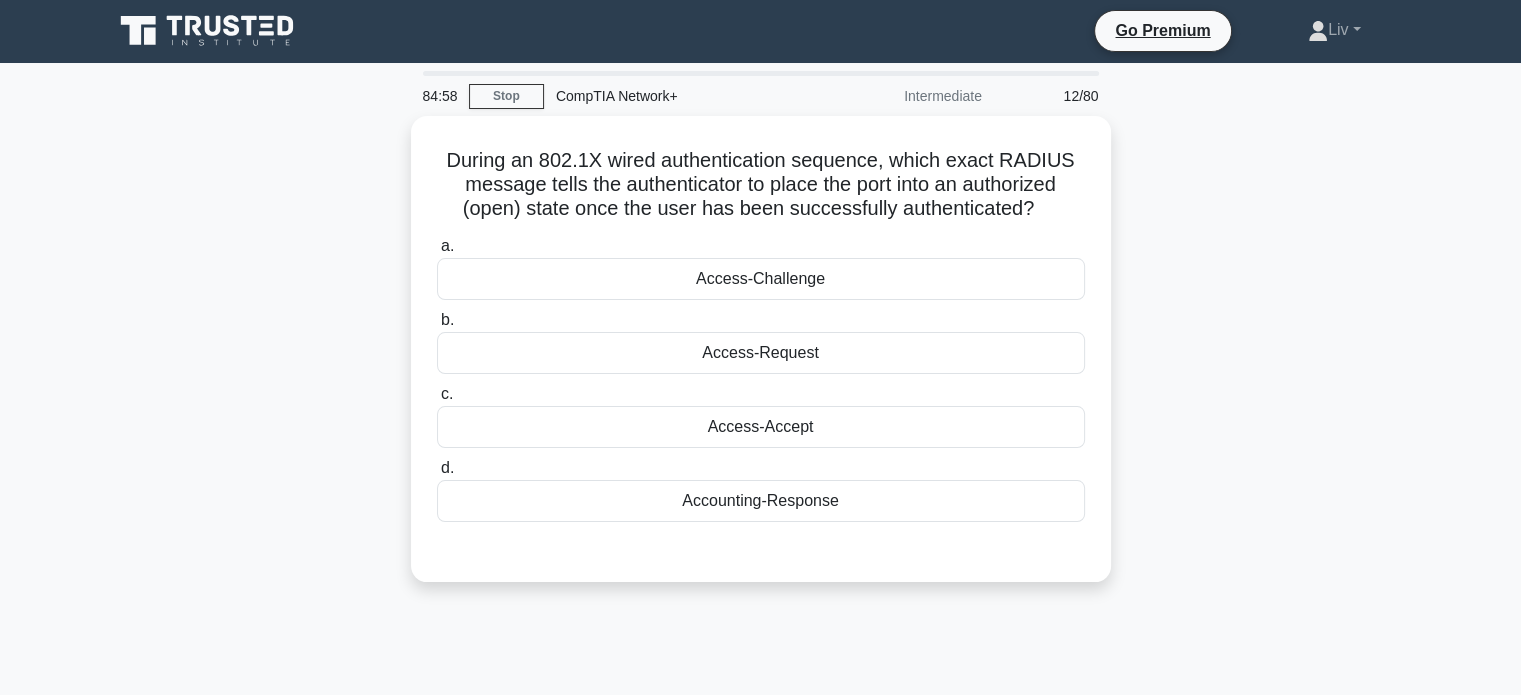 scroll, scrollTop: 0, scrollLeft: 0, axis: both 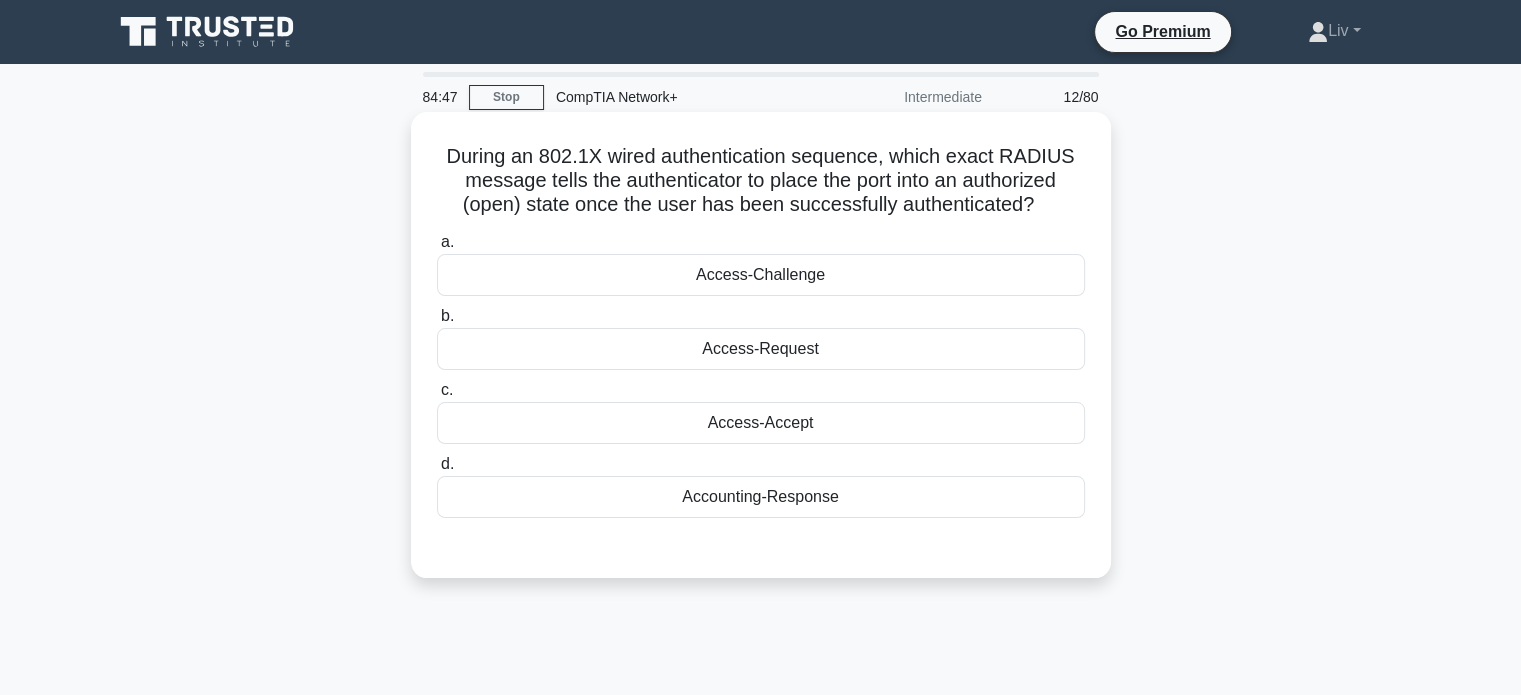 click on "Access-Request" at bounding box center (761, 349) 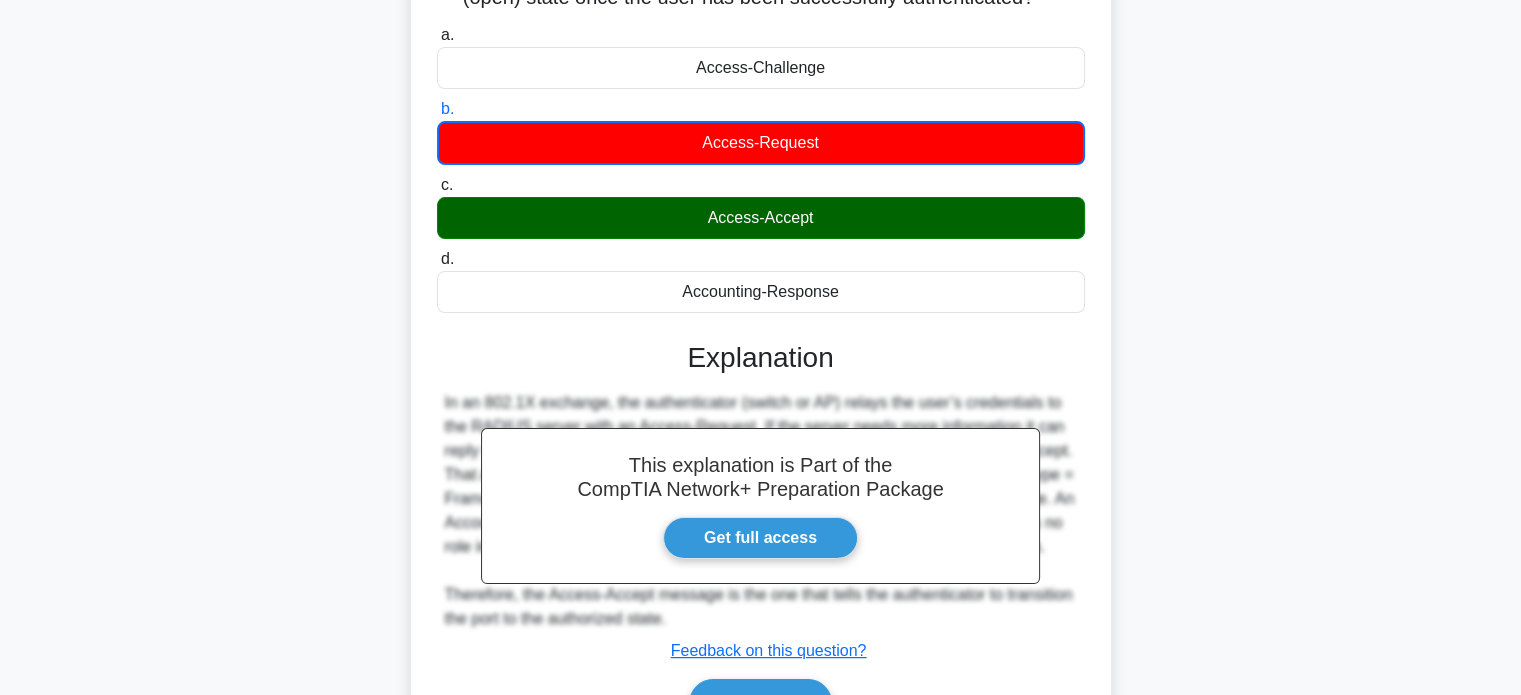 scroll, scrollTop: 212, scrollLeft: 0, axis: vertical 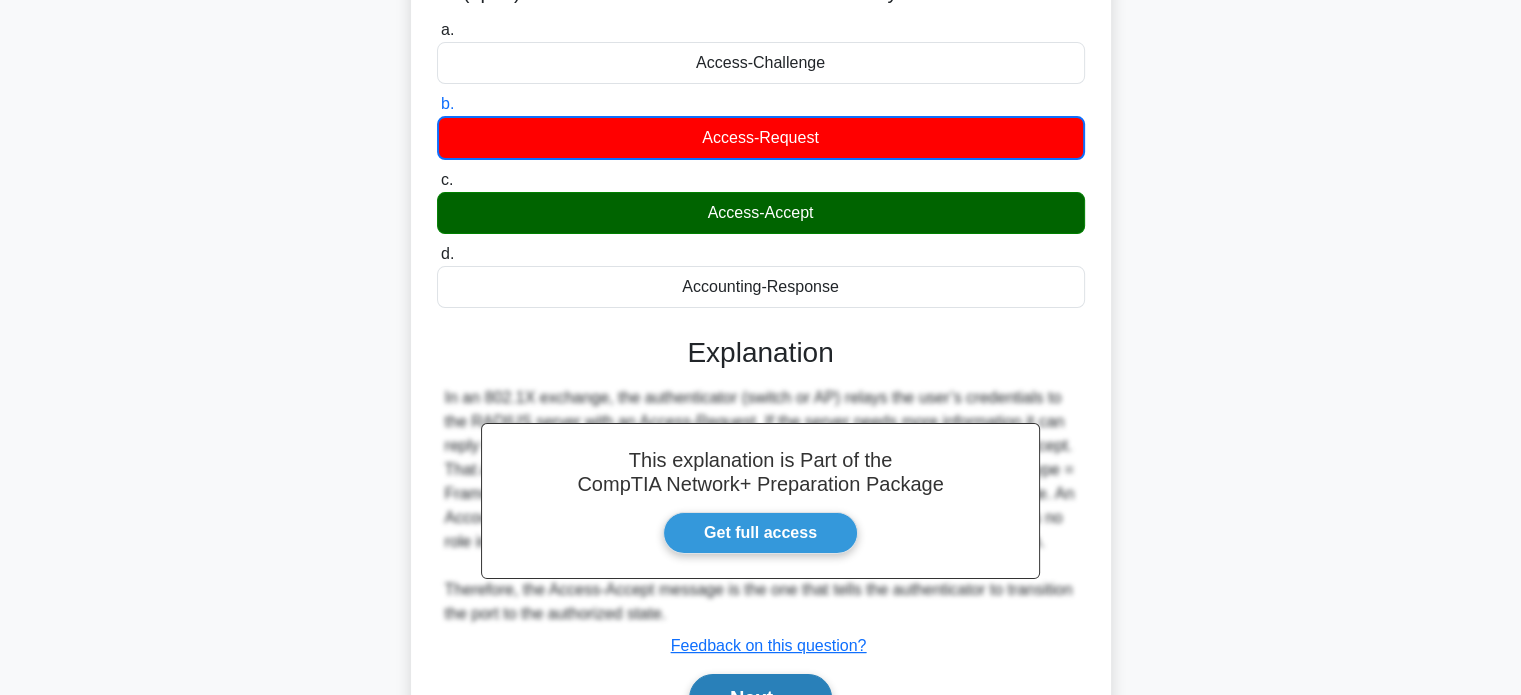click on "Next" at bounding box center [760, 698] 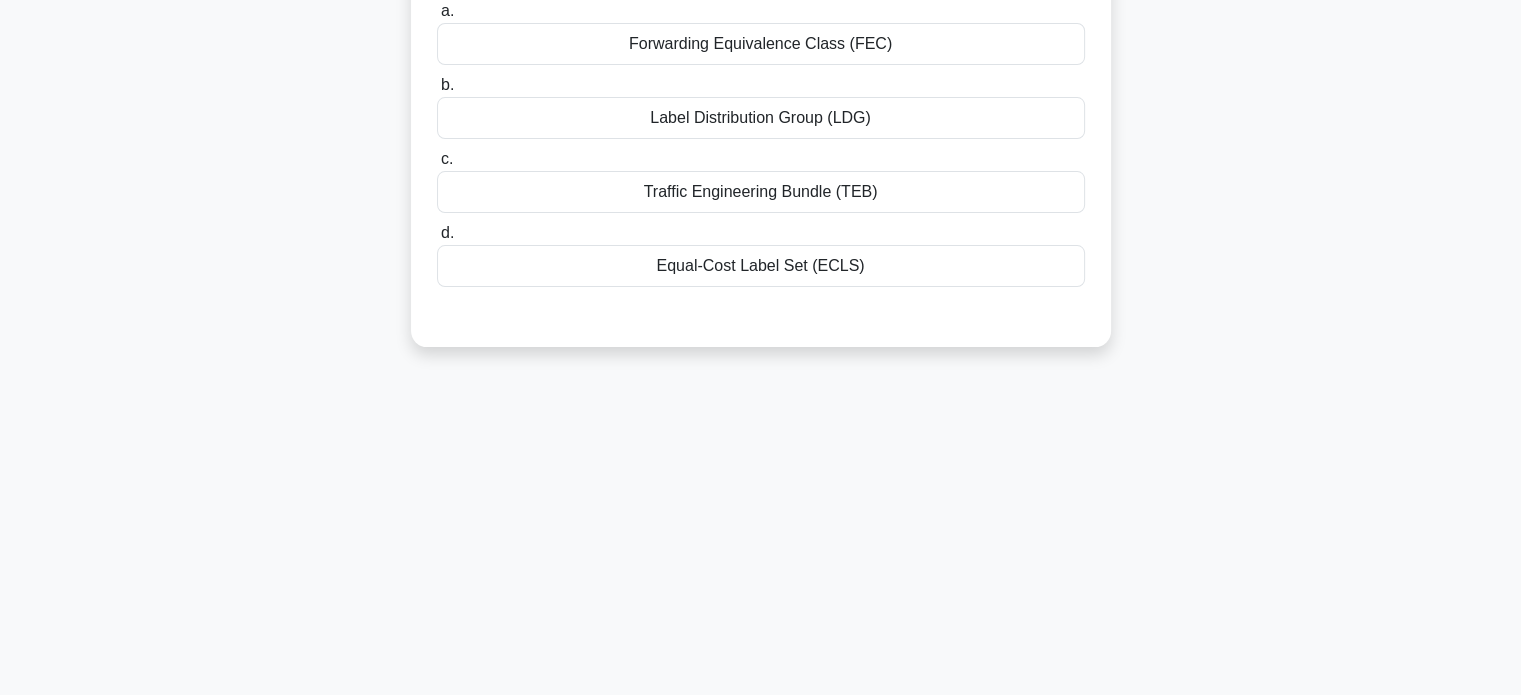 scroll, scrollTop: 0, scrollLeft: 0, axis: both 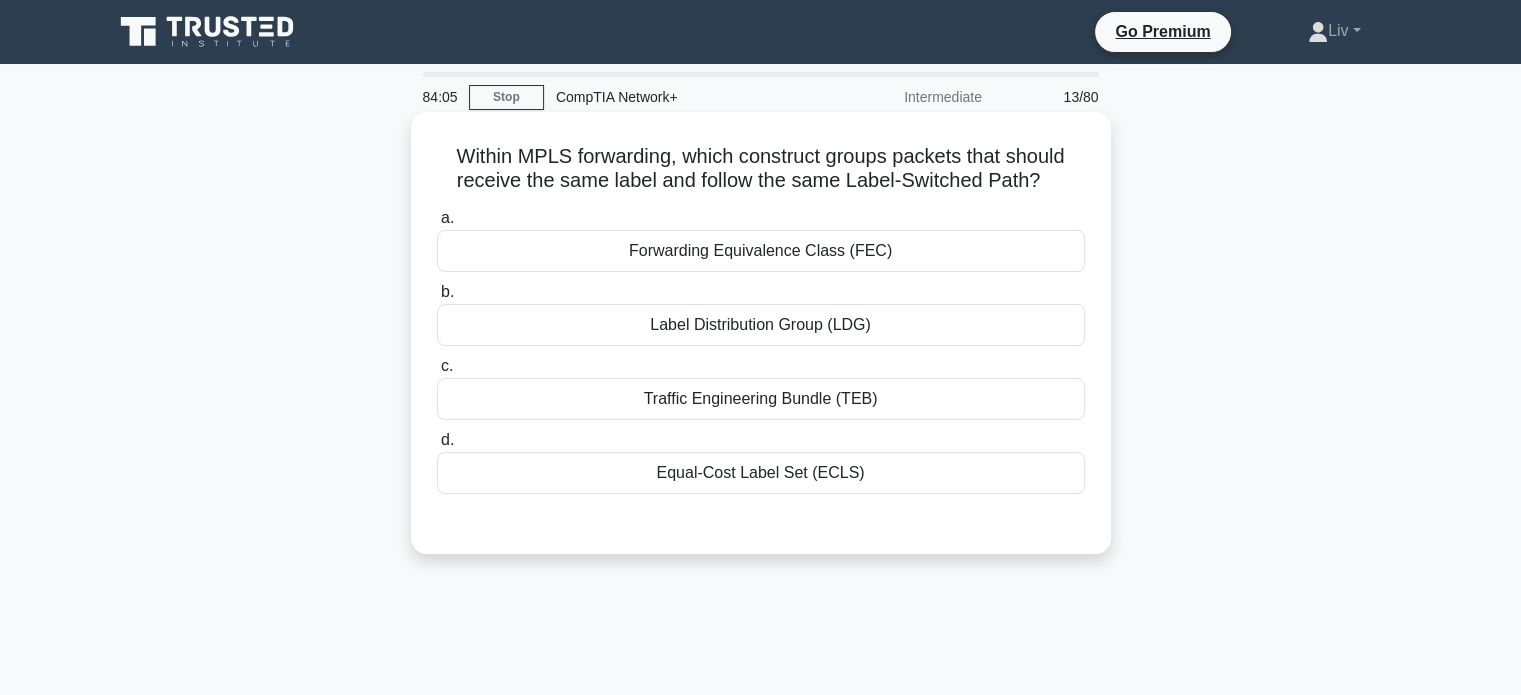 click on "Forwarding Equivalence Class (FEC)" at bounding box center (761, 251) 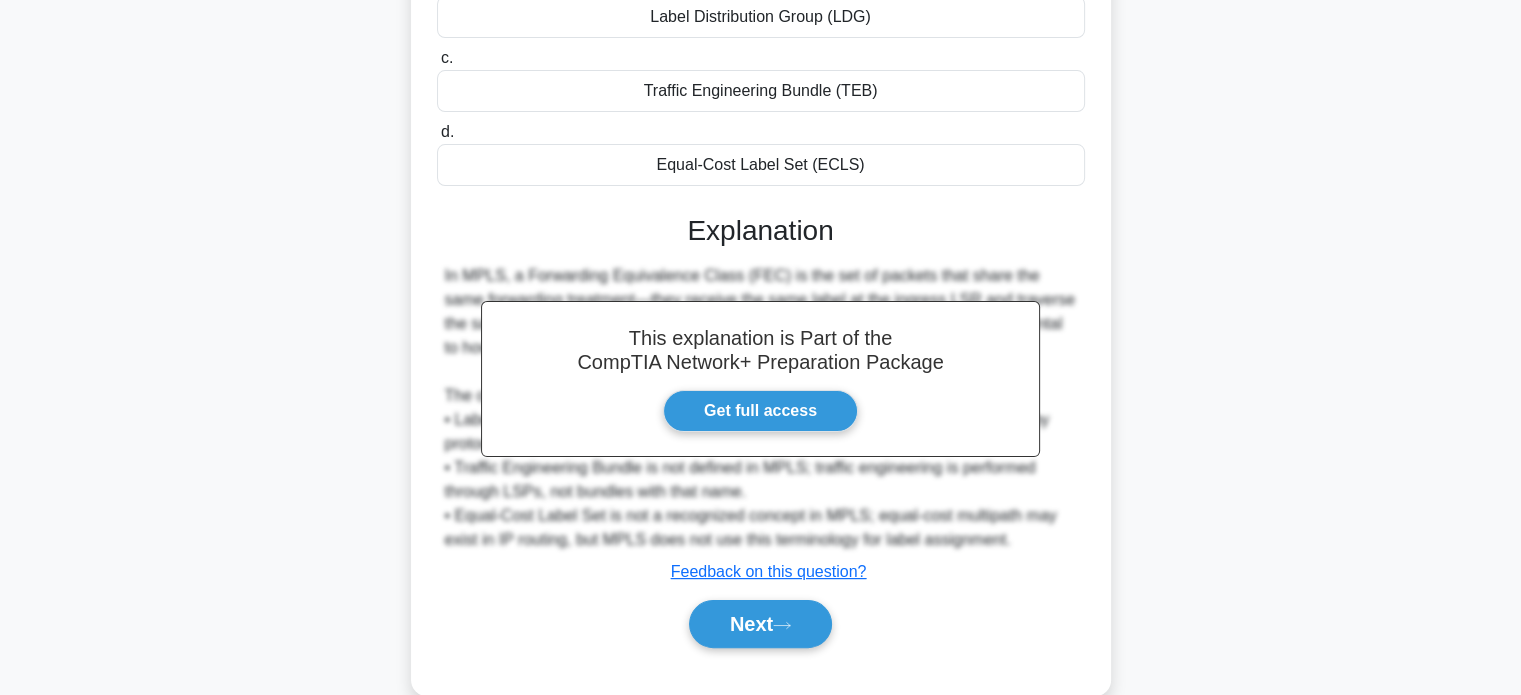 scroll, scrollTop: 385, scrollLeft: 0, axis: vertical 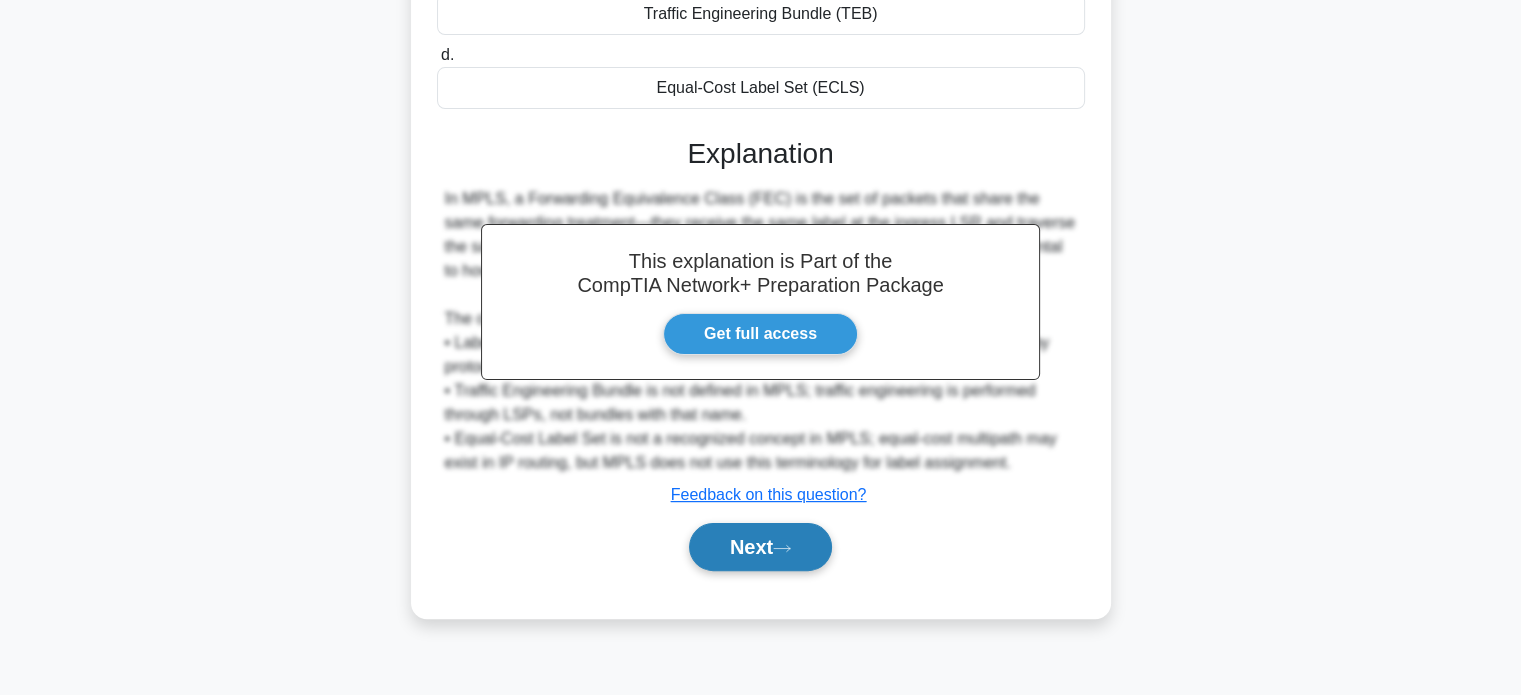 click on "Next" at bounding box center (760, 547) 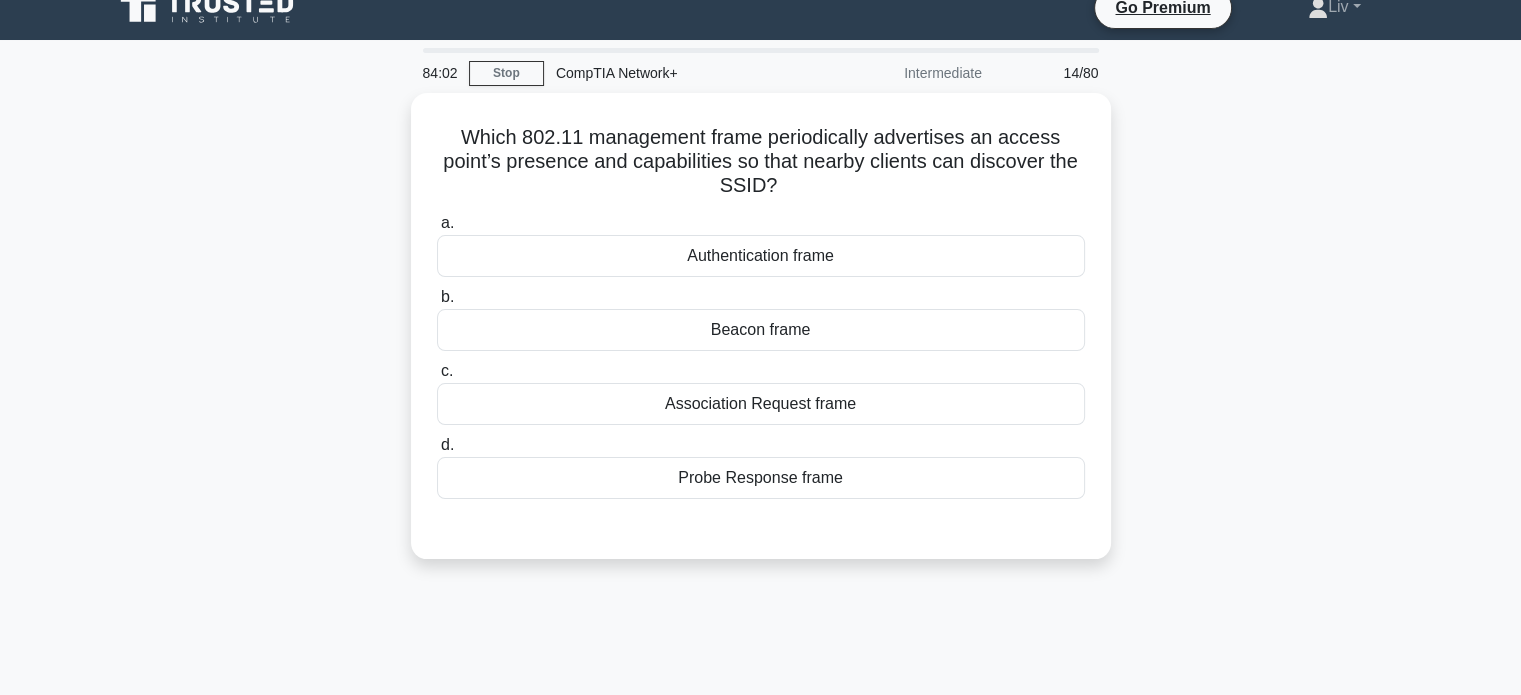 scroll, scrollTop: 0, scrollLeft: 0, axis: both 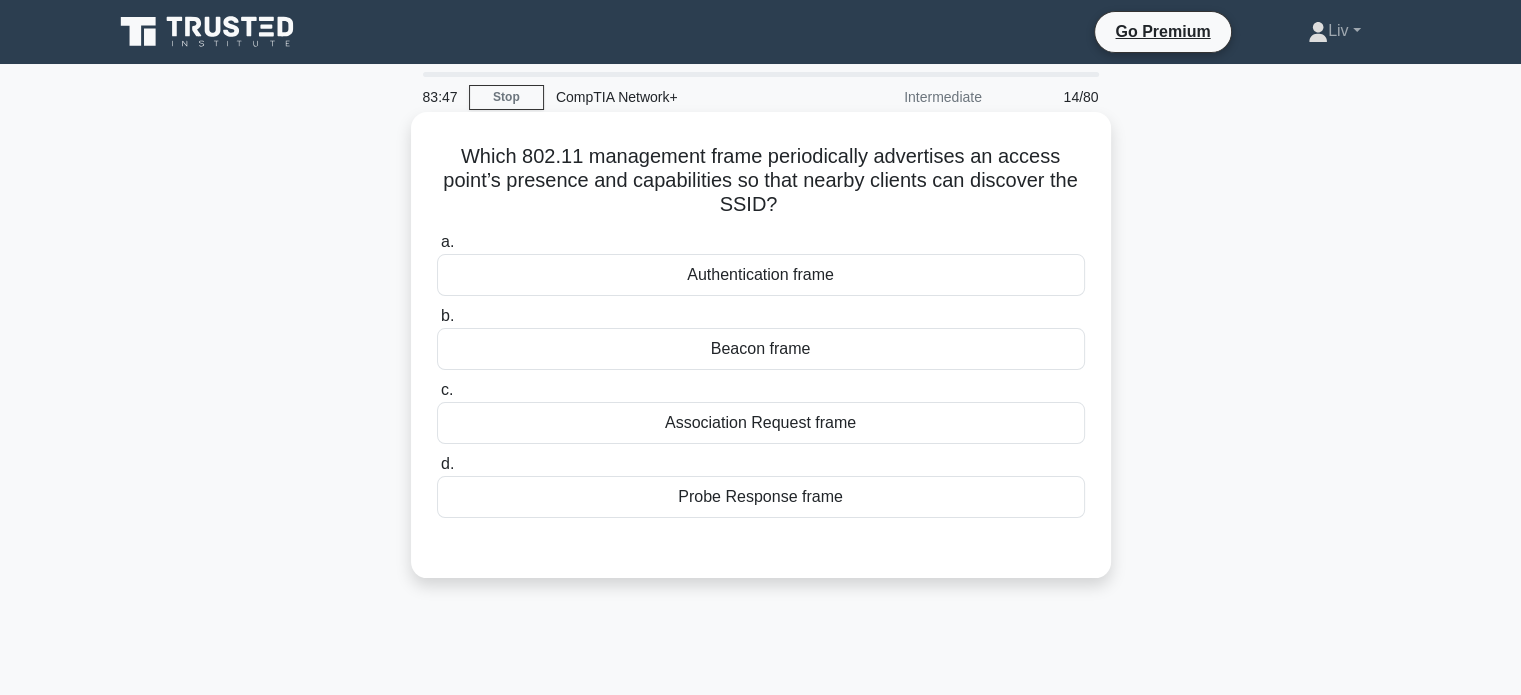 click on "Beacon frame" at bounding box center [761, 349] 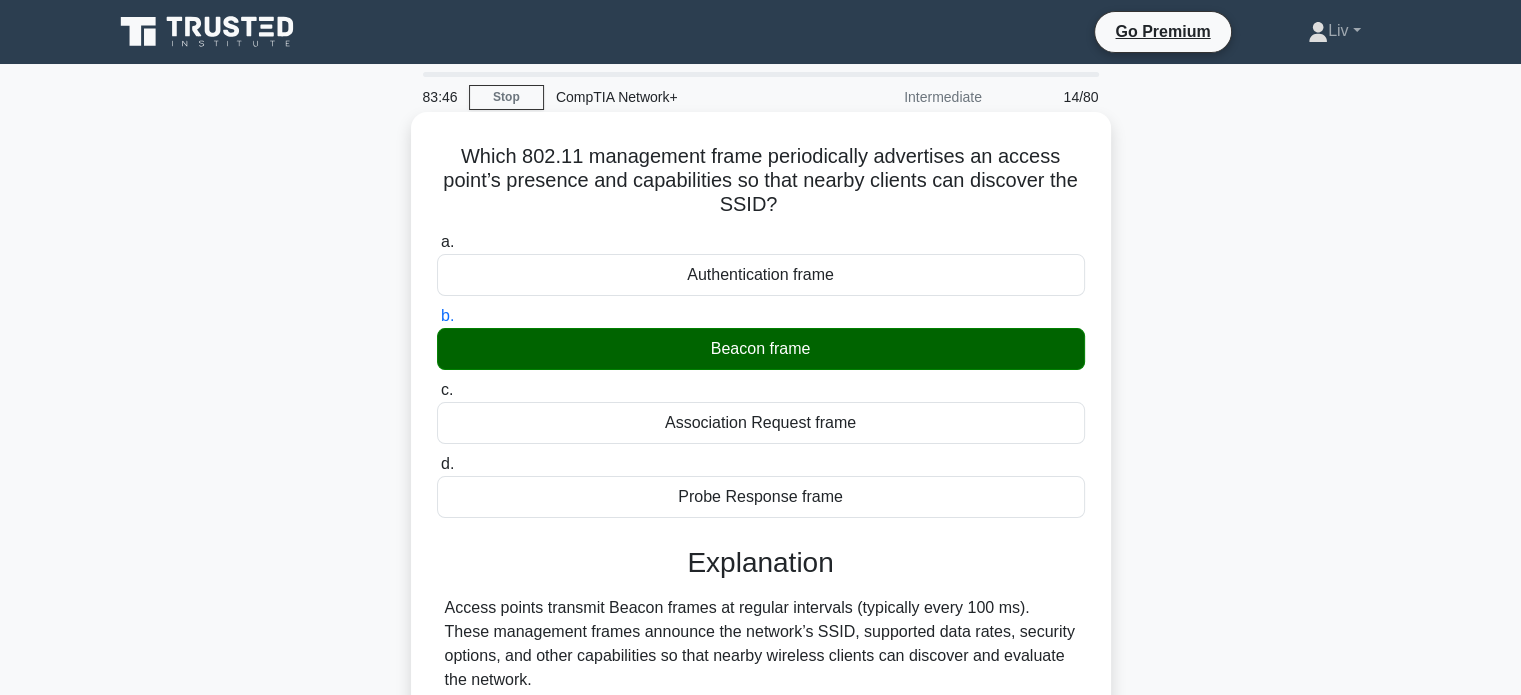 scroll, scrollTop: 385, scrollLeft: 0, axis: vertical 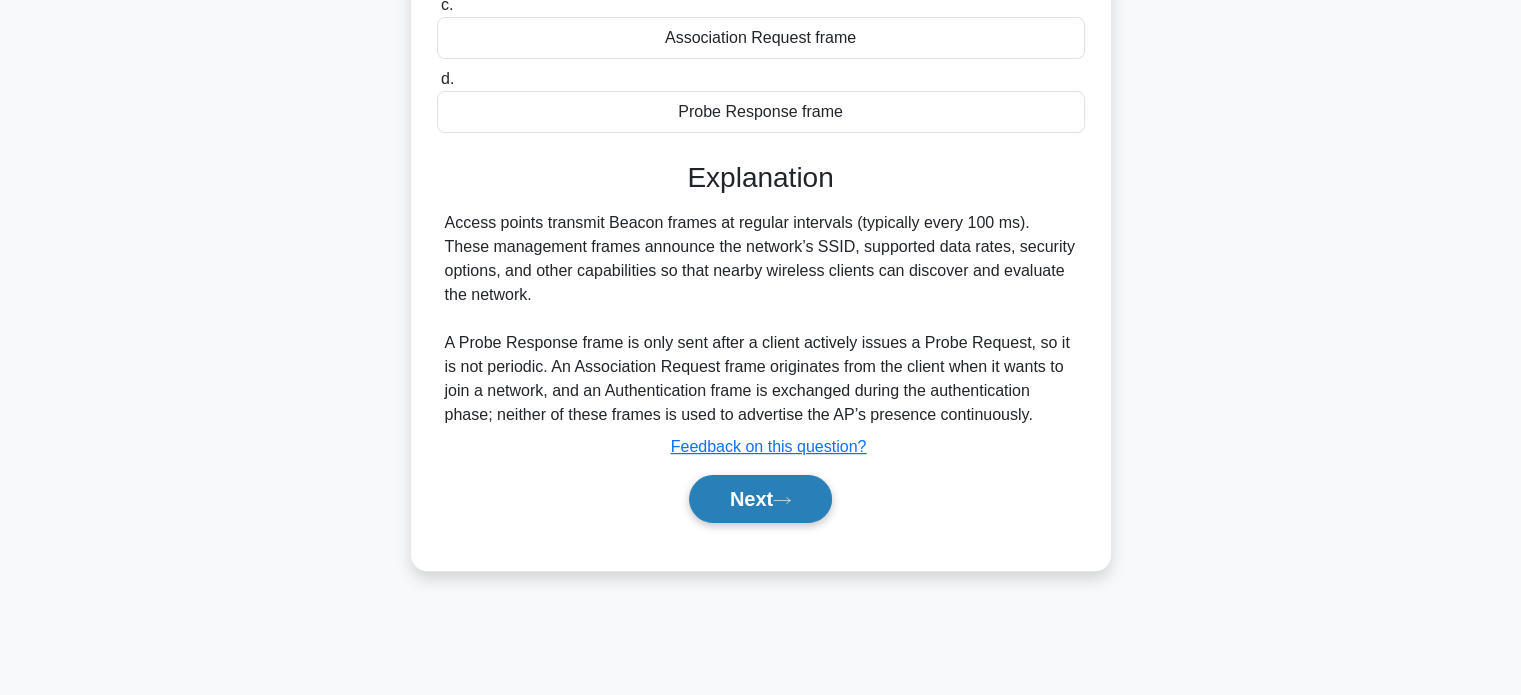 click on "Next" at bounding box center [760, 499] 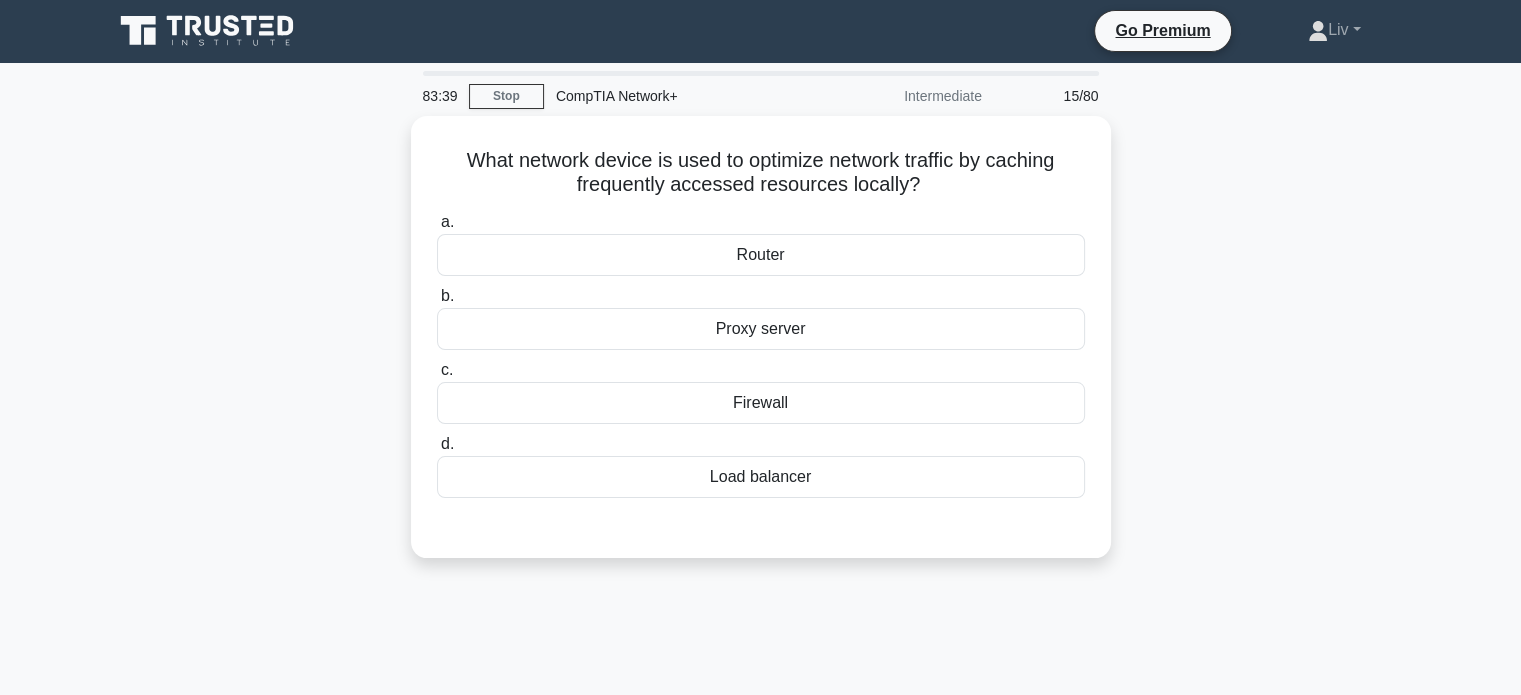 scroll, scrollTop: 0, scrollLeft: 0, axis: both 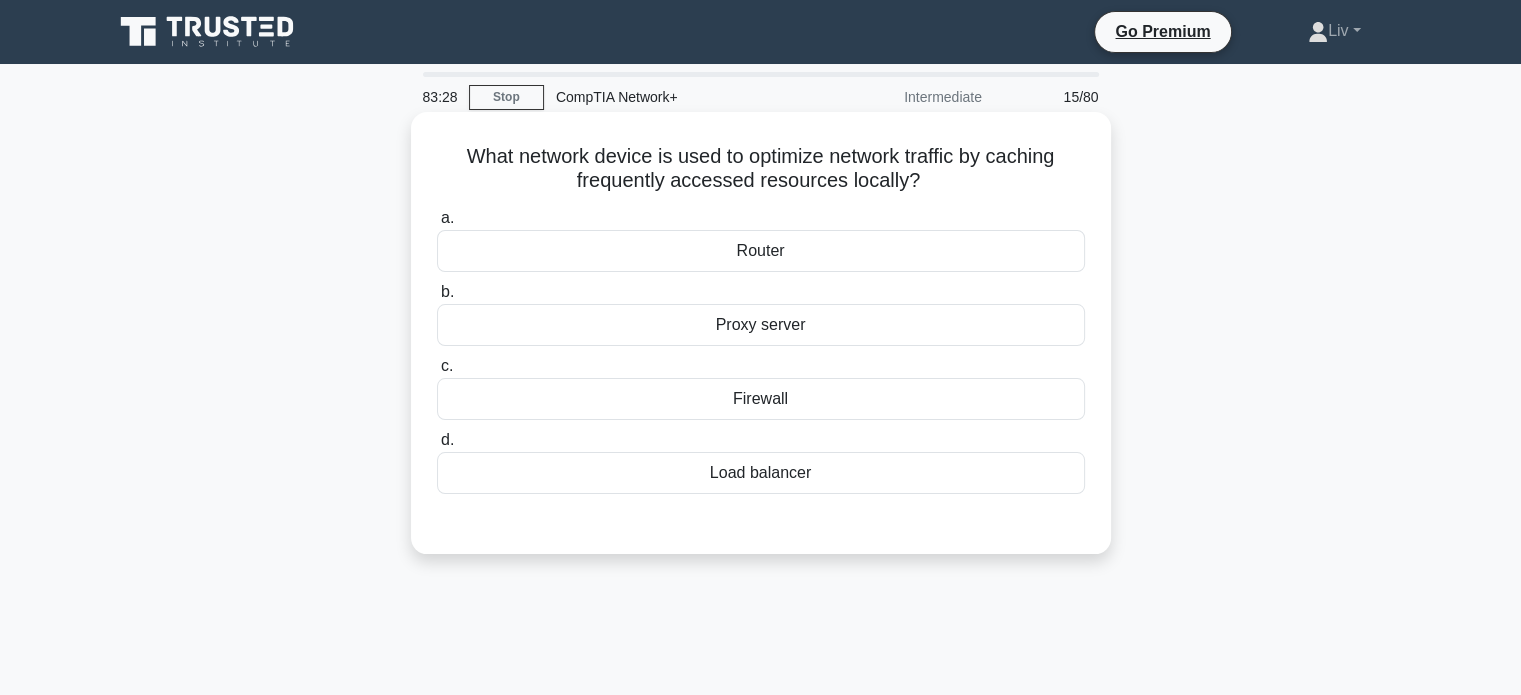 click on "Proxy server" at bounding box center (761, 325) 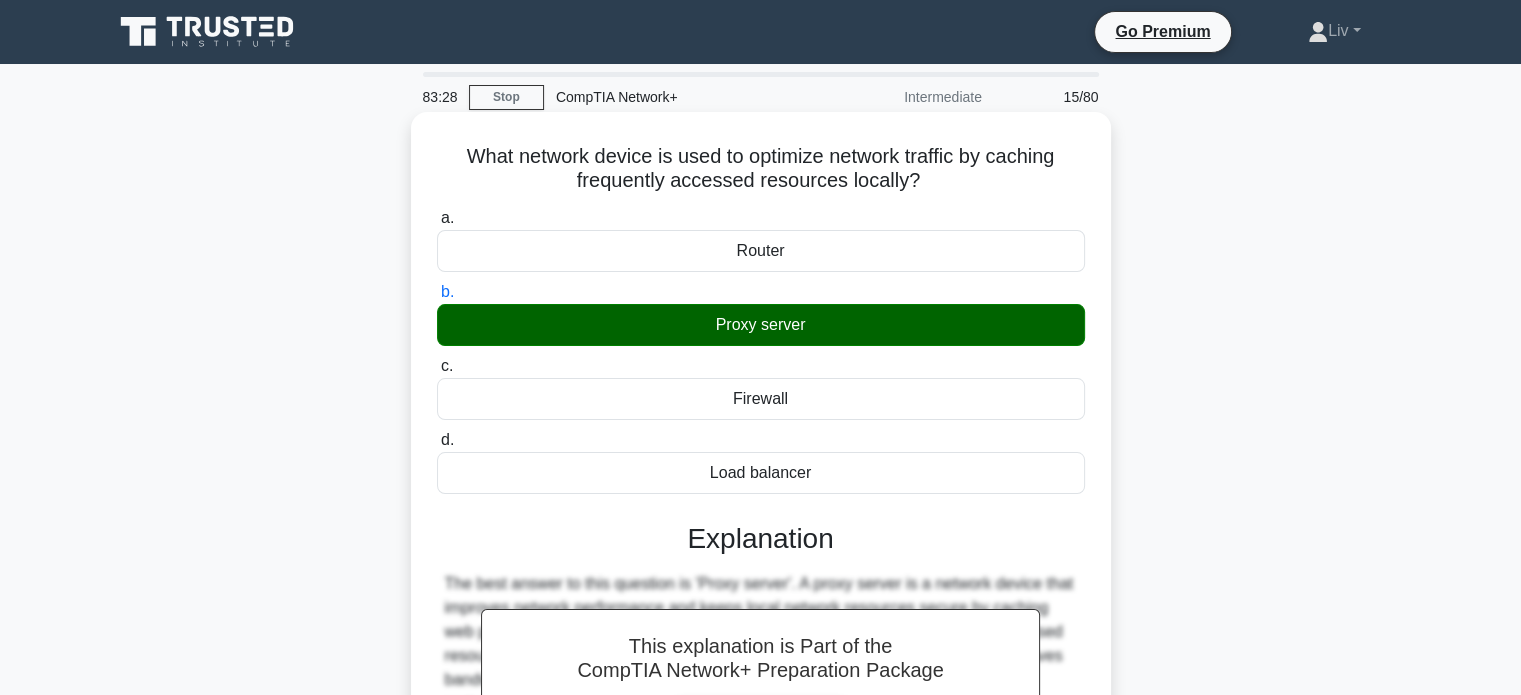 scroll, scrollTop: 385, scrollLeft: 0, axis: vertical 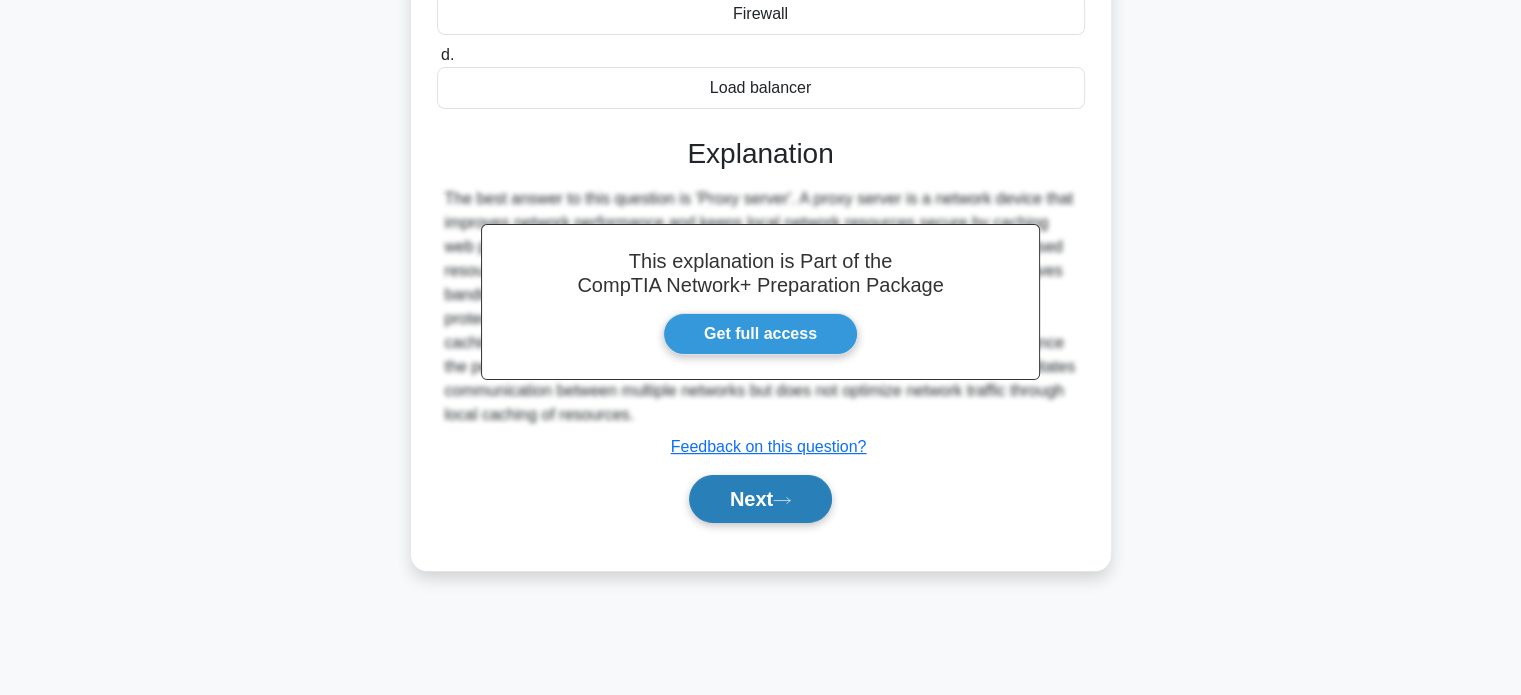 click on "Next" at bounding box center (760, 499) 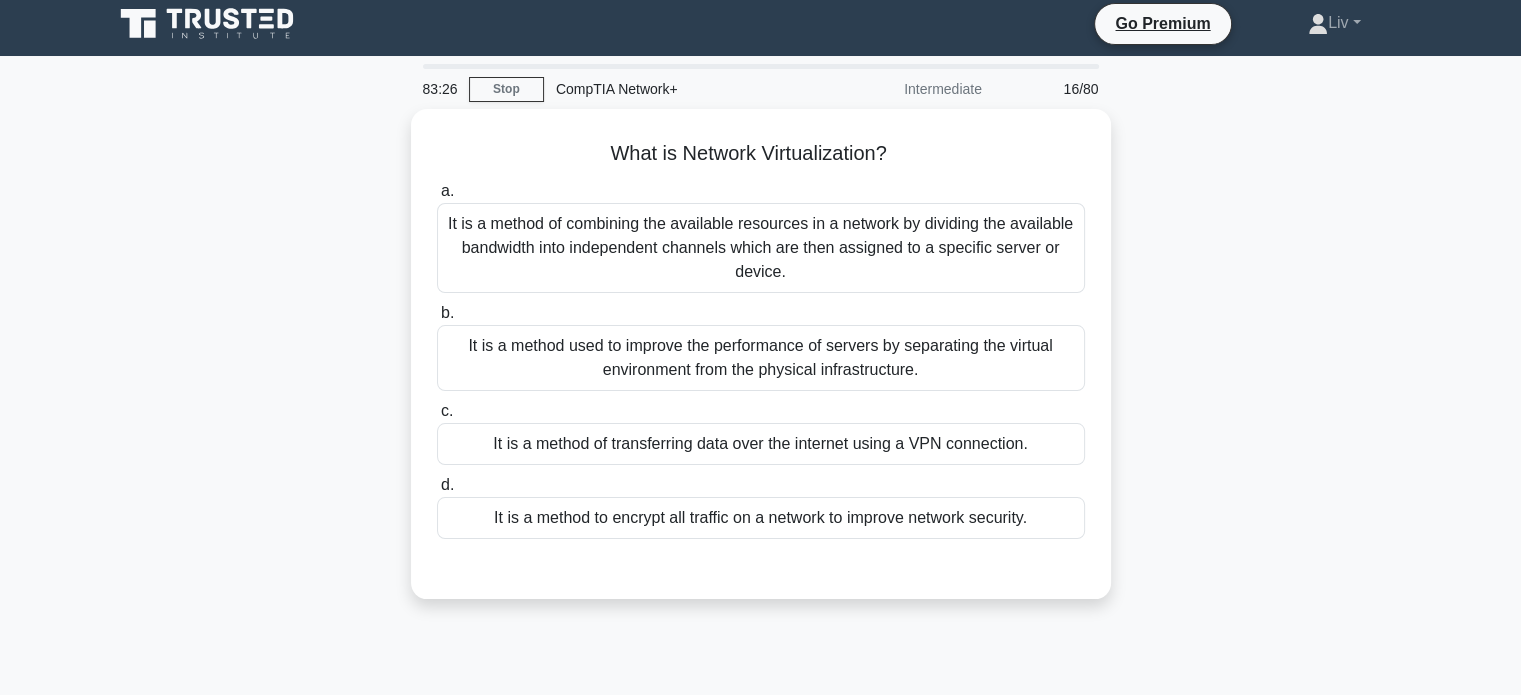 scroll, scrollTop: 4, scrollLeft: 0, axis: vertical 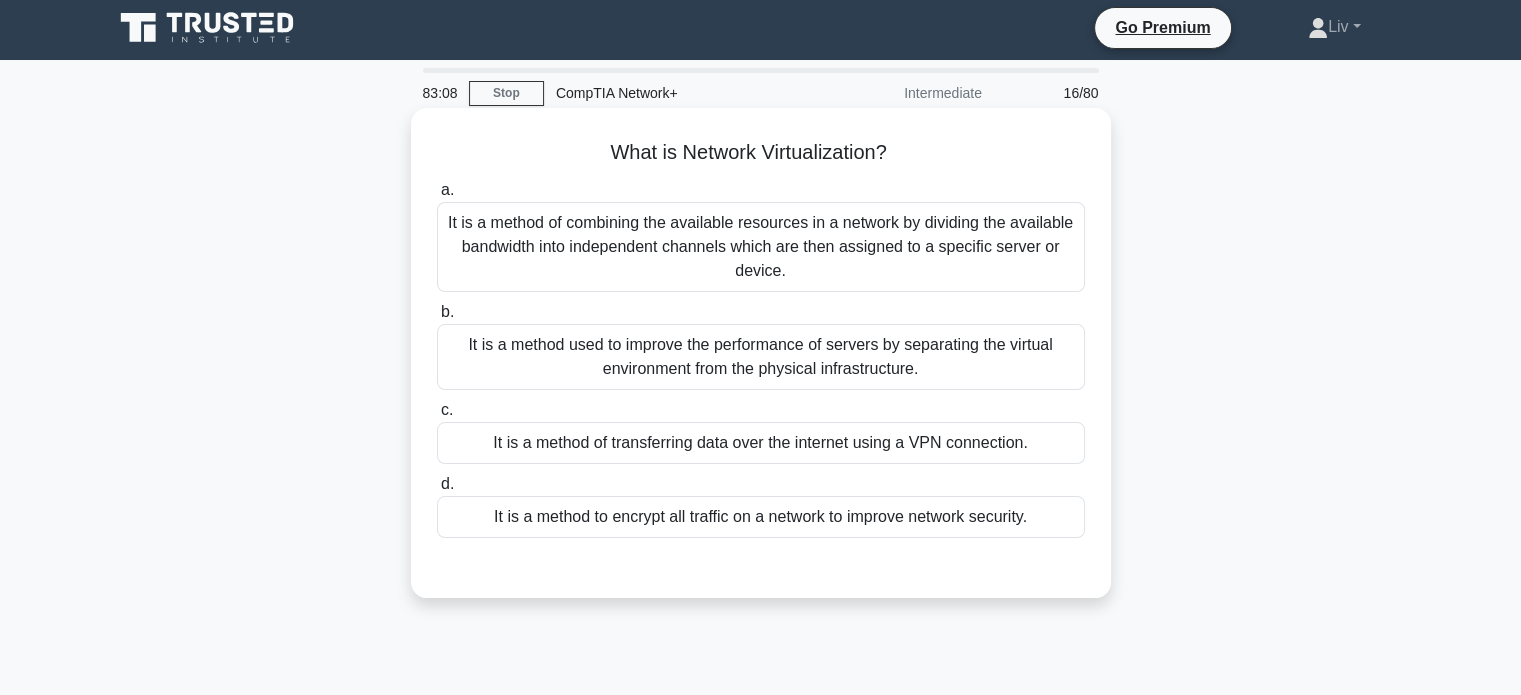 click on "It is a method used to improve the performance of servers by separating the virtual environment from the physical infrastructure." at bounding box center [761, 357] 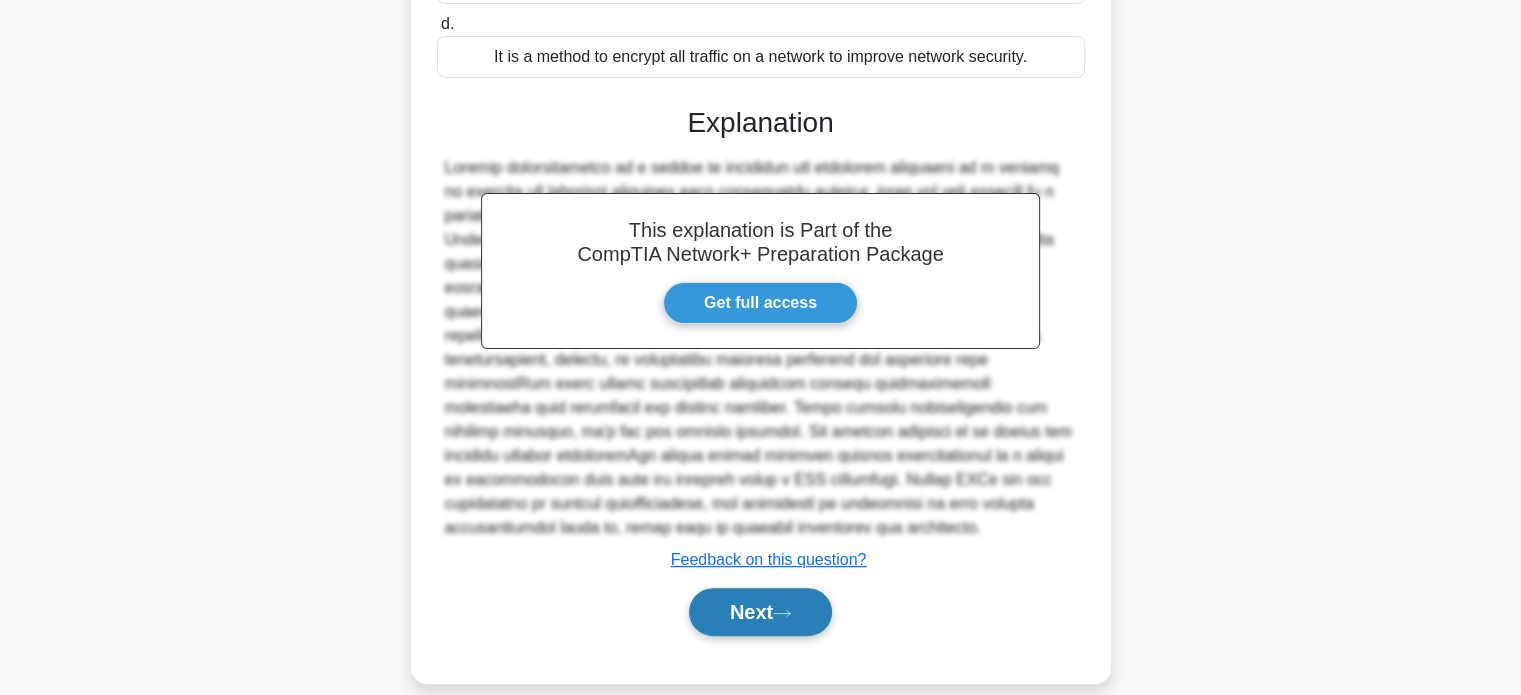 click on "Next" at bounding box center (760, 612) 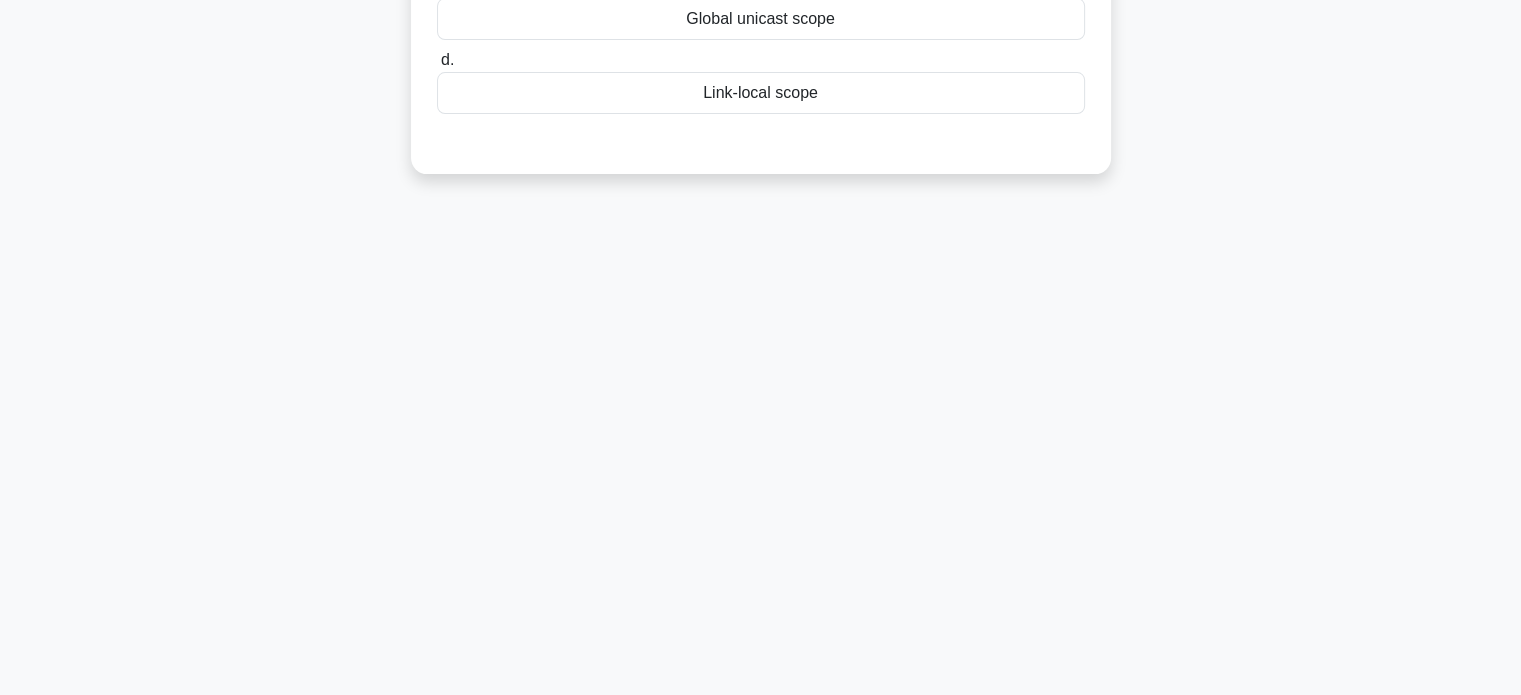 scroll, scrollTop: 0, scrollLeft: 0, axis: both 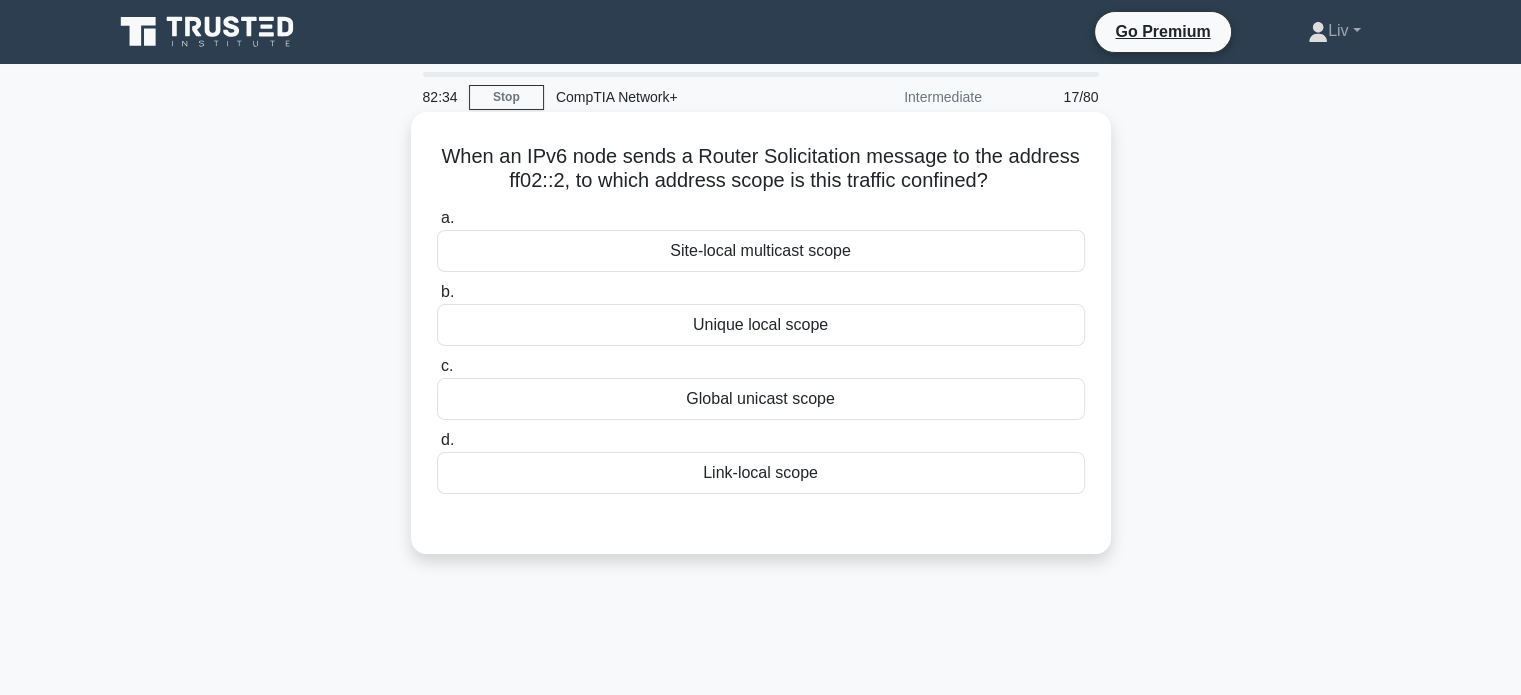 click on "Link-local scope" at bounding box center [761, 473] 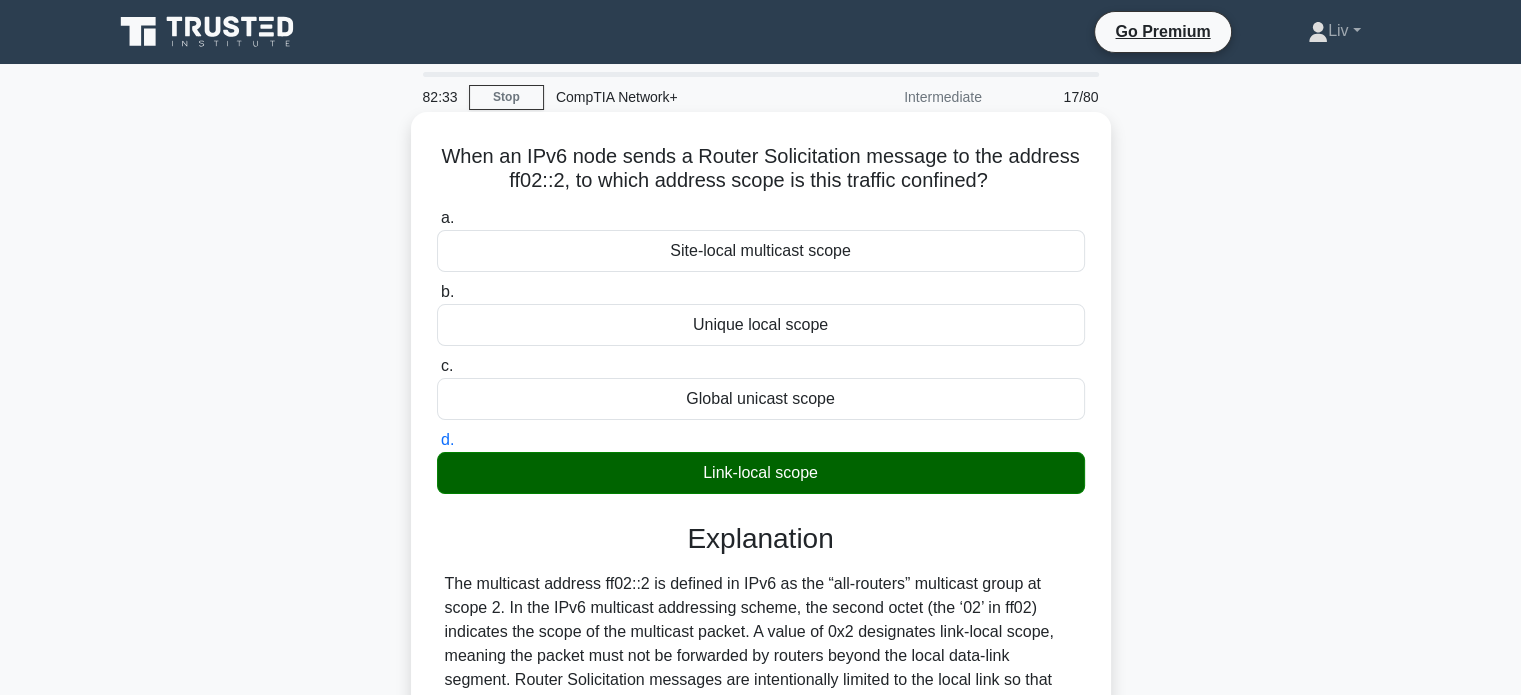 scroll, scrollTop: 392, scrollLeft: 0, axis: vertical 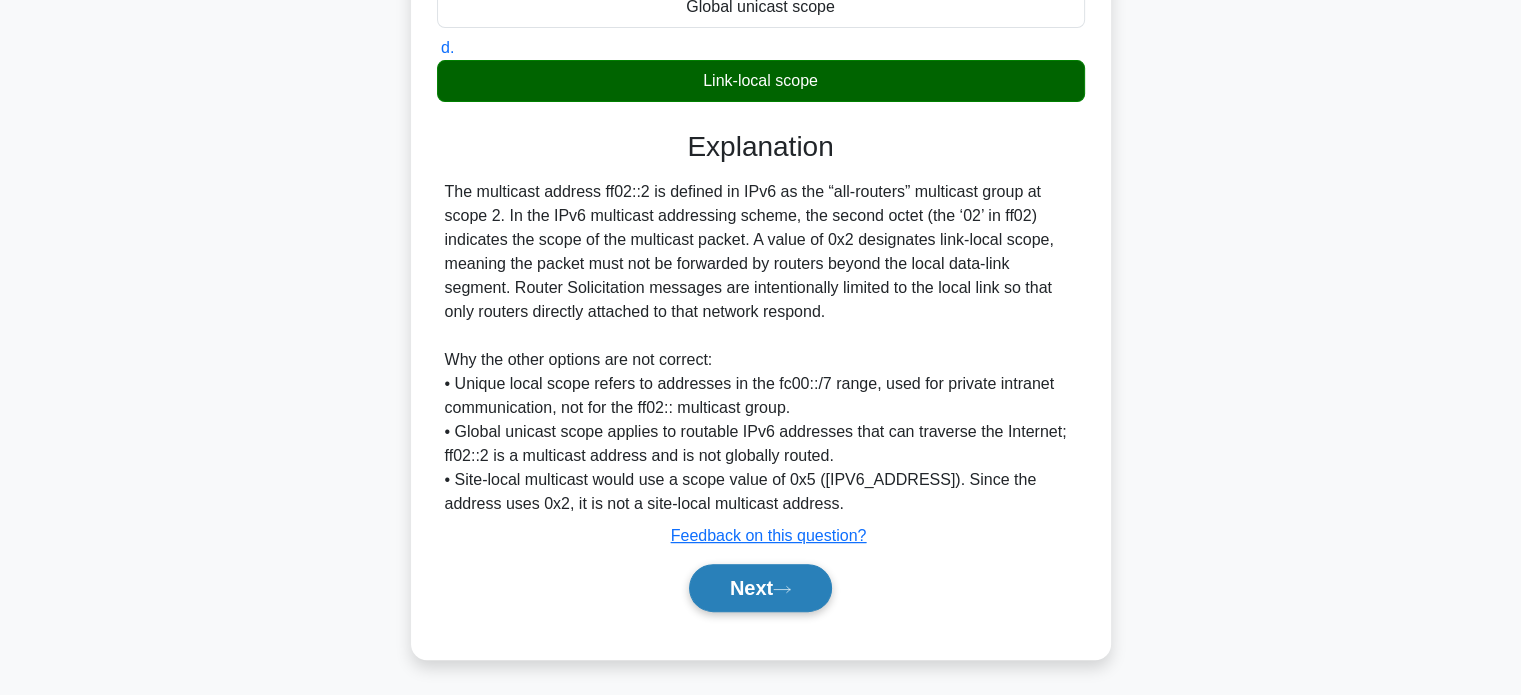 click on "Next" at bounding box center [760, 588] 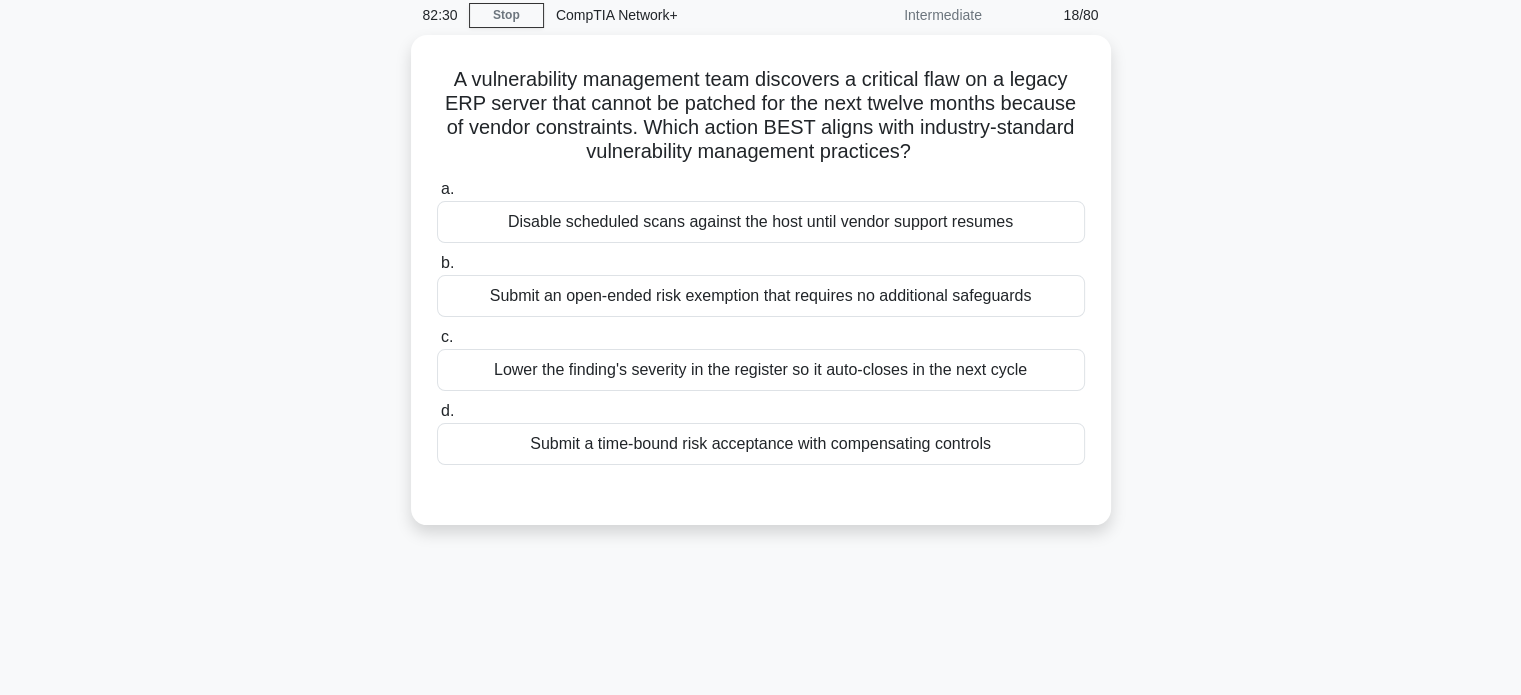 scroll, scrollTop: 0, scrollLeft: 0, axis: both 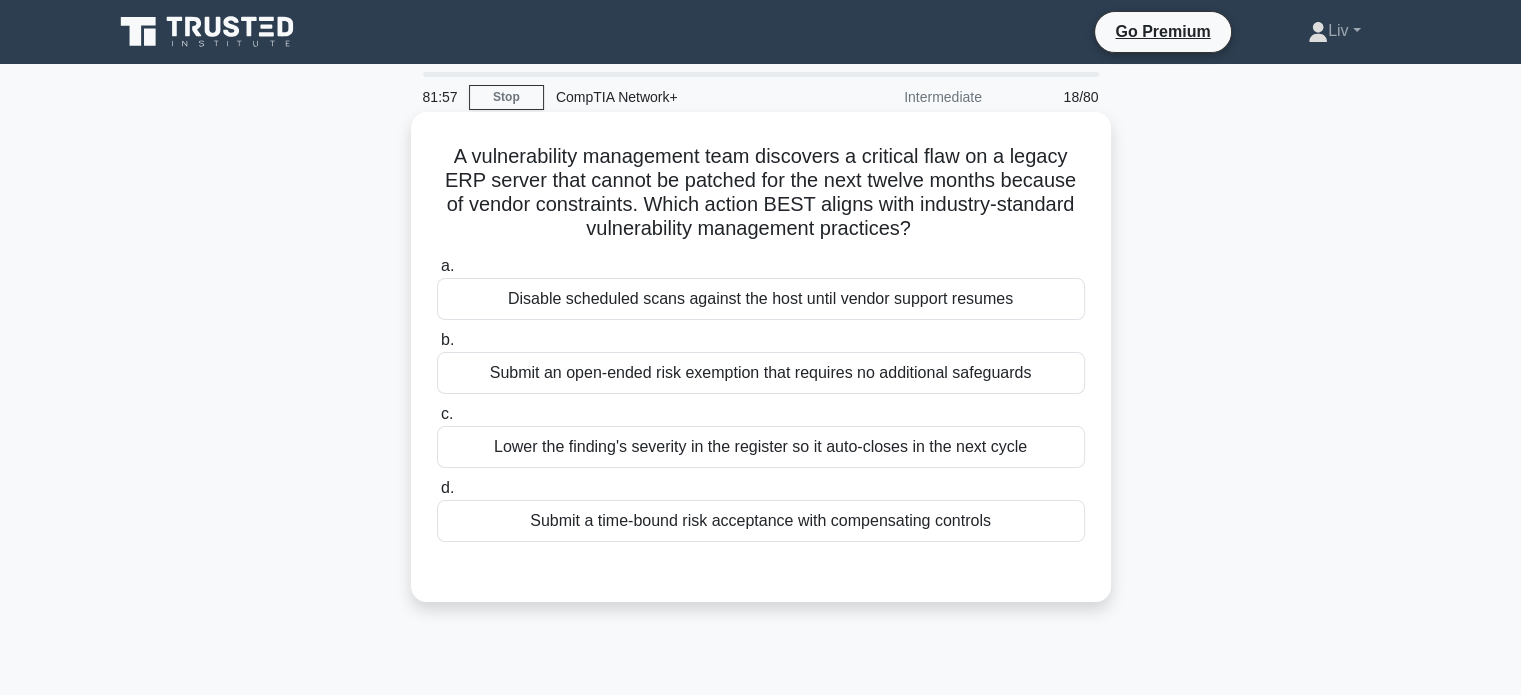 click on "Disable scheduled scans against the host until vendor support resumes" at bounding box center [761, 299] 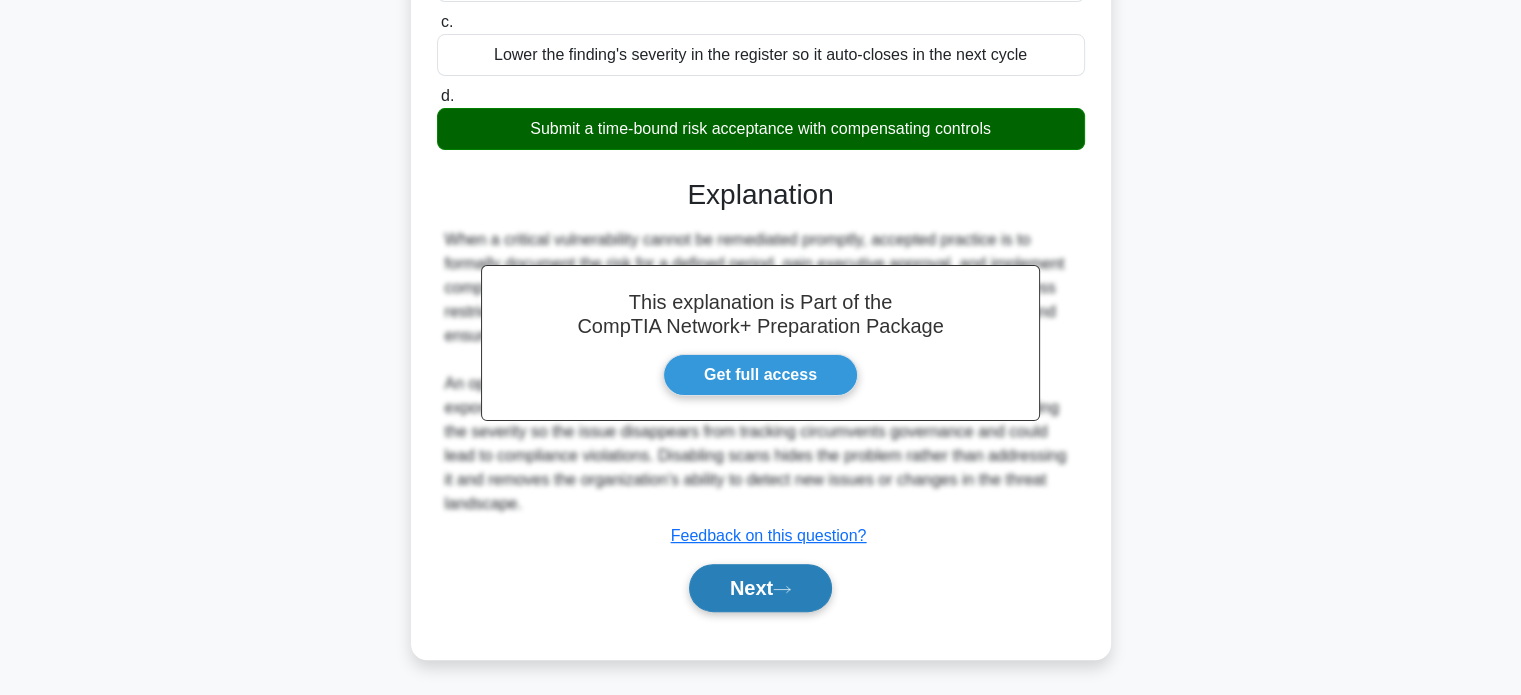 click on "Next" at bounding box center [760, 588] 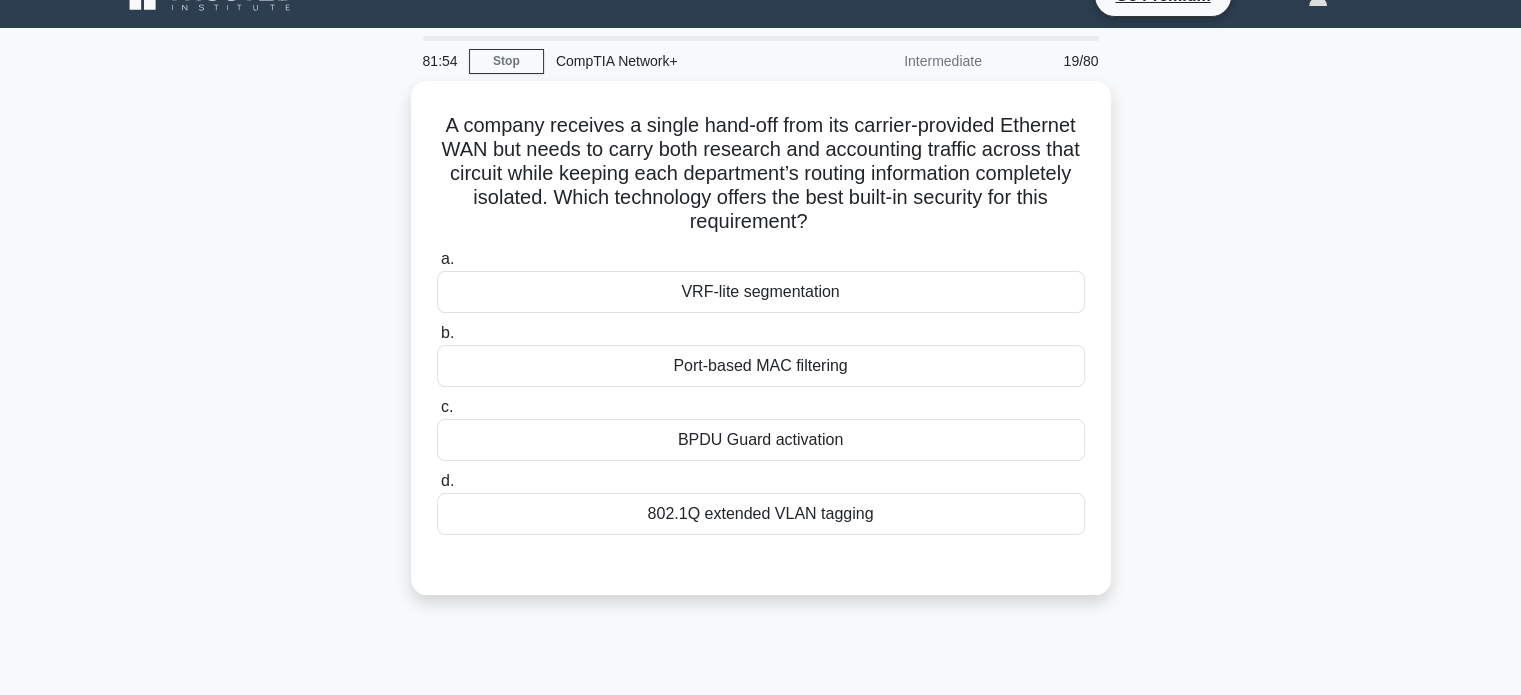 scroll, scrollTop: 0, scrollLeft: 0, axis: both 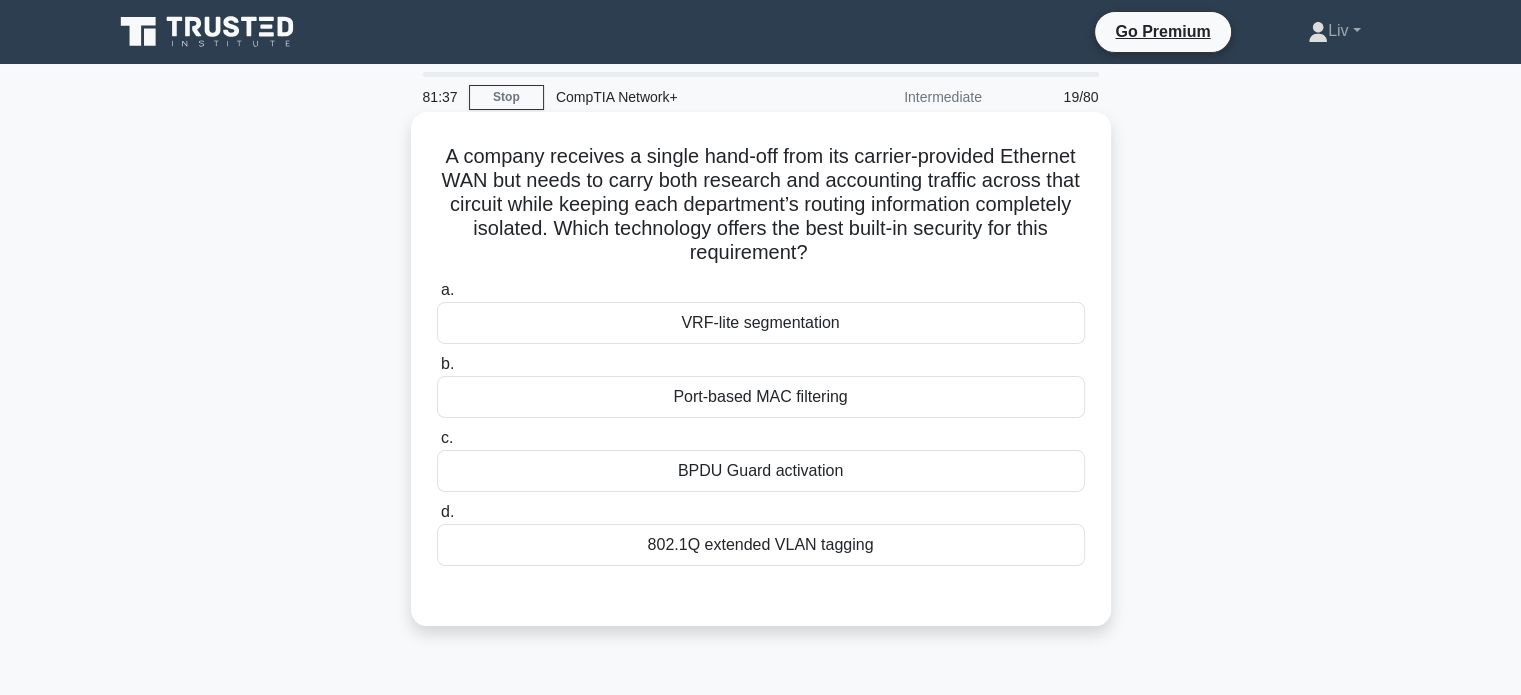 click on "802.1Q extended VLAN tagging" at bounding box center (761, 545) 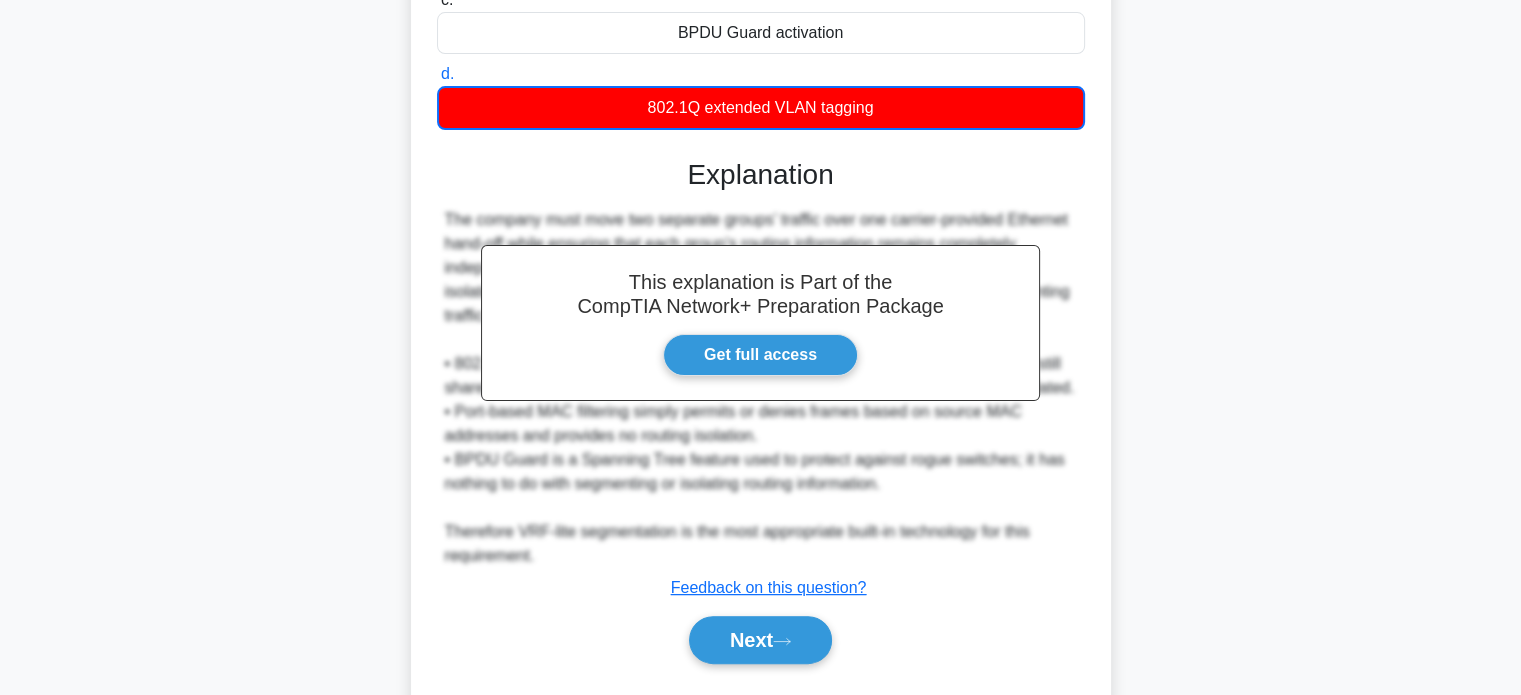 scroll, scrollTop: 439, scrollLeft: 0, axis: vertical 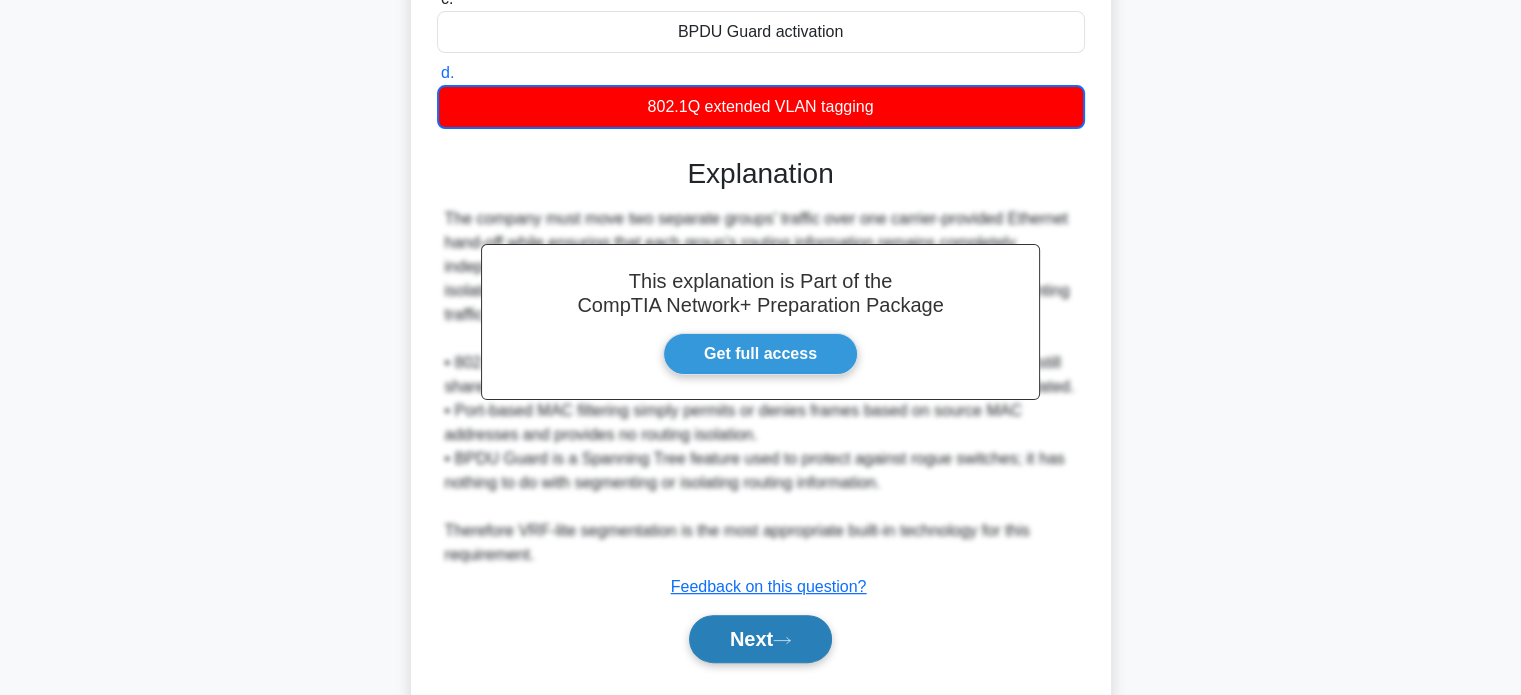 click on "Next" at bounding box center (760, 639) 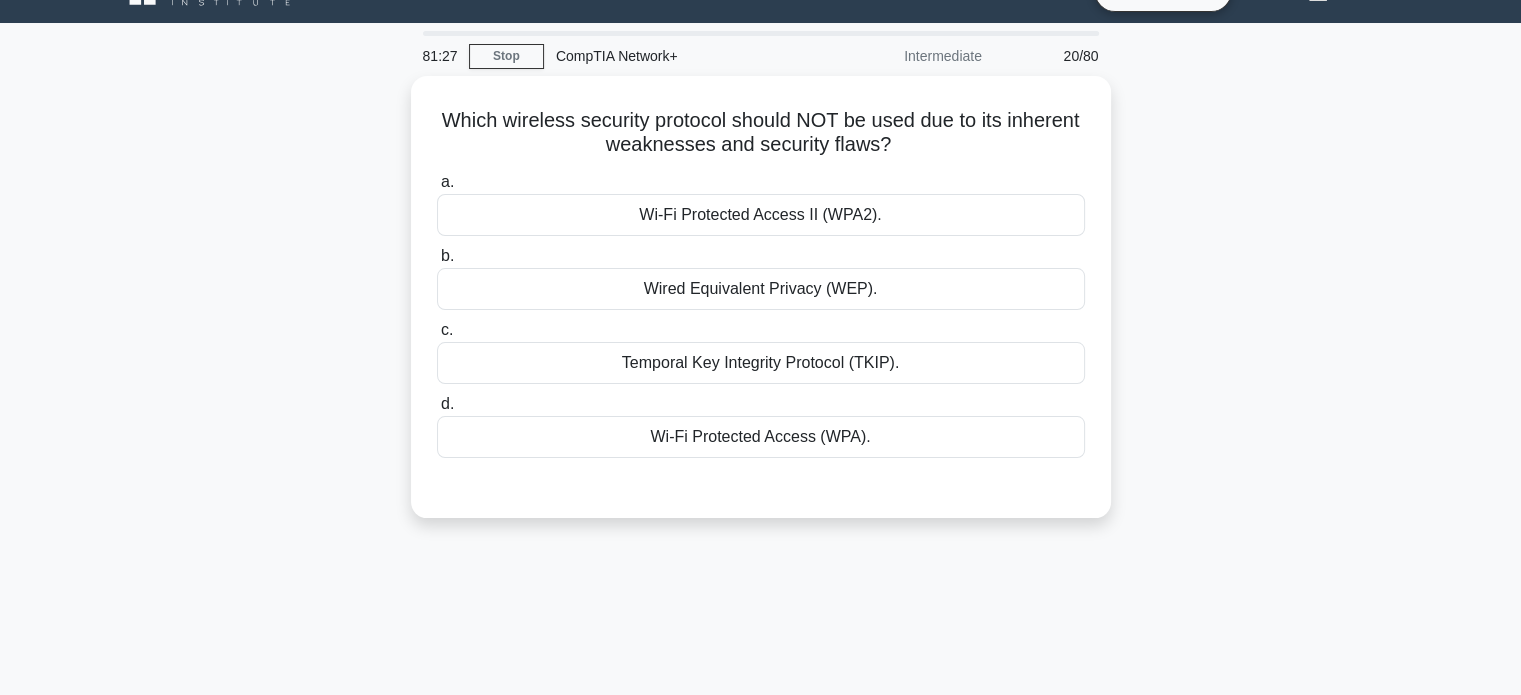 scroll, scrollTop: 28, scrollLeft: 0, axis: vertical 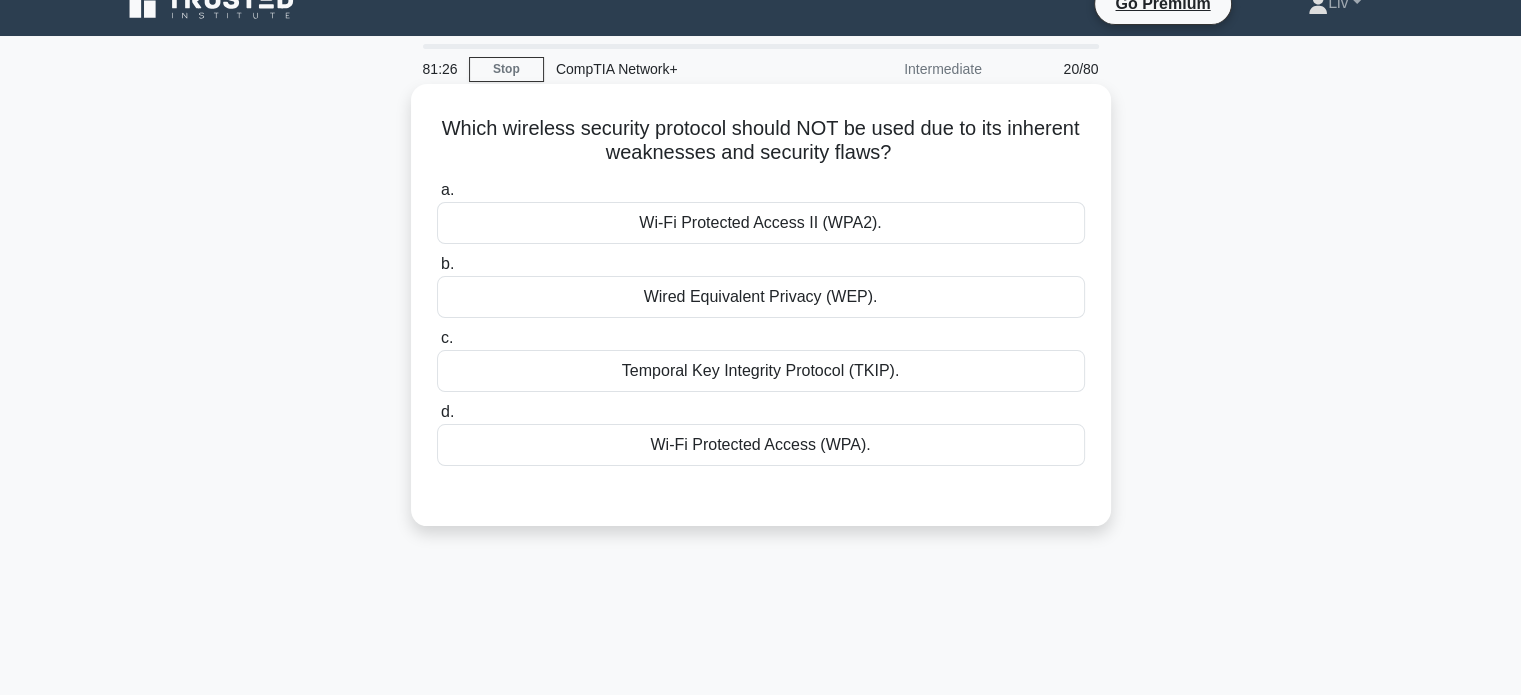 click on "Wired Equivalent Privacy (WEP)." at bounding box center (761, 297) 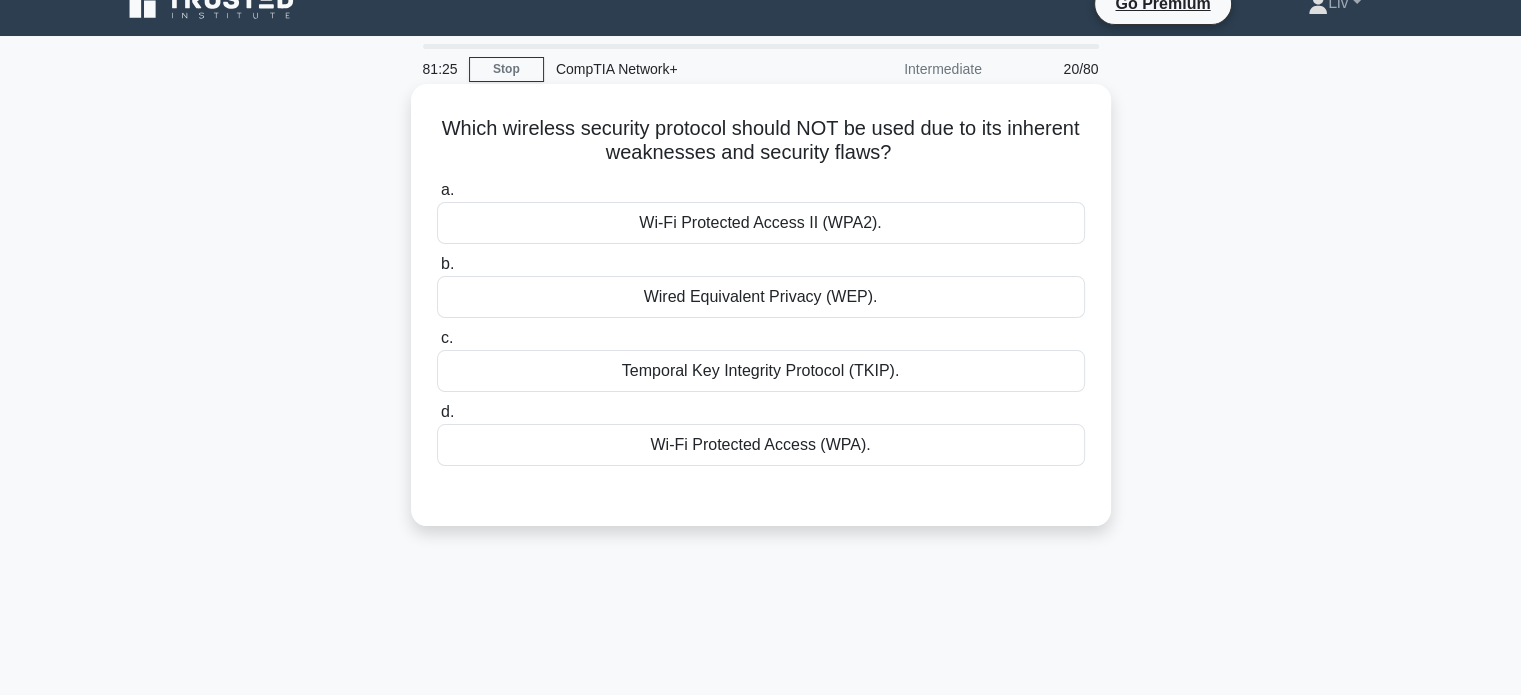 click on "Wired Equivalent Privacy (WEP)." at bounding box center (761, 297) 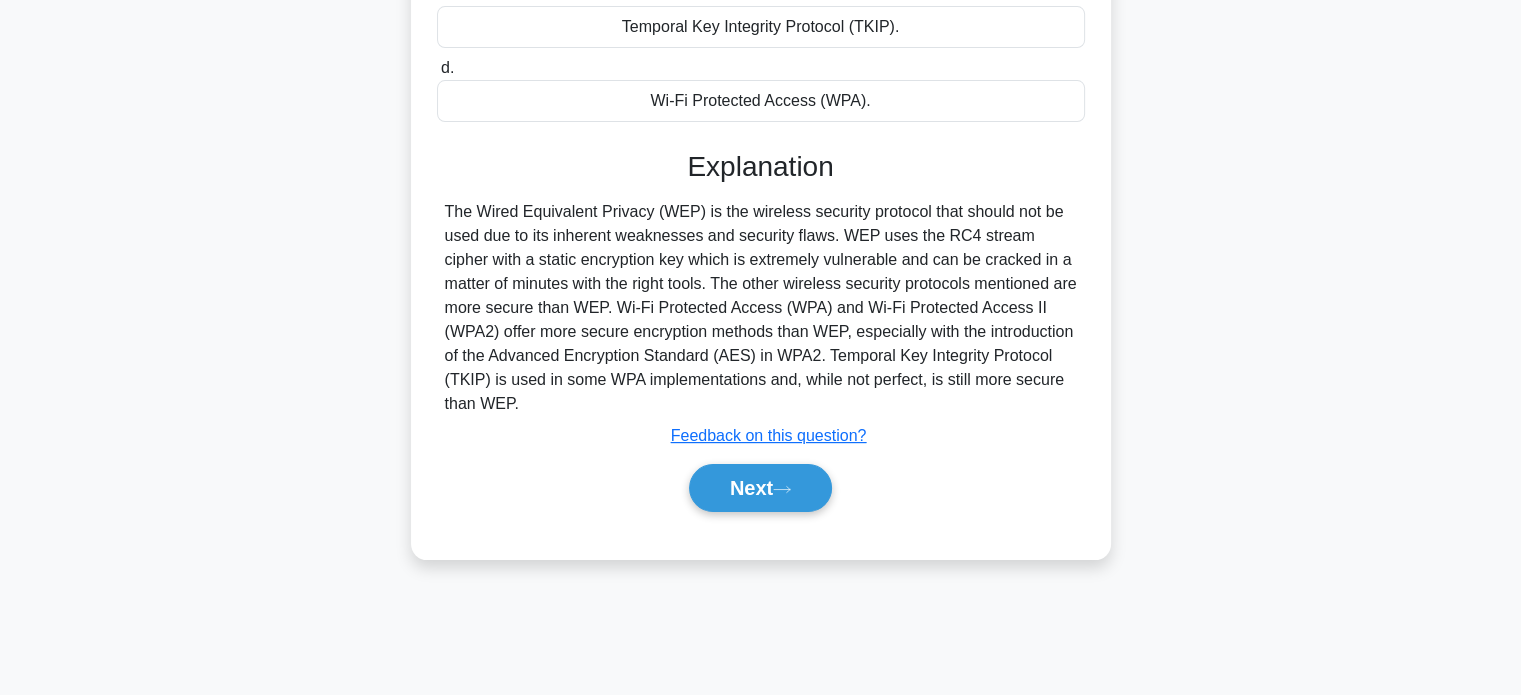 scroll, scrollTop: 385, scrollLeft: 0, axis: vertical 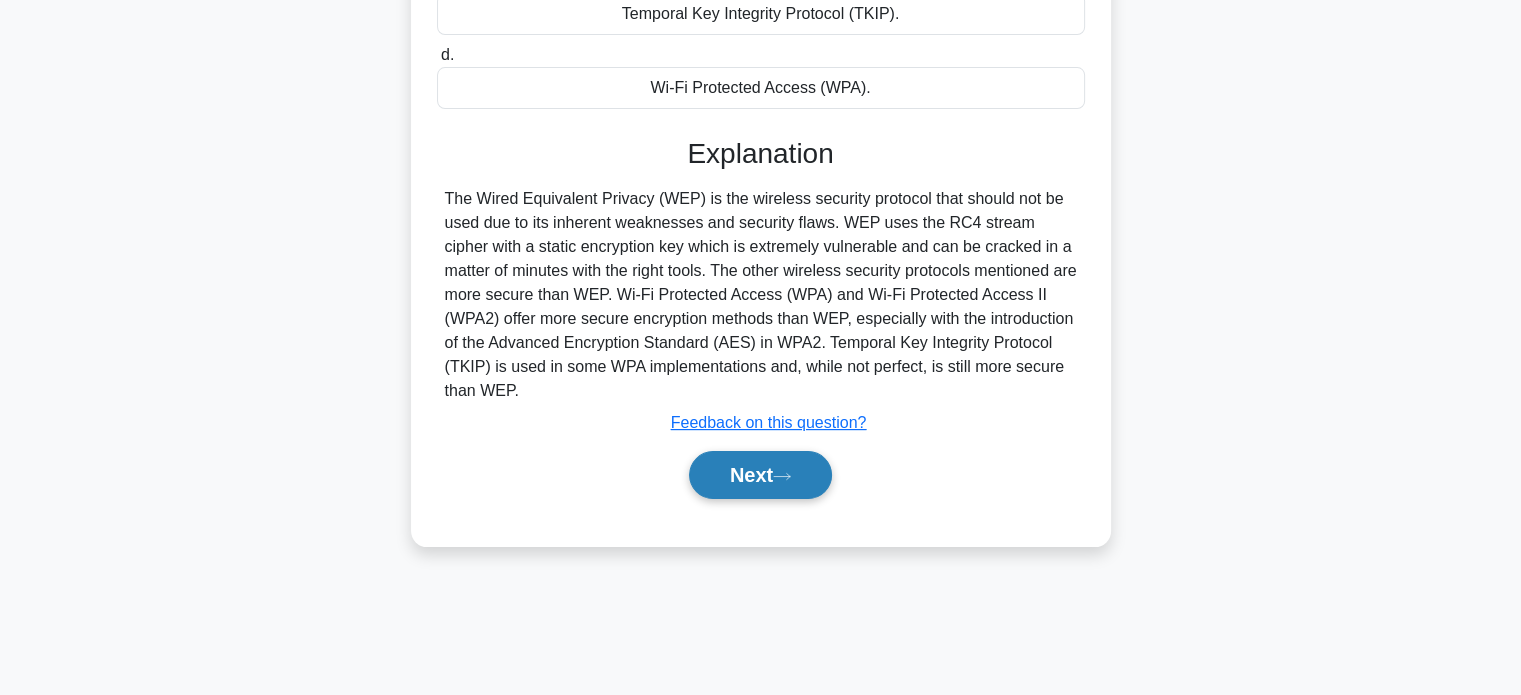 click on "Next" at bounding box center (760, 475) 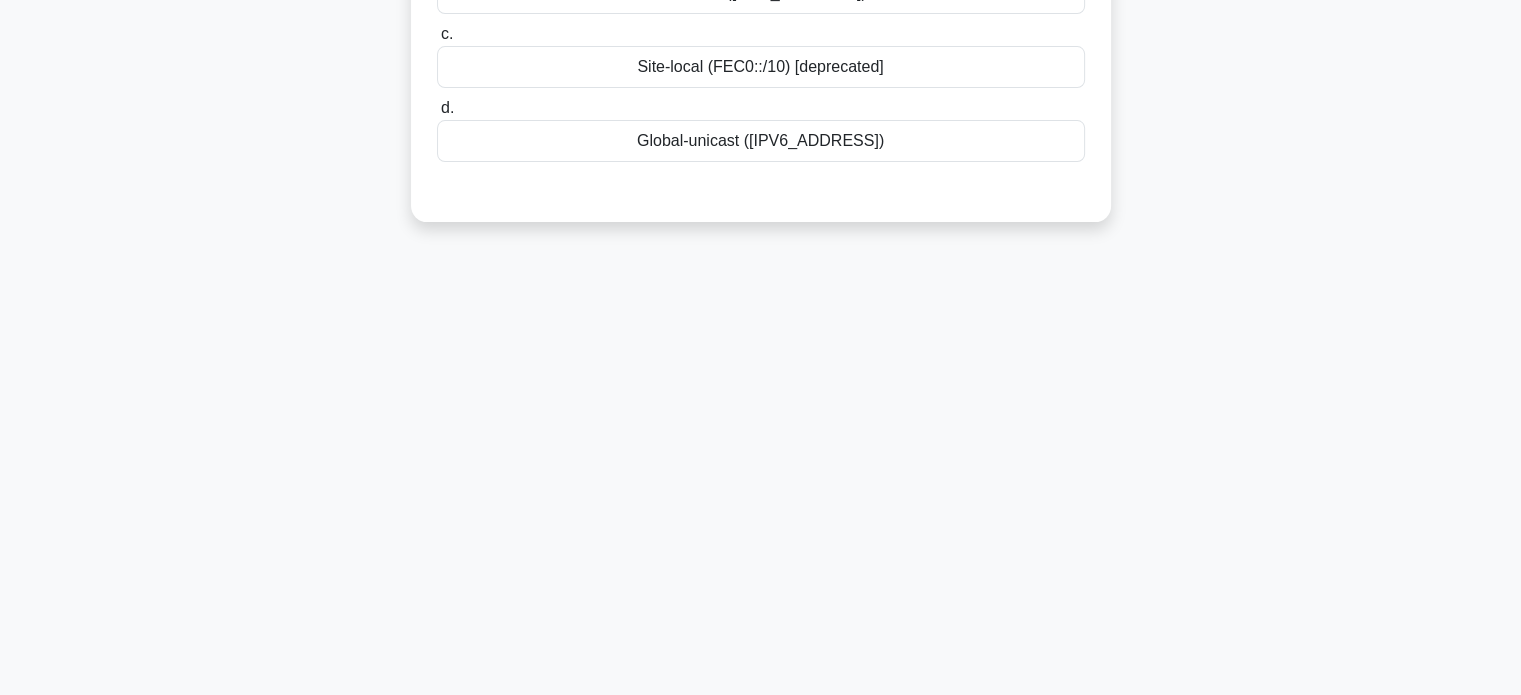 scroll, scrollTop: 0, scrollLeft: 0, axis: both 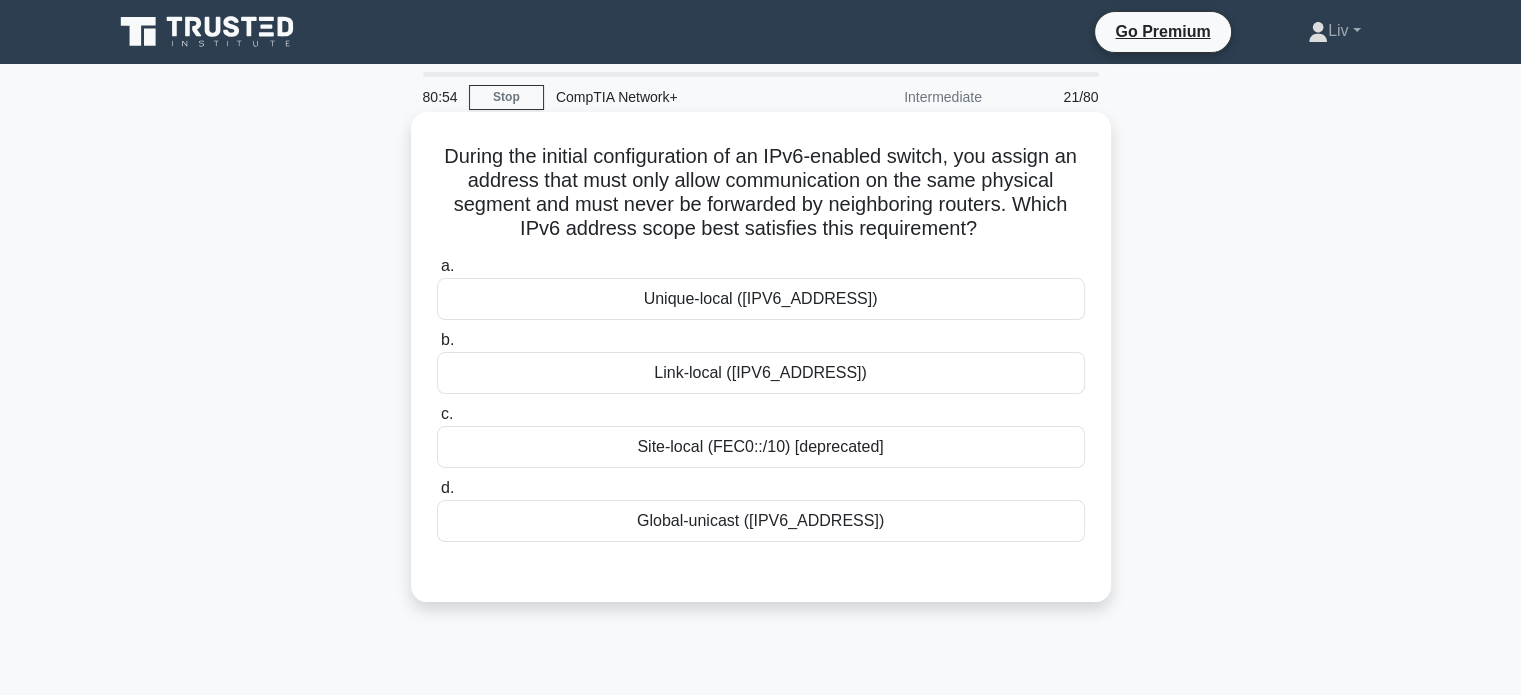 click on "Link-local ([IPV6_ADDRESS])" at bounding box center (761, 373) 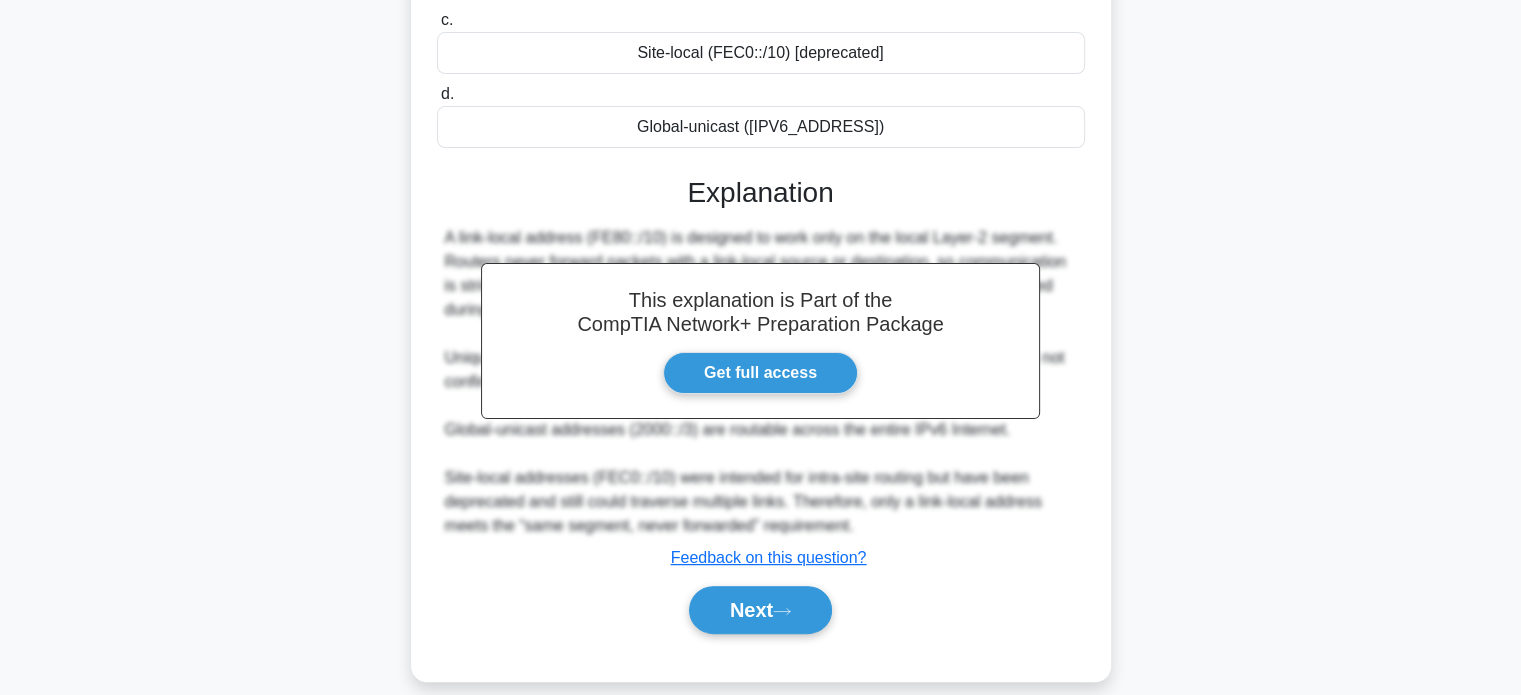 scroll, scrollTop: 416, scrollLeft: 0, axis: vertical 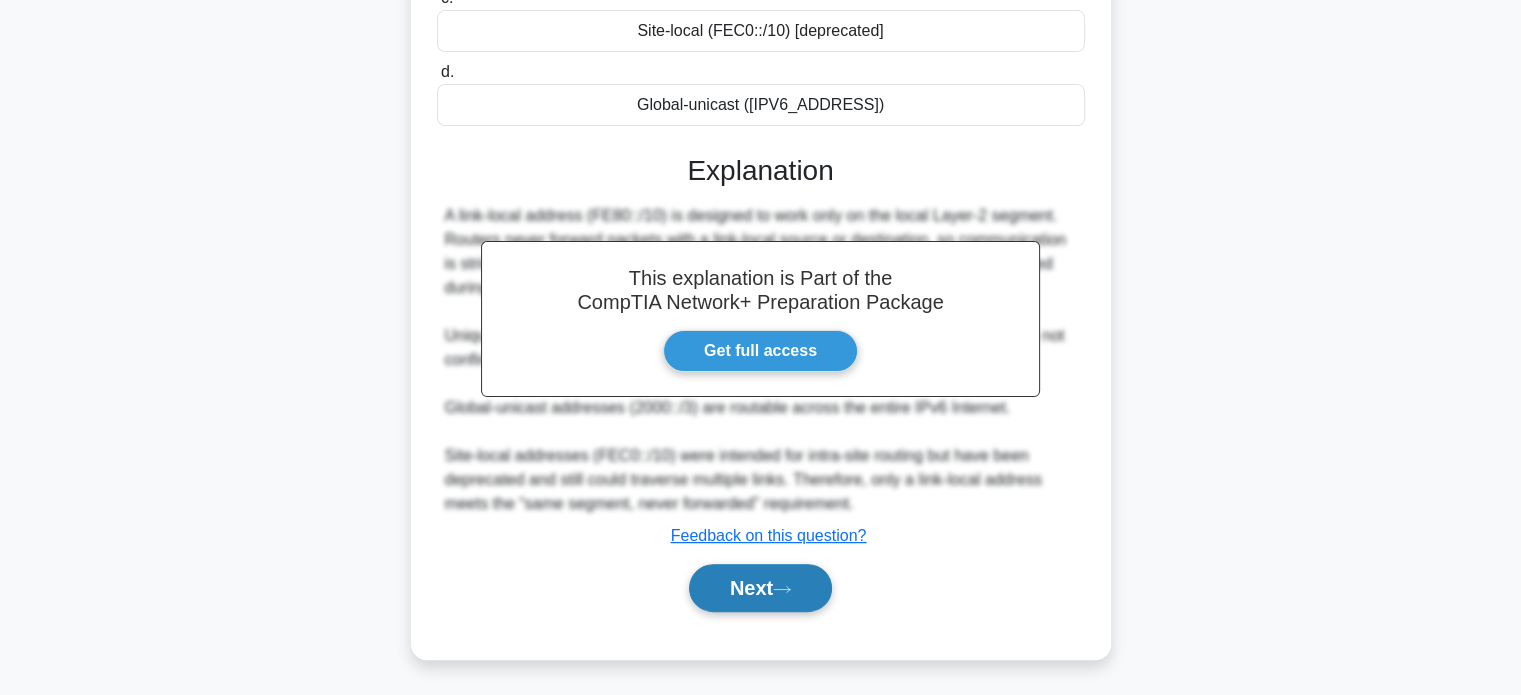 click on "Next" at bounding box center (760, 588) 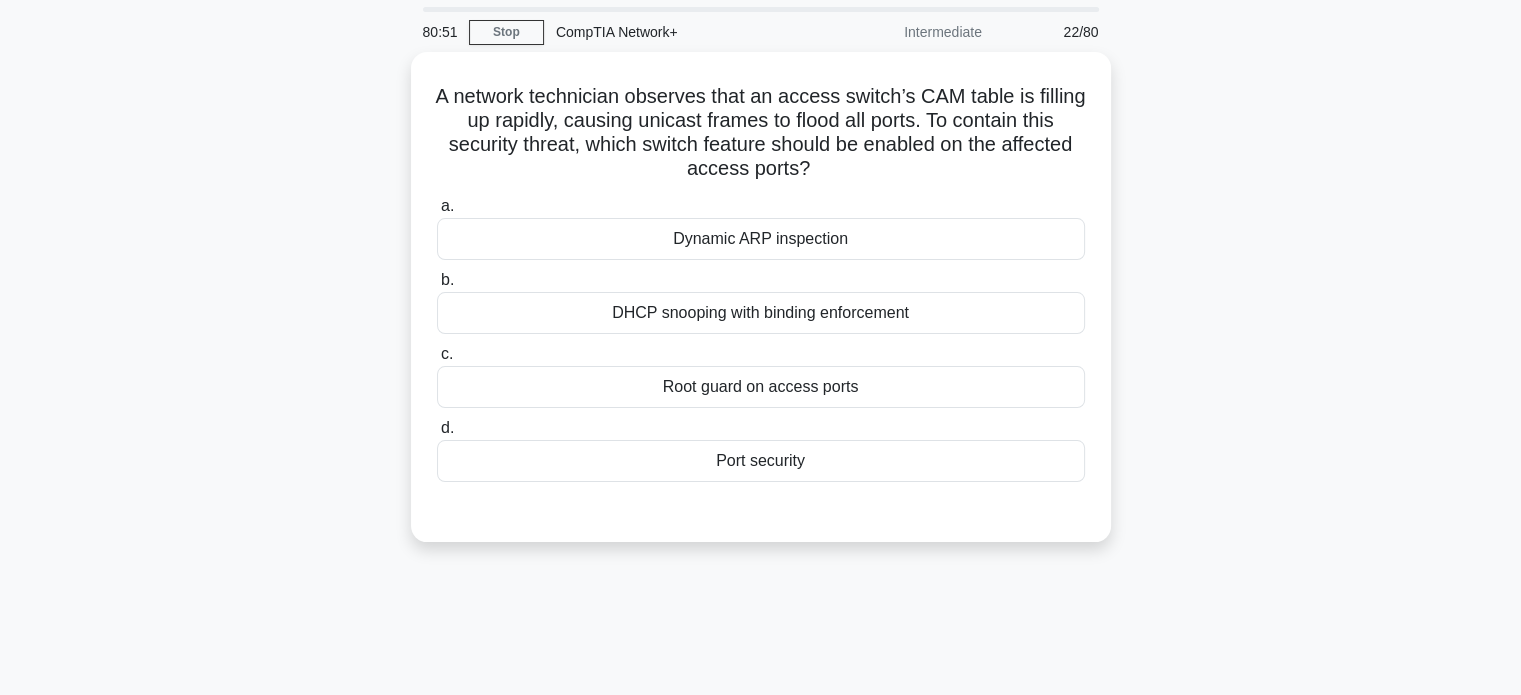 scroll, scrollTop: 64, scrollLeft: 0, axis: vertical 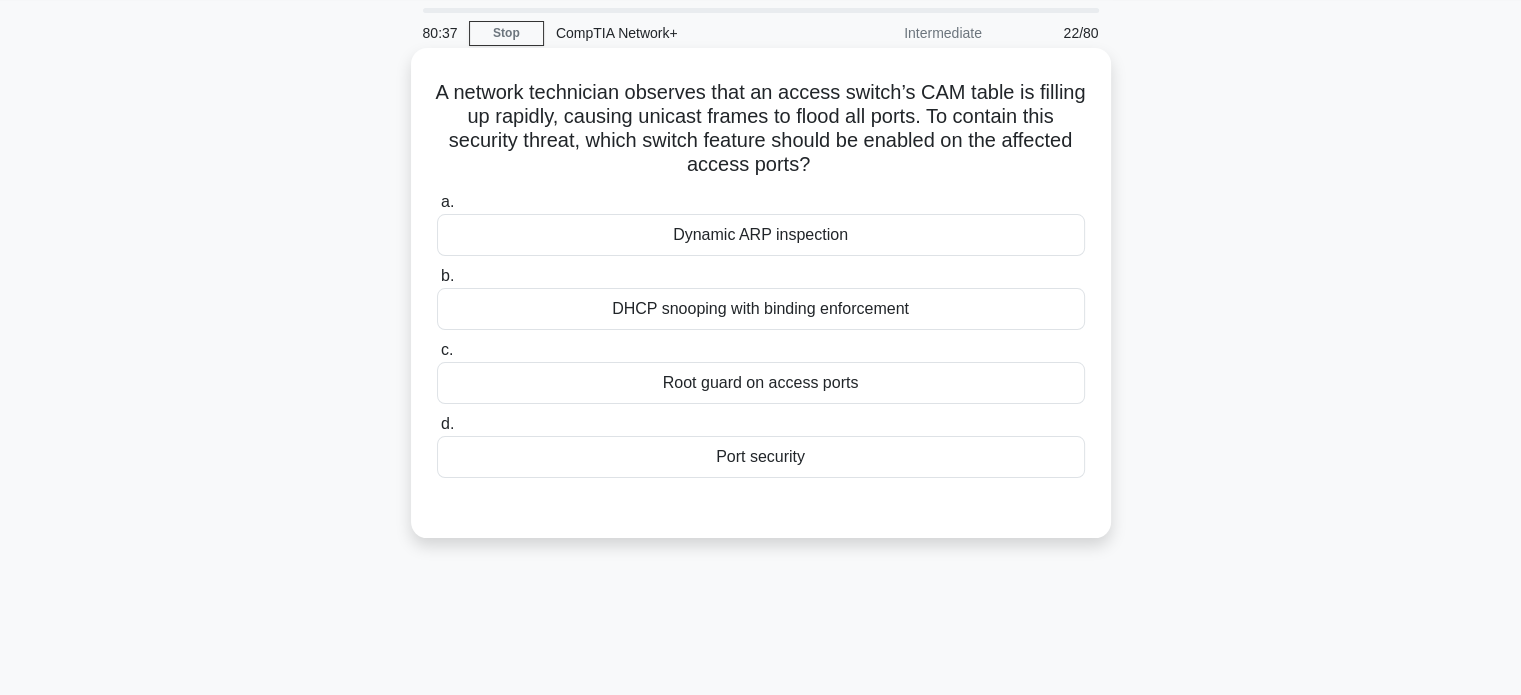 click on "Port security" at bounding box center (761, 457) 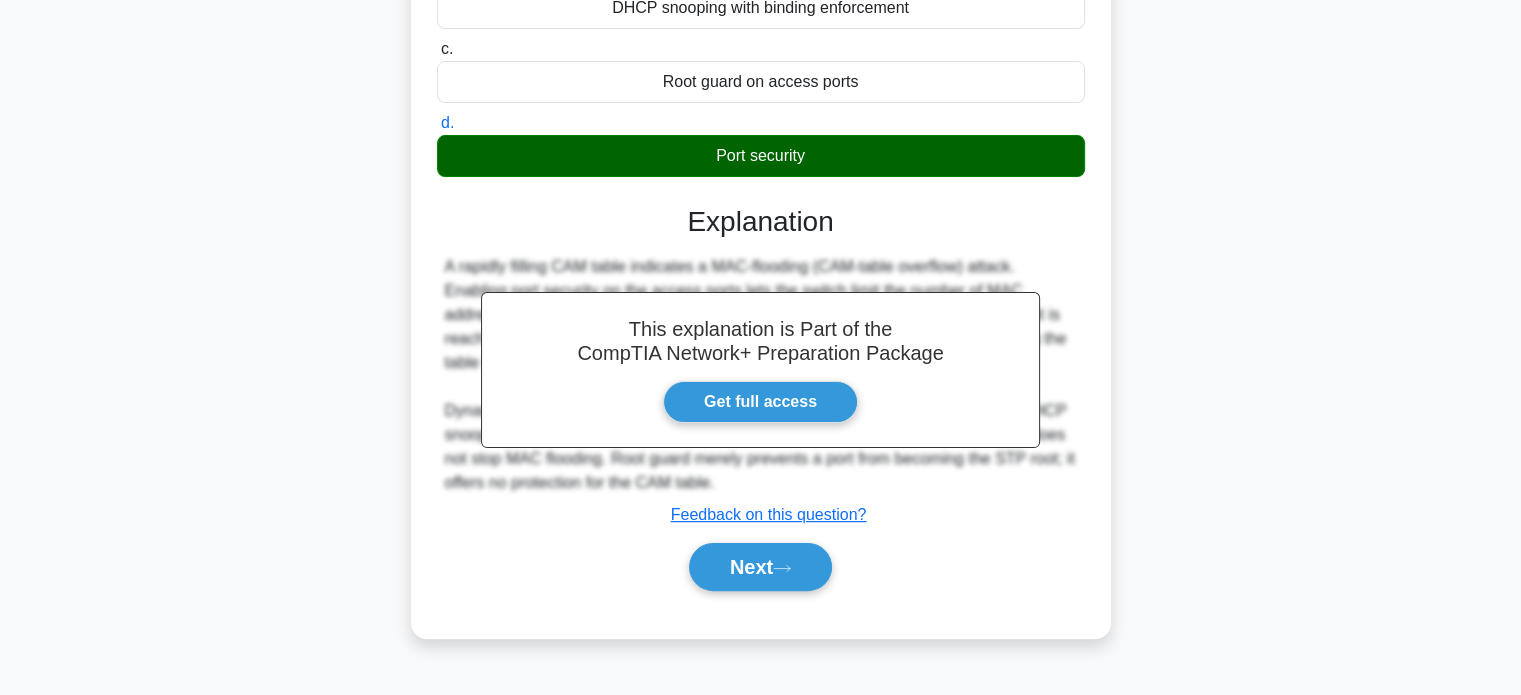 scroll, scrollTop: 385, scrollLeft: 0, axis: vertical 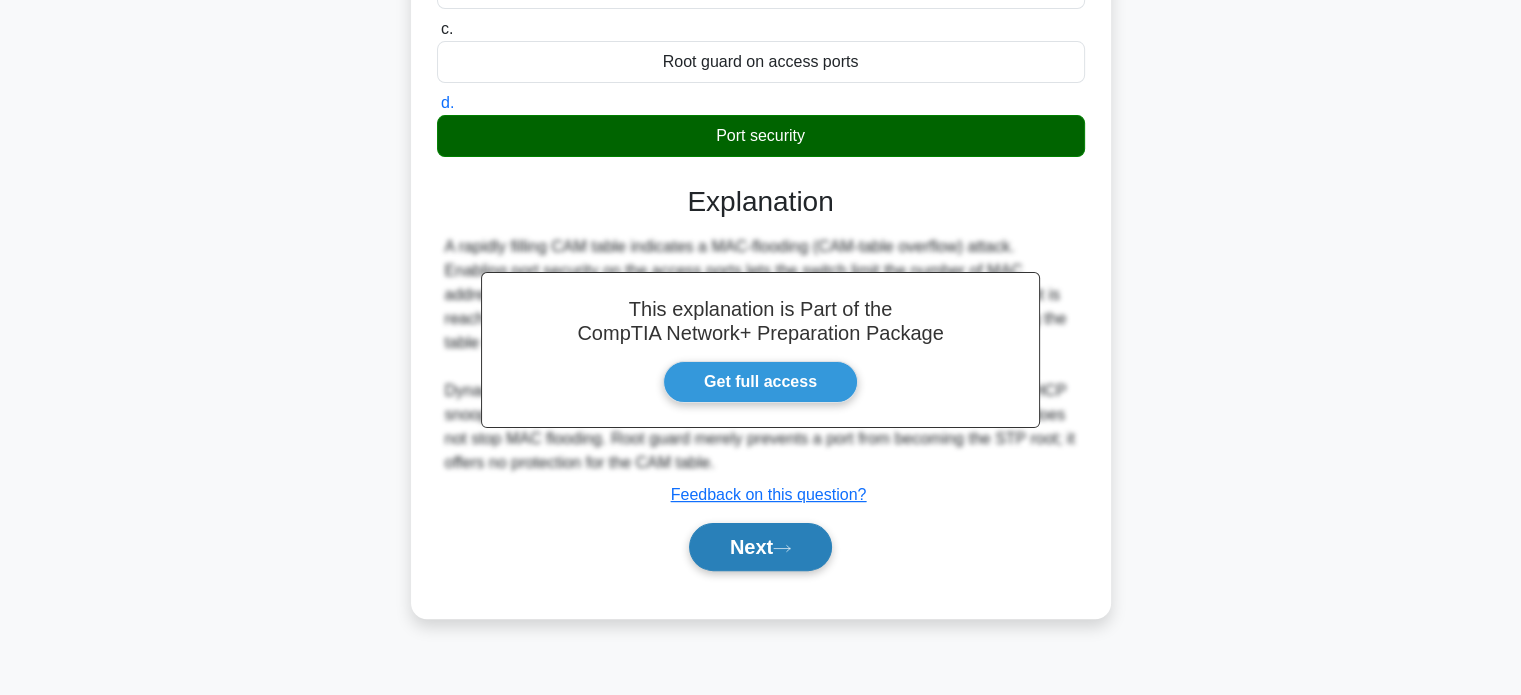 click on "Next" at bounding box center [760, 547] 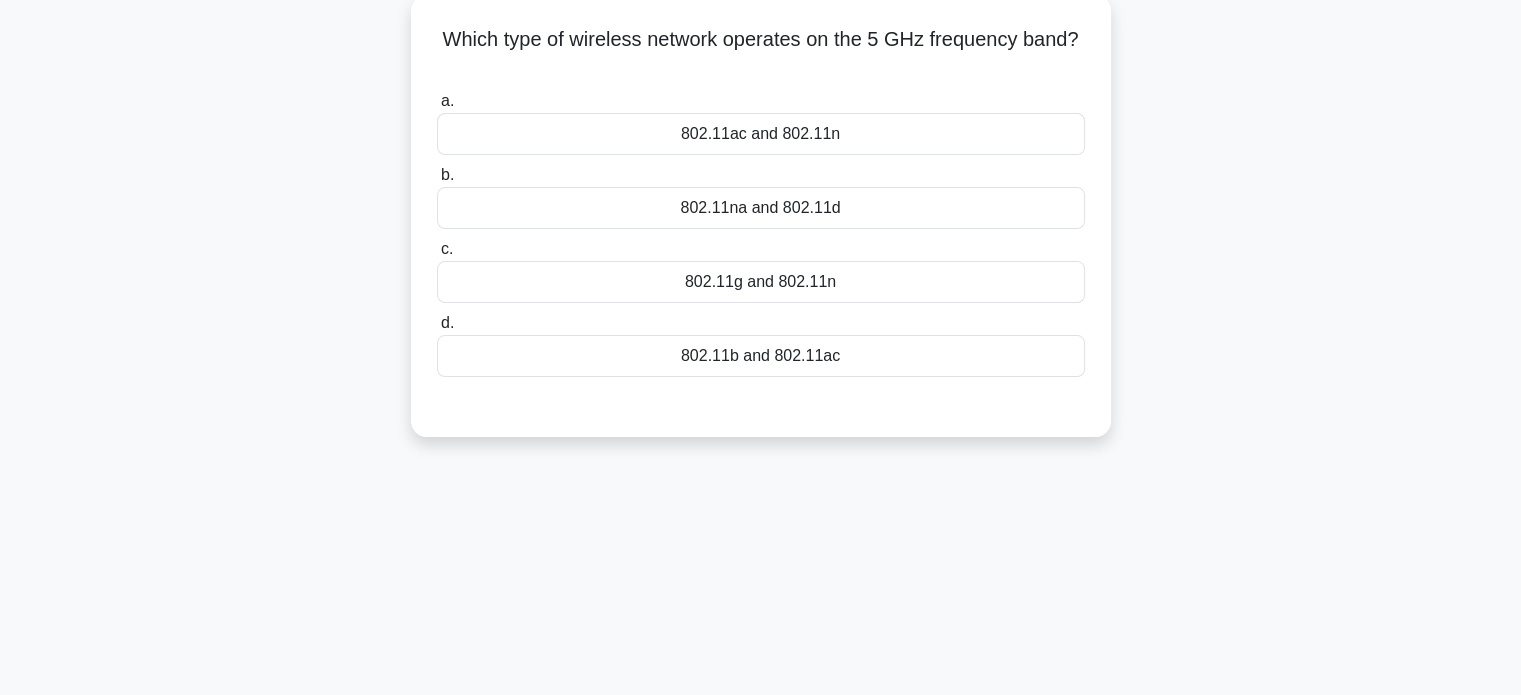 scroll, scrollTop: 0, scrollLeft: 0, axis: both 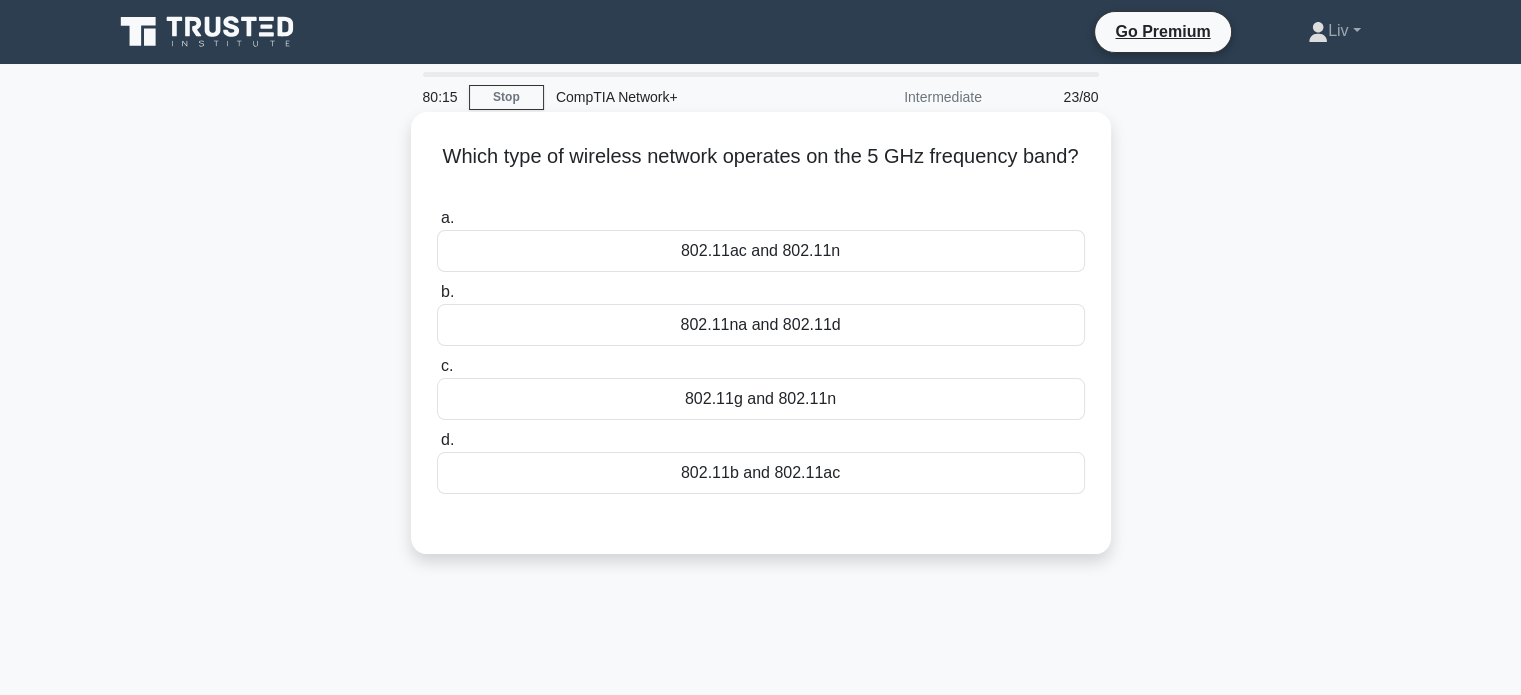 click on "802.11ac and 802.11n" at bounding box center (761, 251) 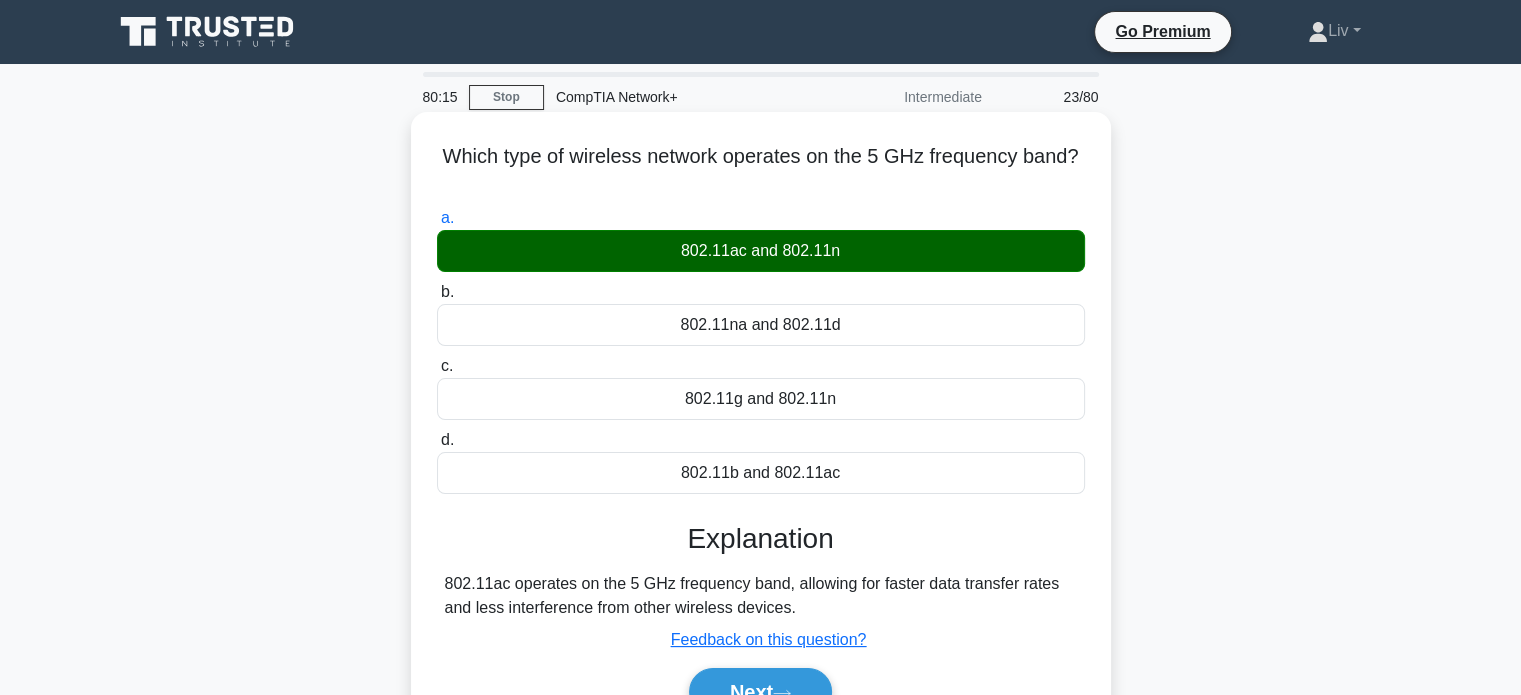 scroll, scrollTop: 385, scrollLeft: 0, axis: vertical 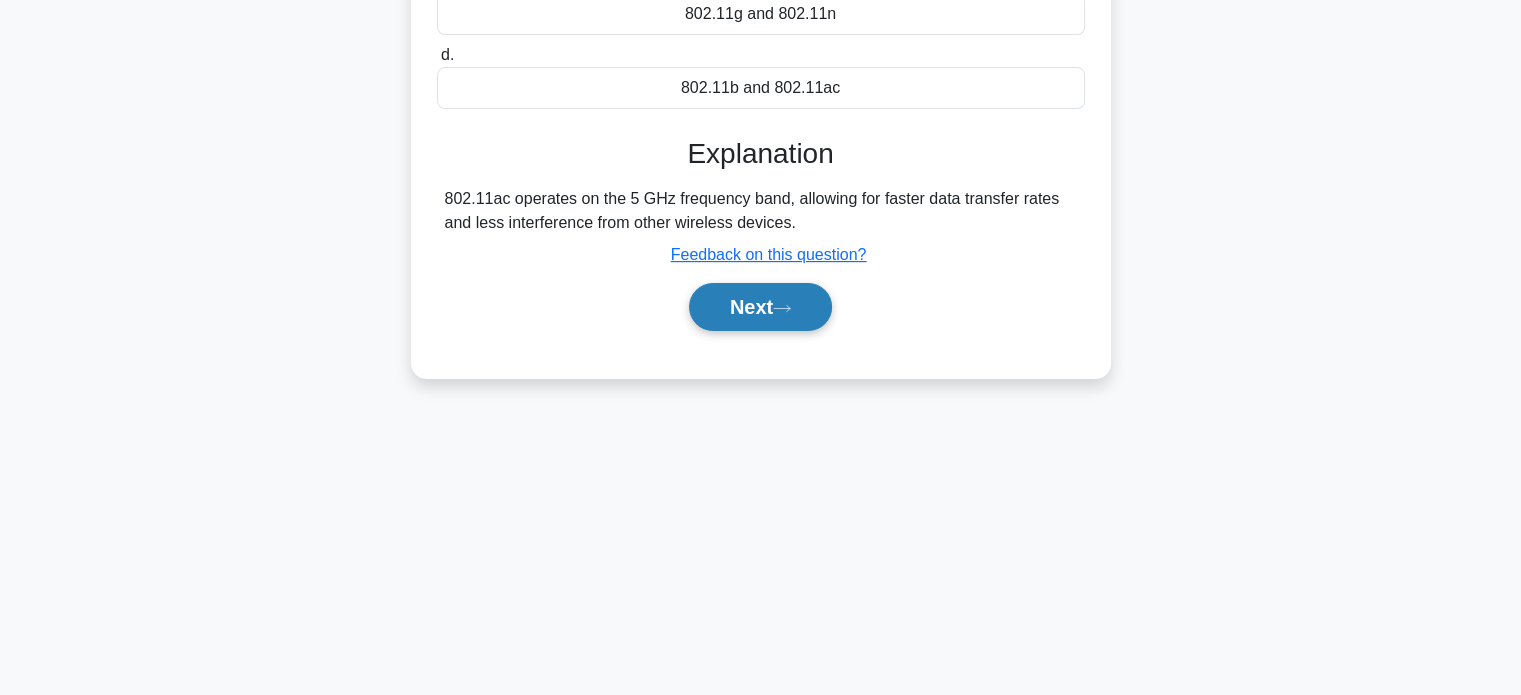 click on "Next" at bounding box center [760, 307] 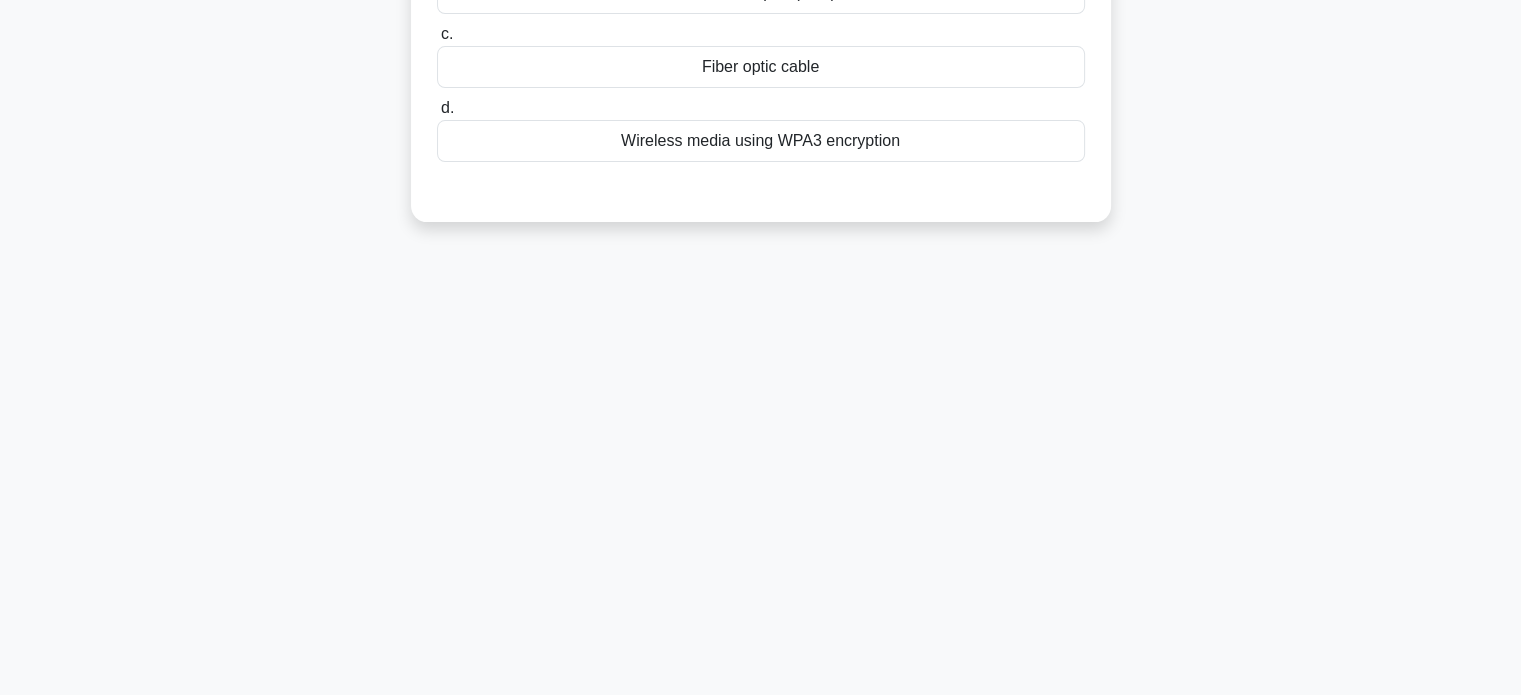 scroll, scrollTop: 0, scrollLeft: 0, axis: both 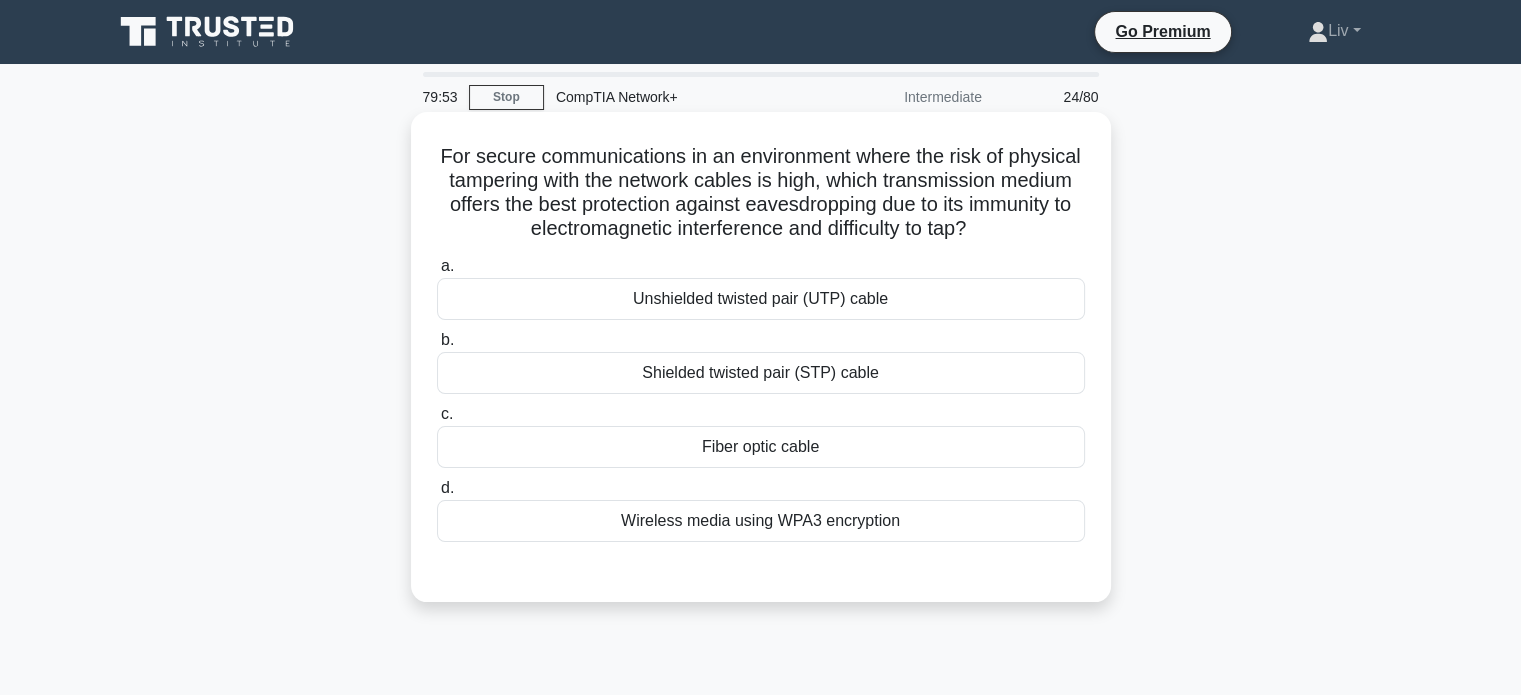 click on "Shielded twisted pair (STP) cable" at bounding box center [761, 373] 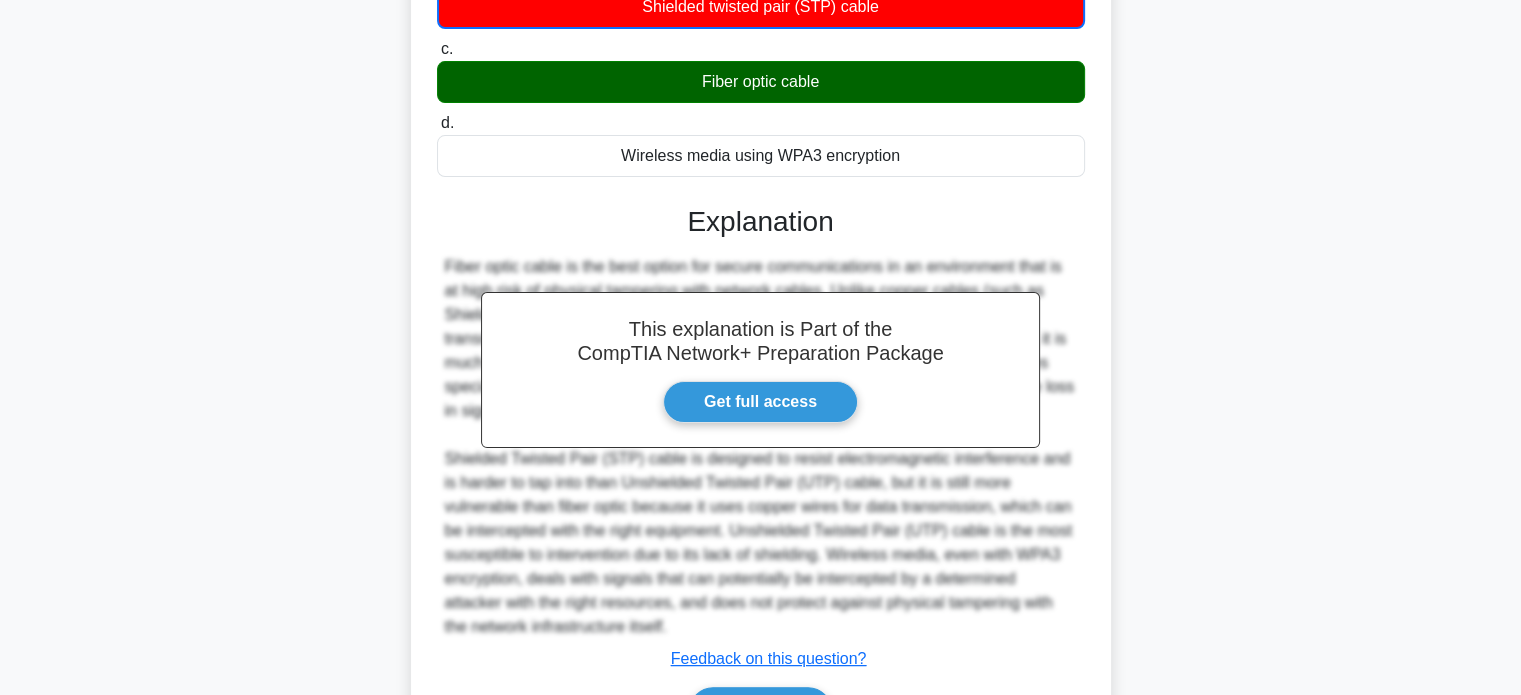 scroll, scrollTop: 388, scrollLeft: 0, axis: vertical 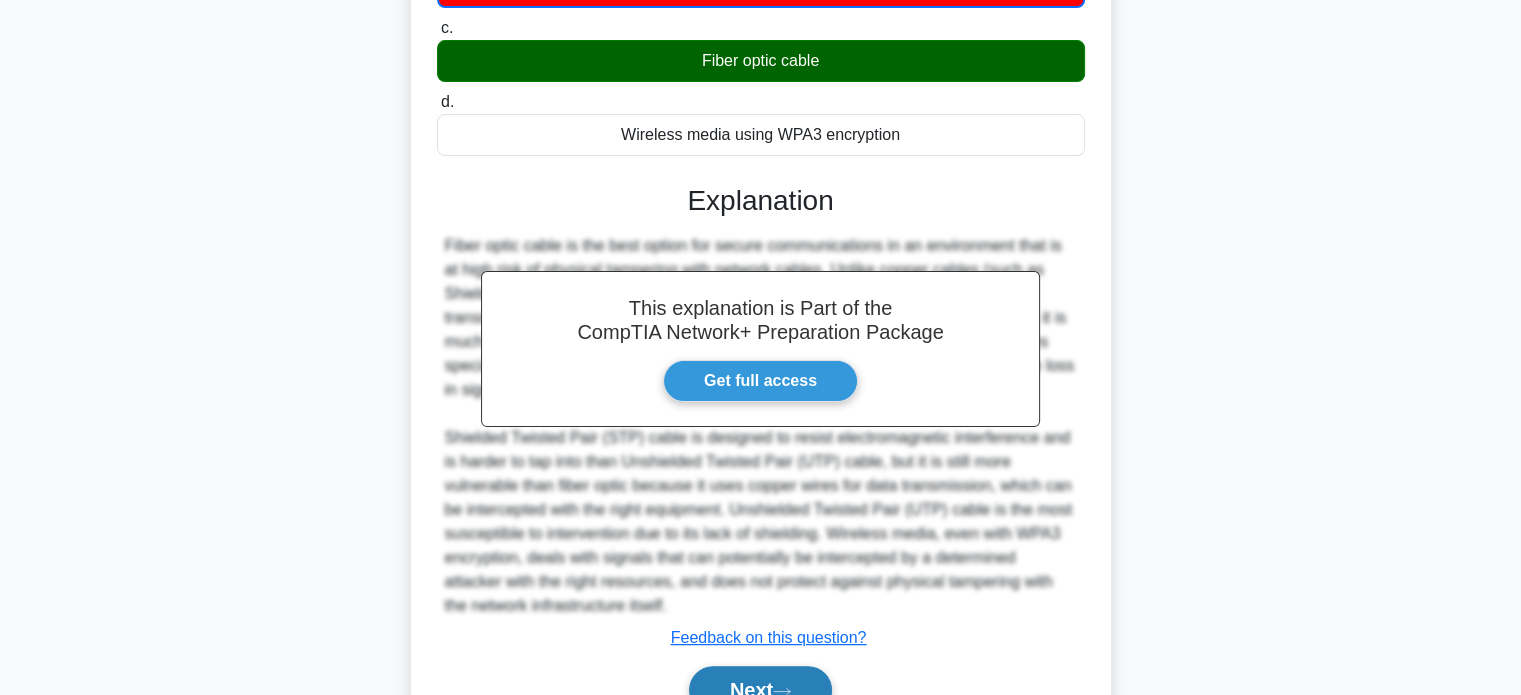 click on "Next" at bounding box center (760, 690) 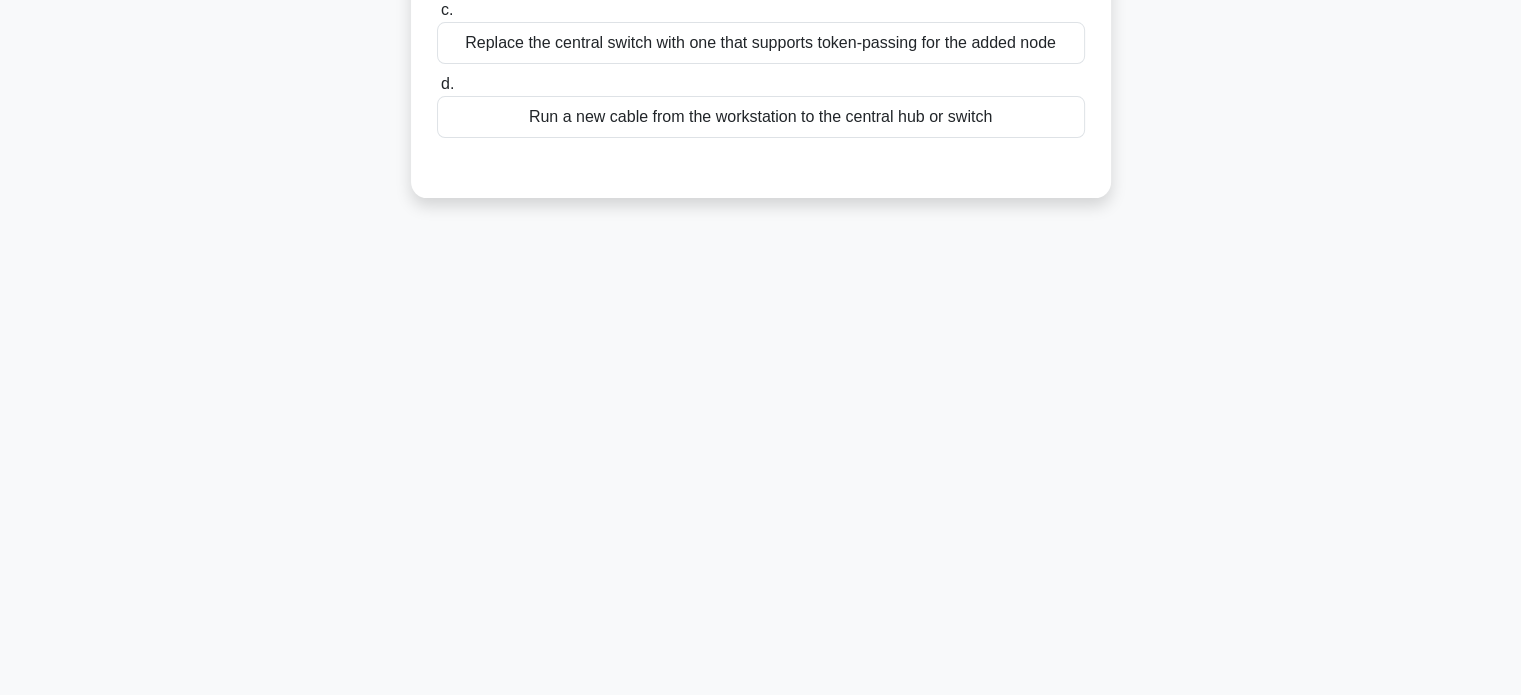 scroll, scrollTop: 0, scrollLeft: 0, axis: both 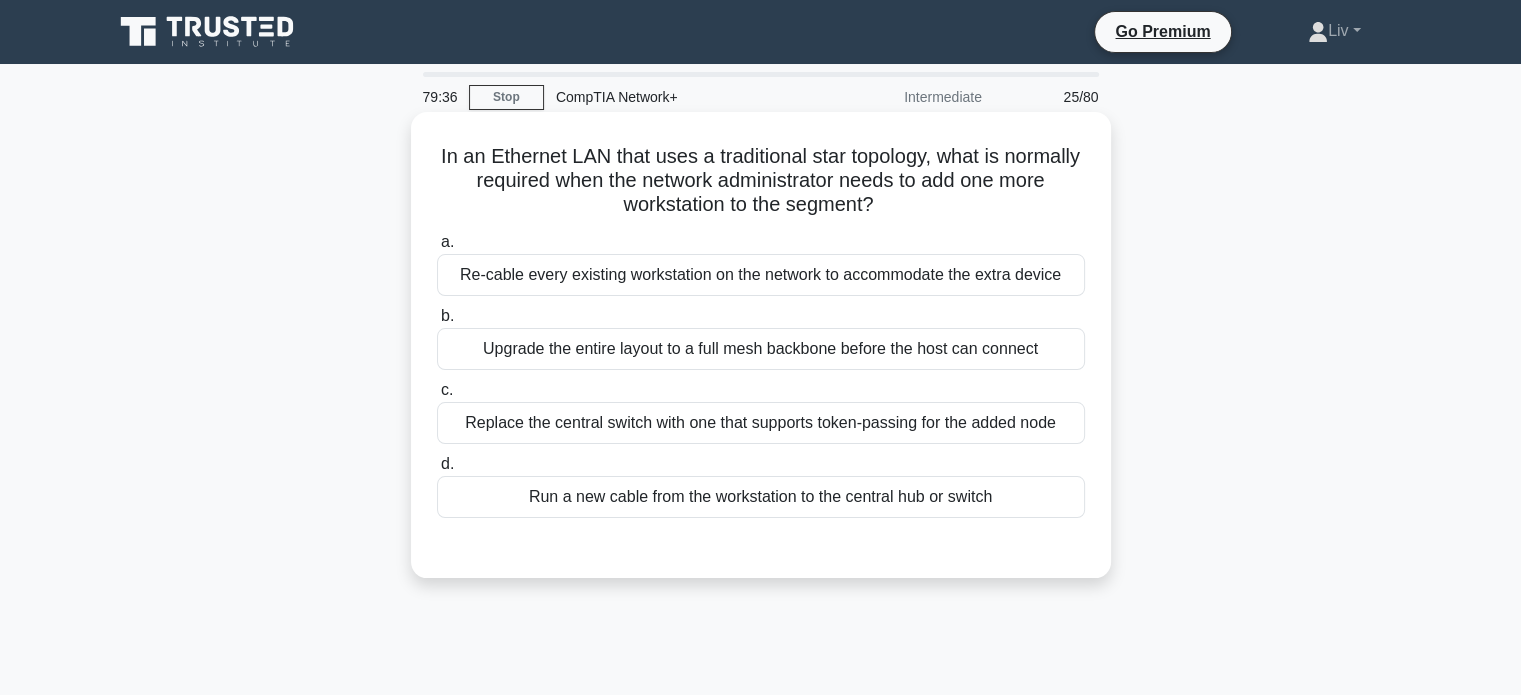 click on "Run a new cable from the workstation to the central hub or switch" at bounding box center (761, 497) 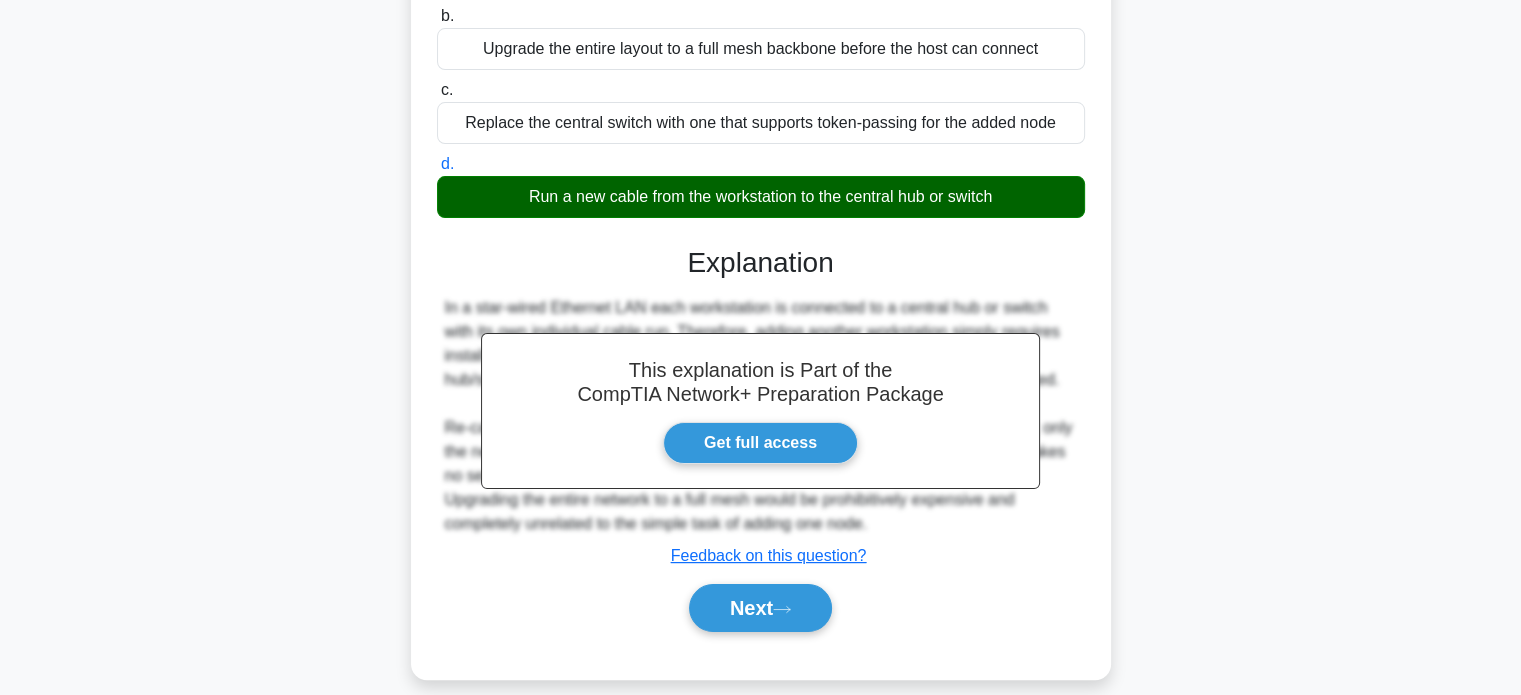 scroll, scrollTop: 385, scrollLeft: 0, axis: vertical 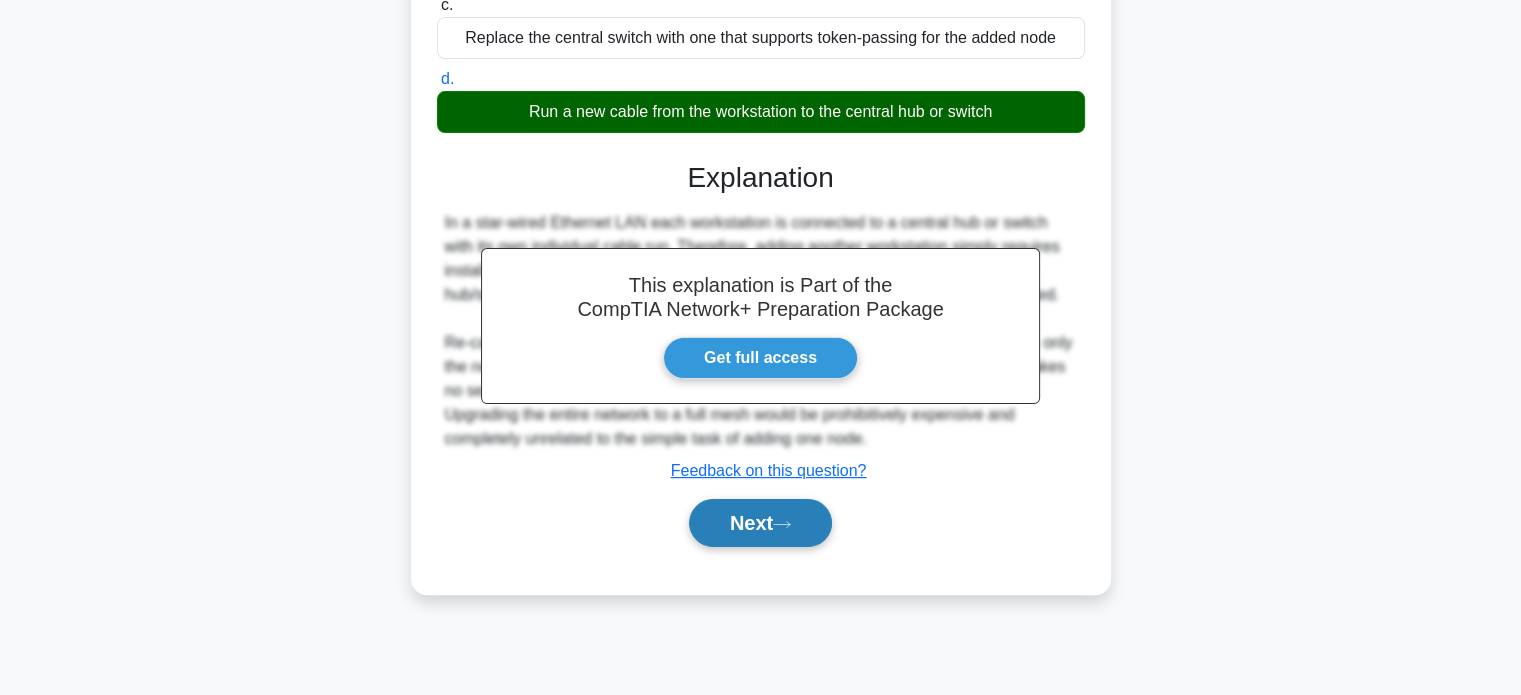click 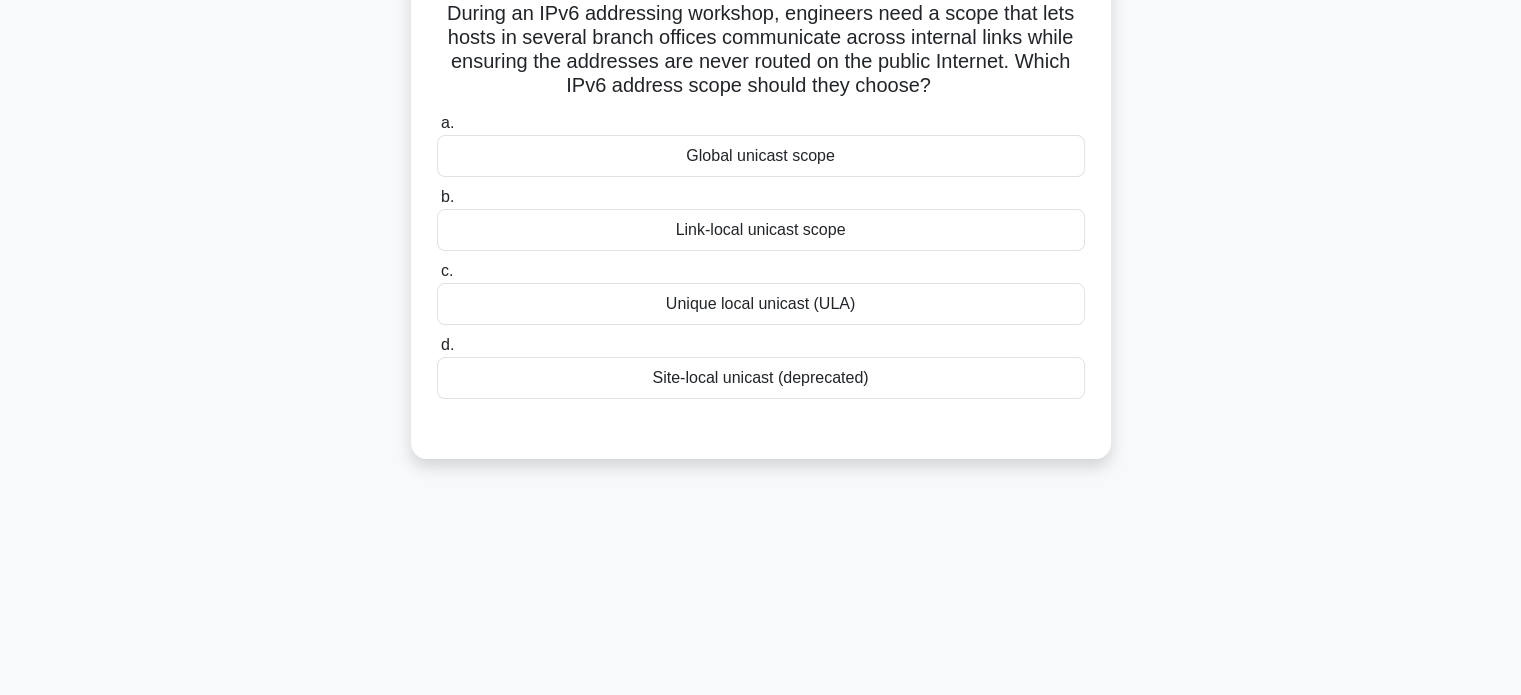 scroll, scrollTop: 0, scrollLeft: 0, axis: both 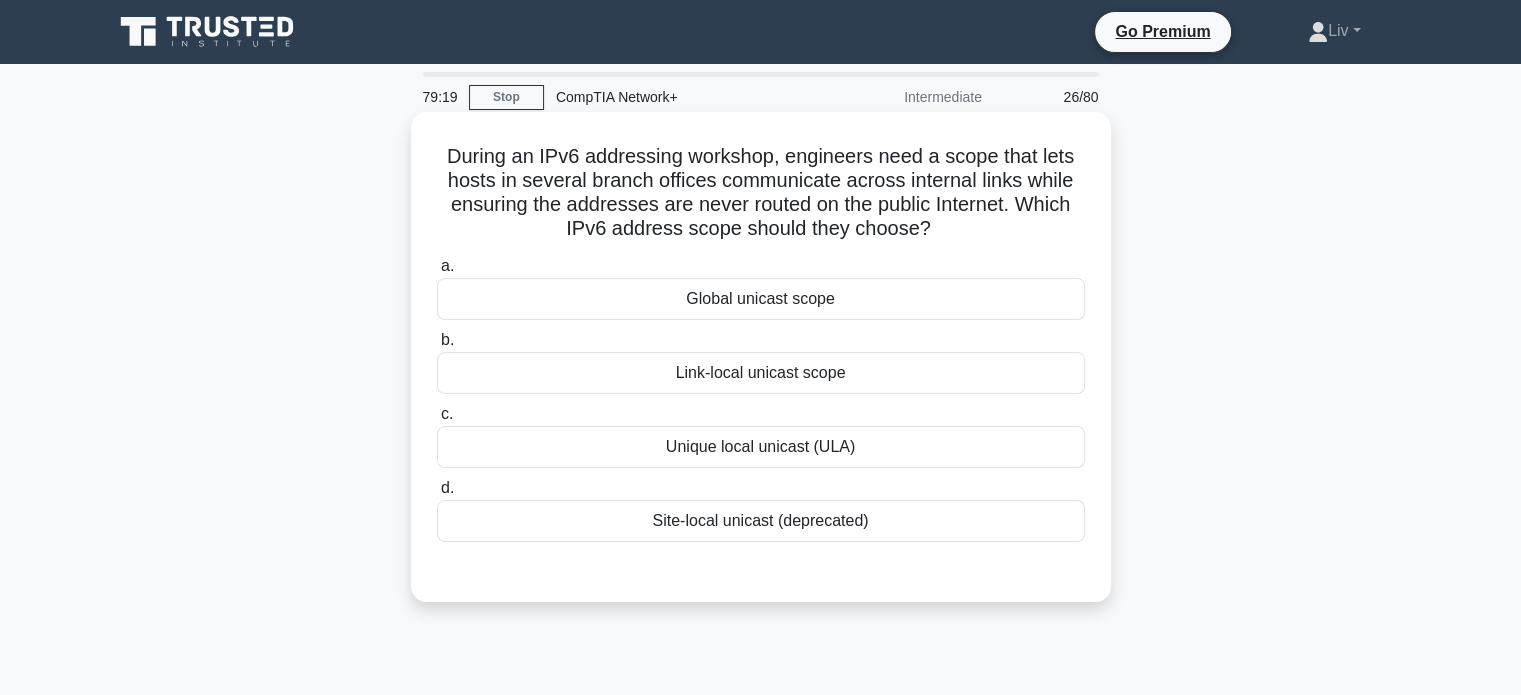 click on "Link-local unicast scope" at bounding box center (761, 373) 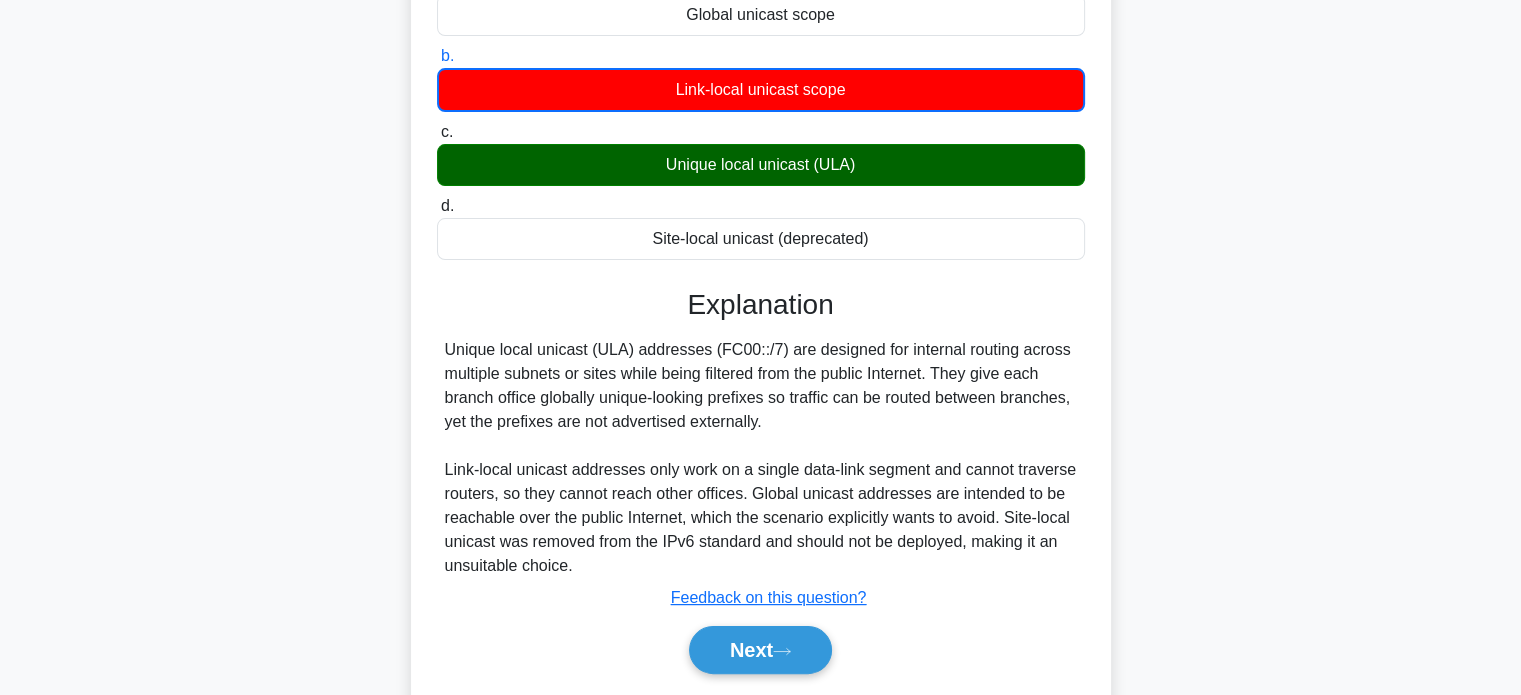 scroll, scrollTop: 294, scrollLeft: 0, axis: vertical 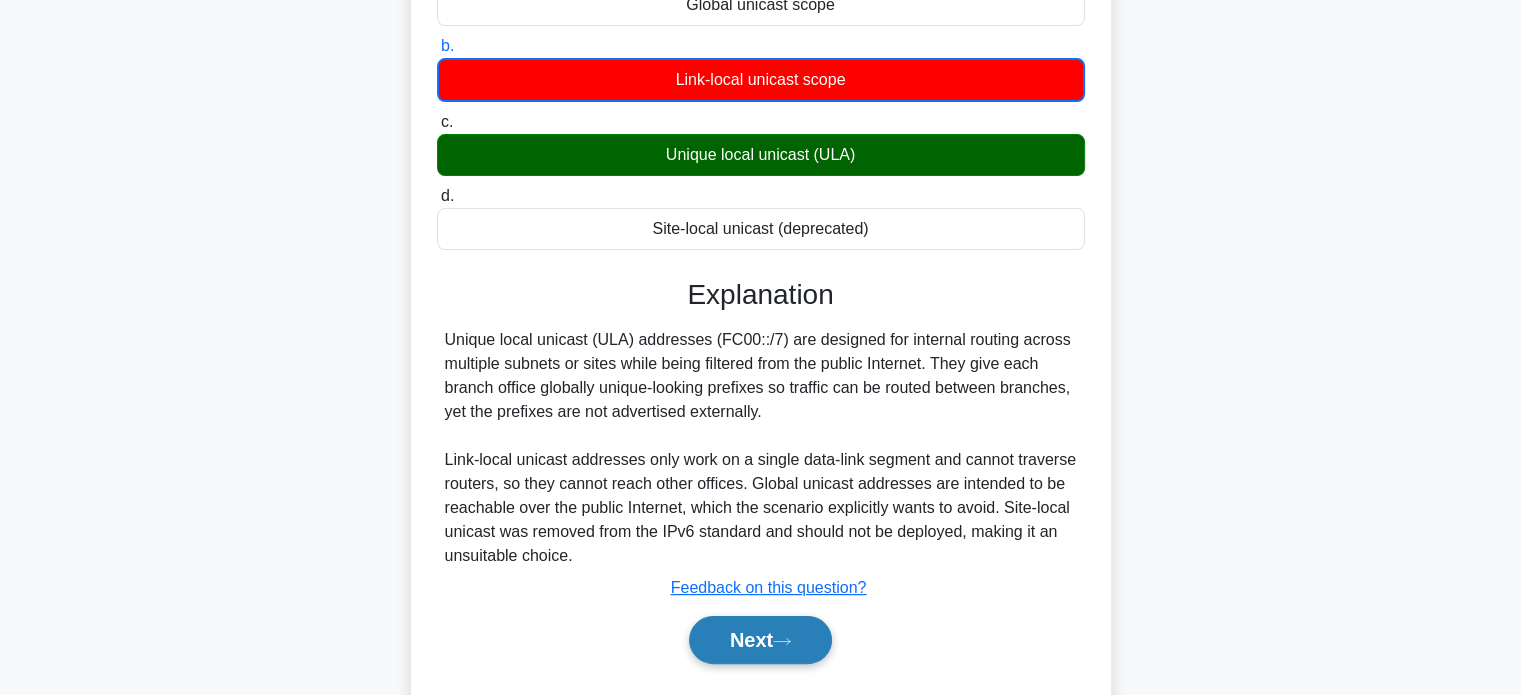 click on "Next" at bounding box center (760, 640) 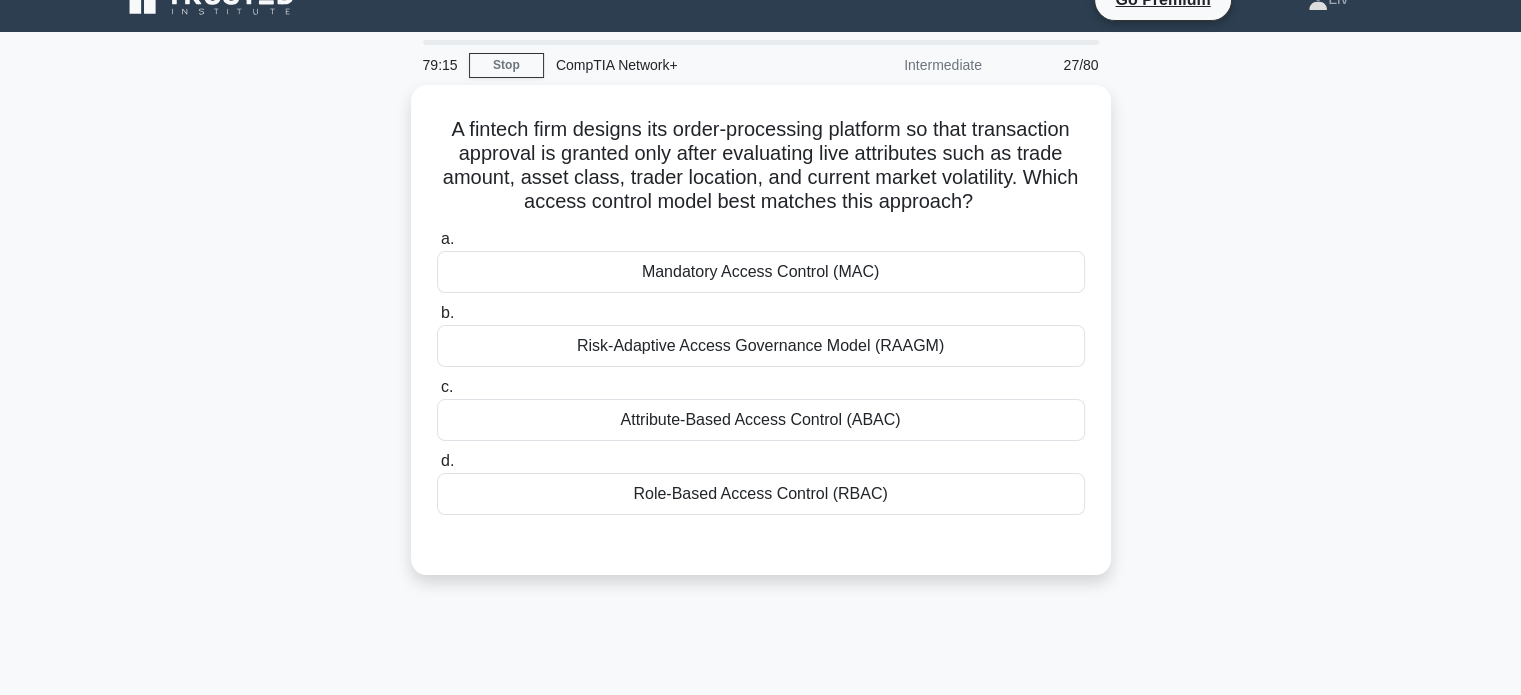 scroll, scrollTop: 0, scrollLeft: 0, axis: both 